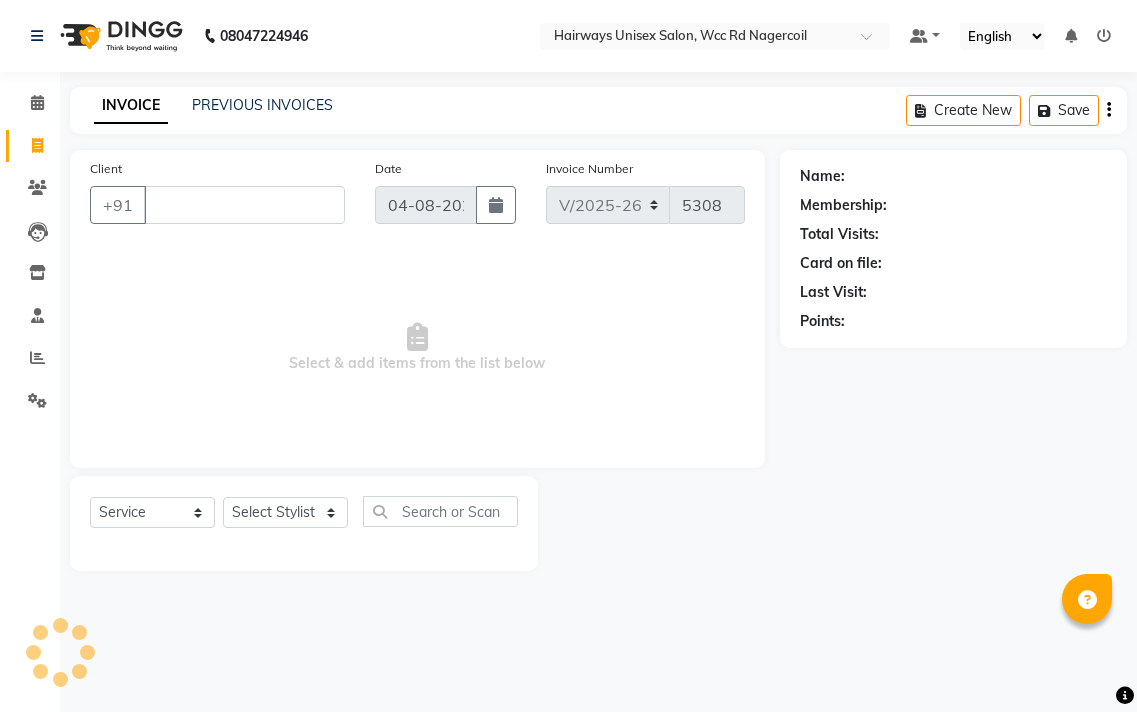 select on "6523" 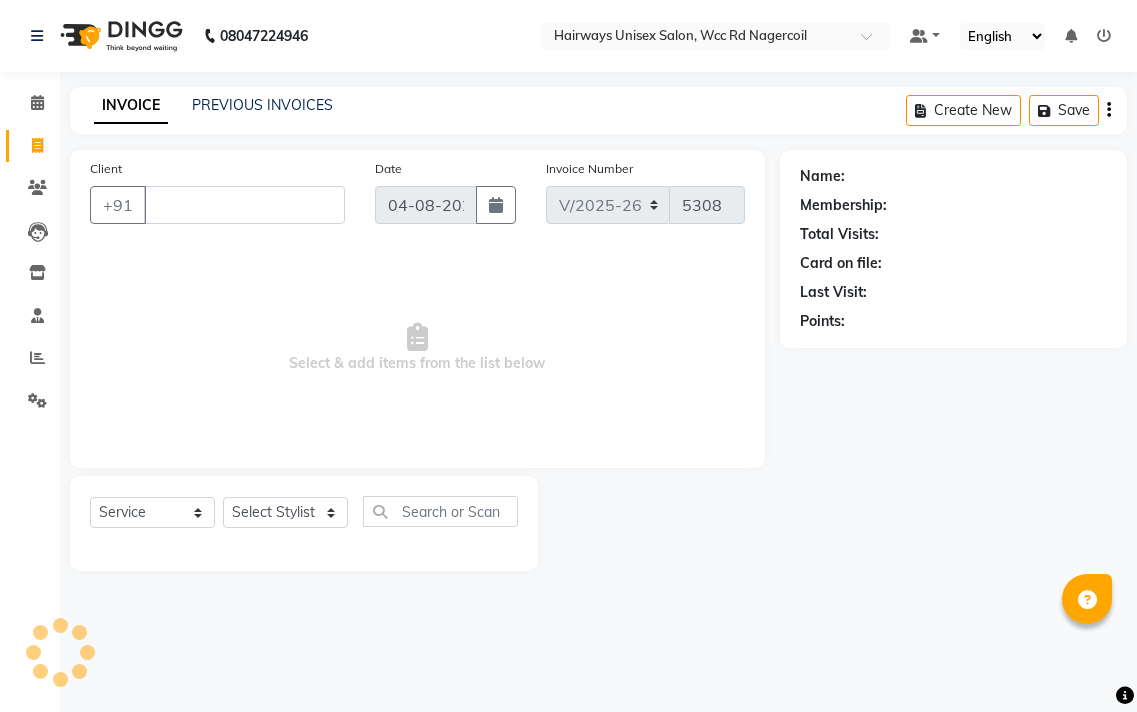 select on "service" 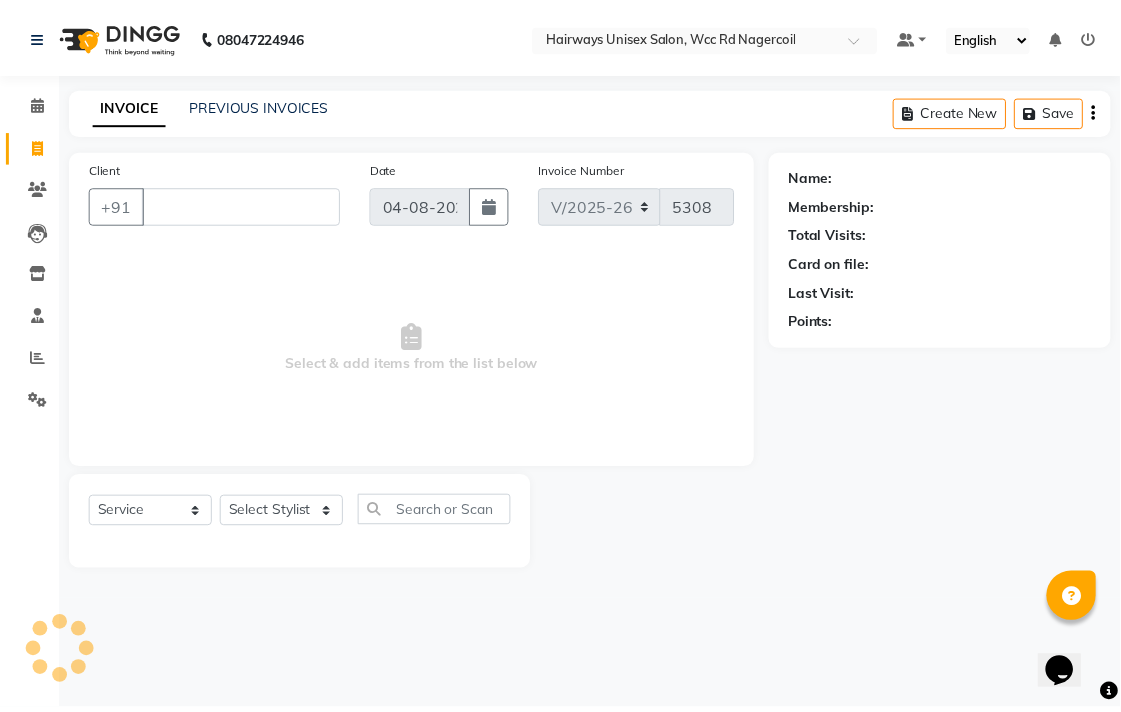 scroll, scrollTop: 0, scrollLeft: 0, axis: both 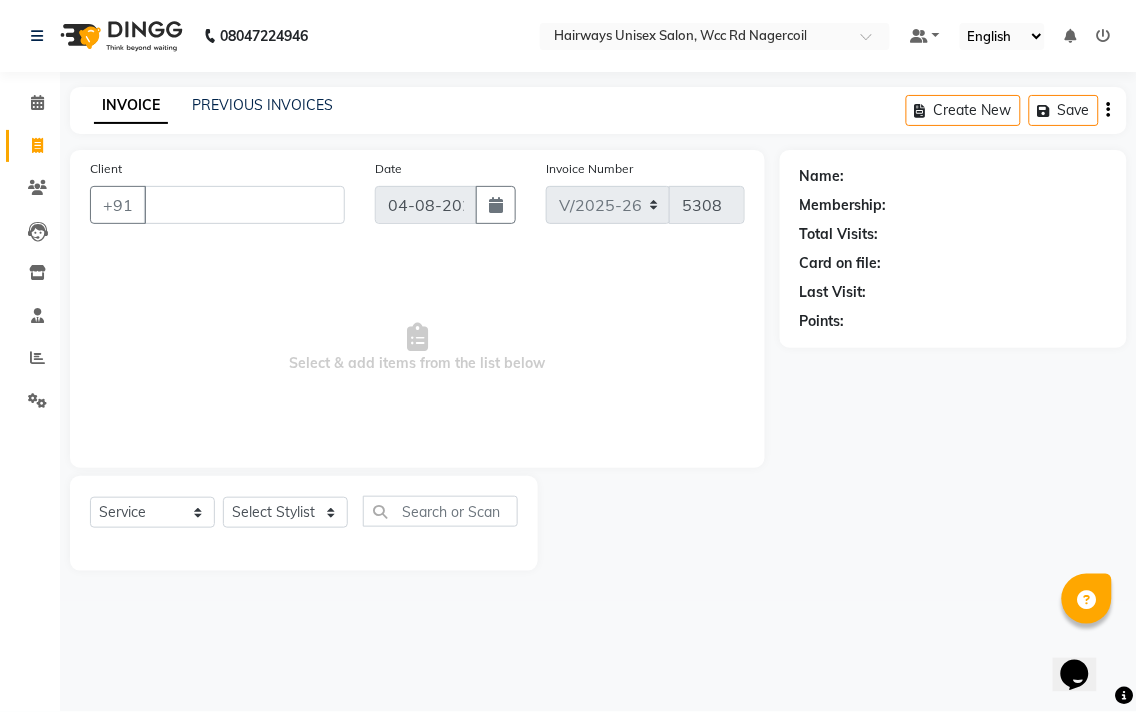 click on "Client" at bounding box center (244, 205) 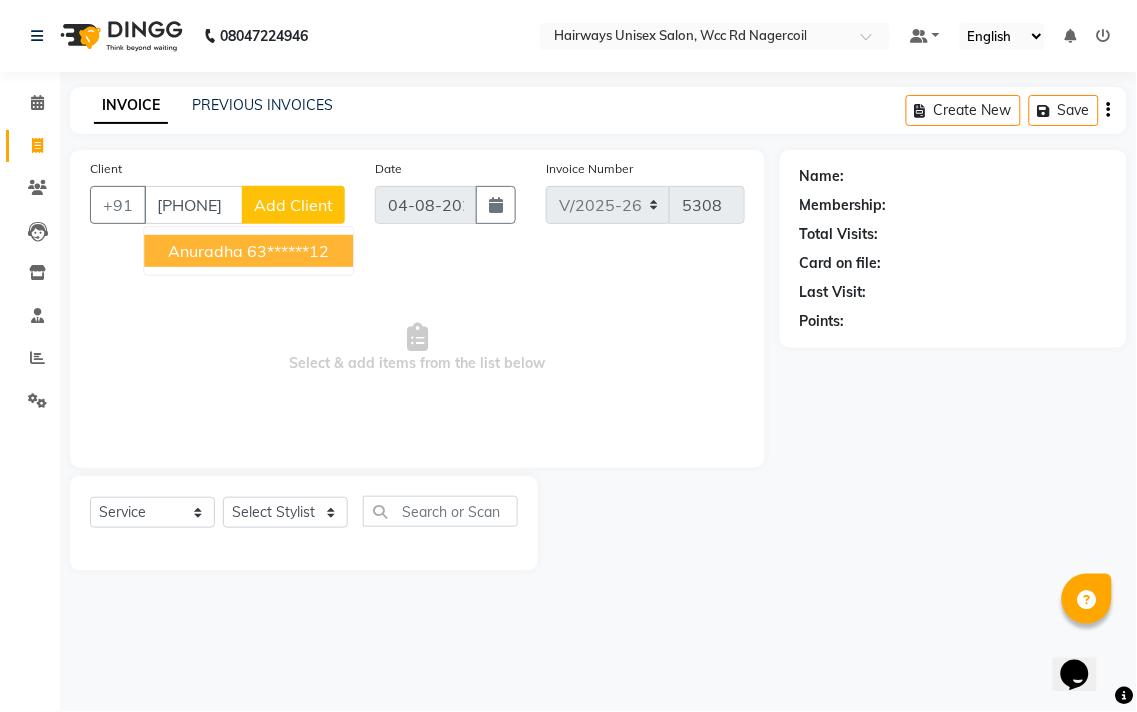 click on "63******12" at bounding box center [288, 251] 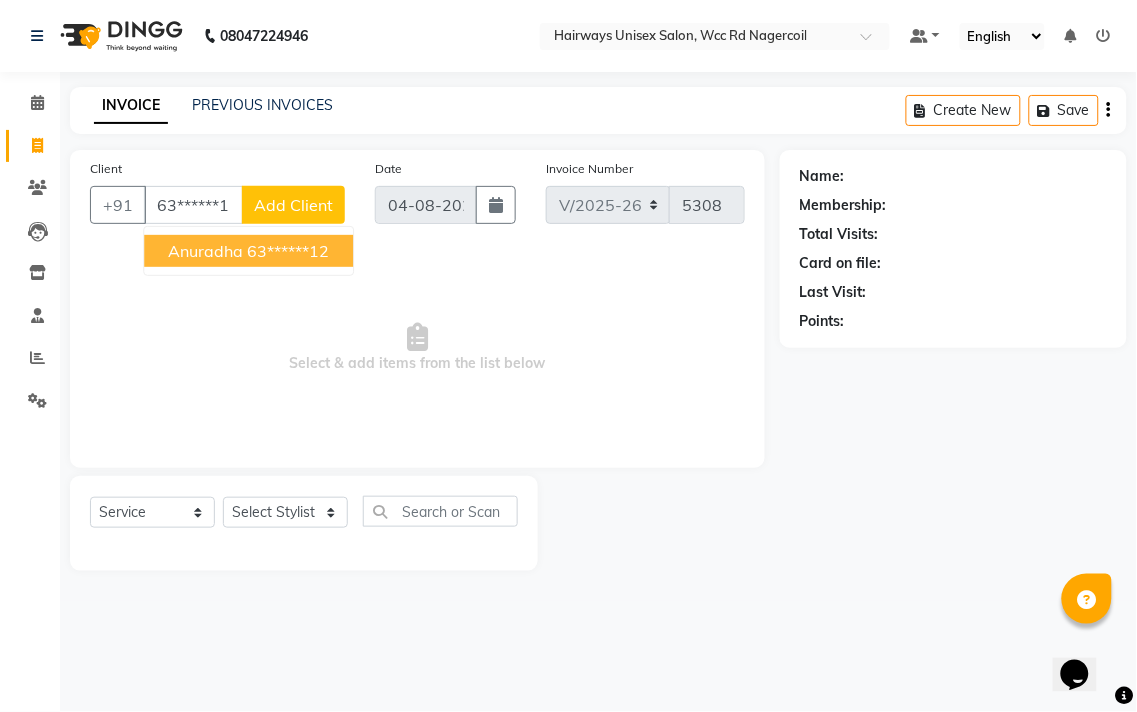 type on "63******12" 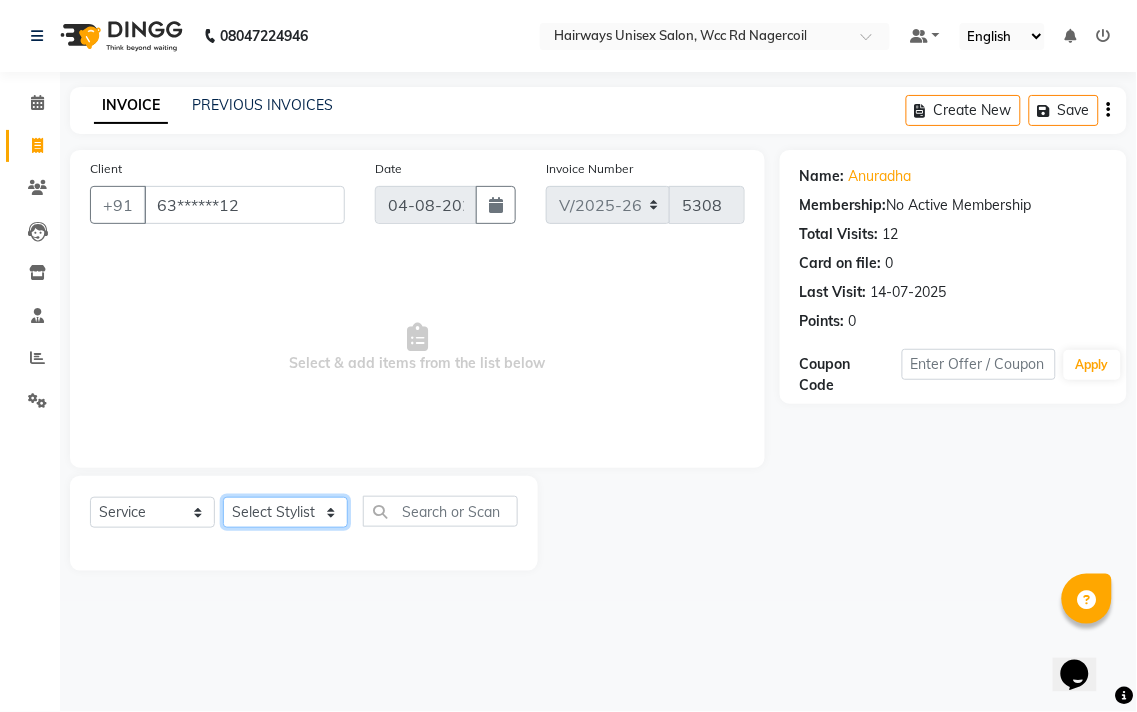 click on "Select Stylist Admin Chitra divya Gokila Haroon Imran Reception Salman Sartaj Khan Talib" 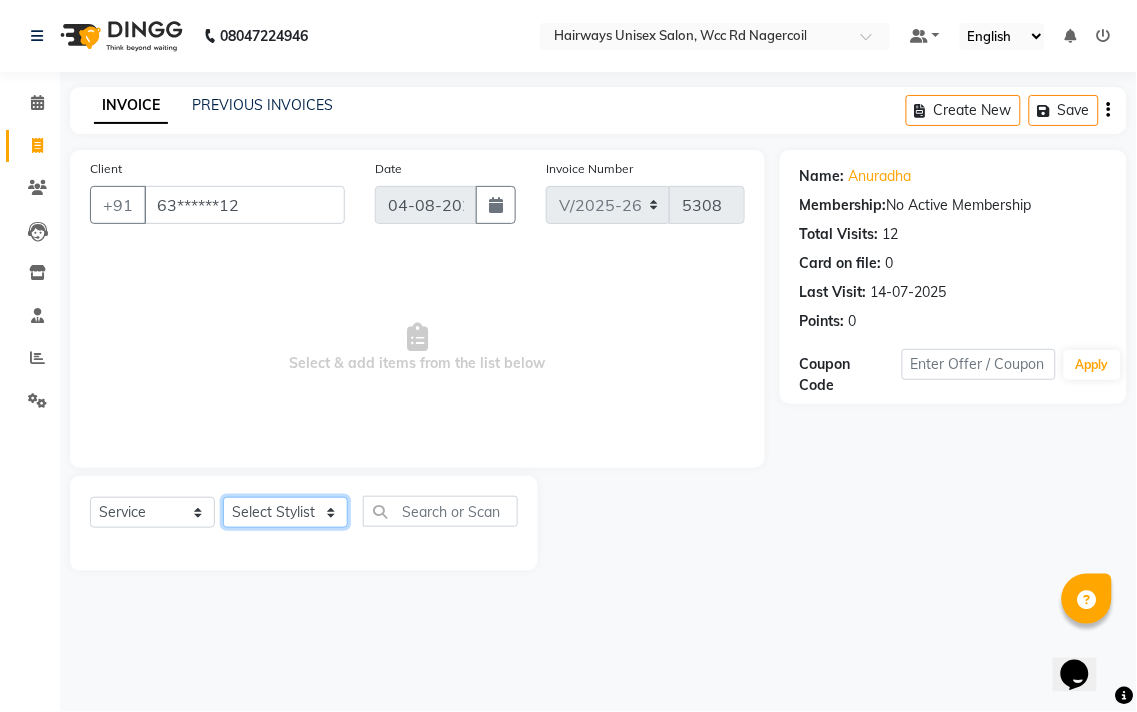 select on "67960" 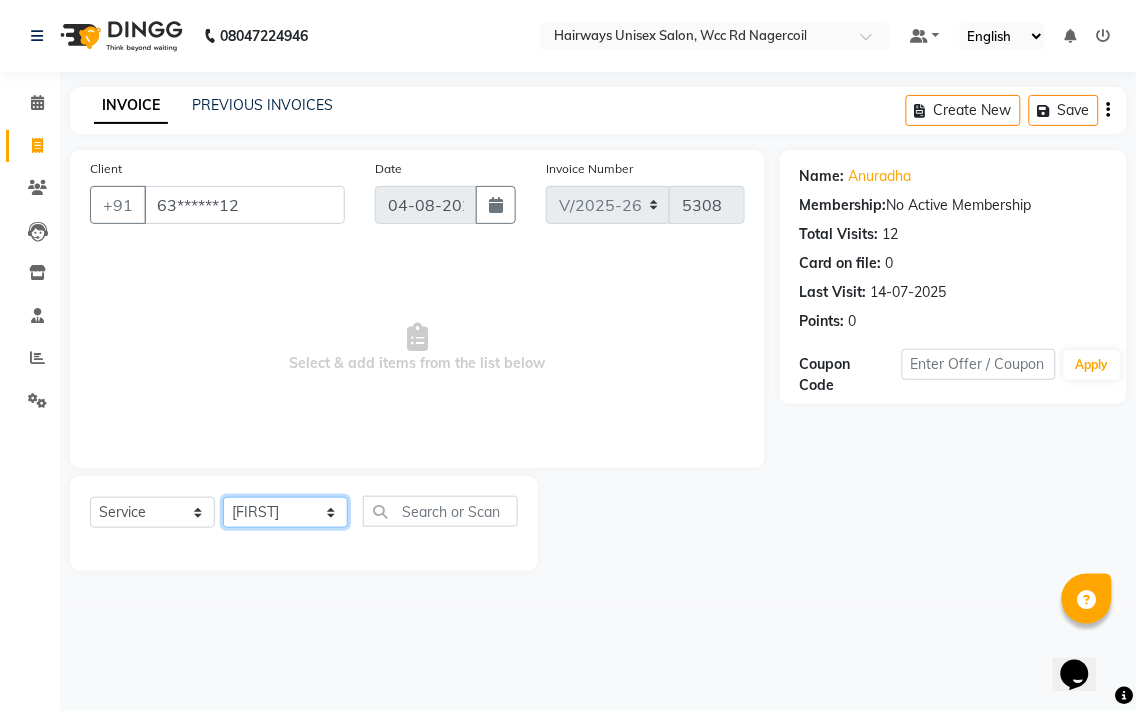 click on "Select Stylist Admin Chitra divya Gokila Haroon Imran Reception Salman Sartaj Khan Talib" 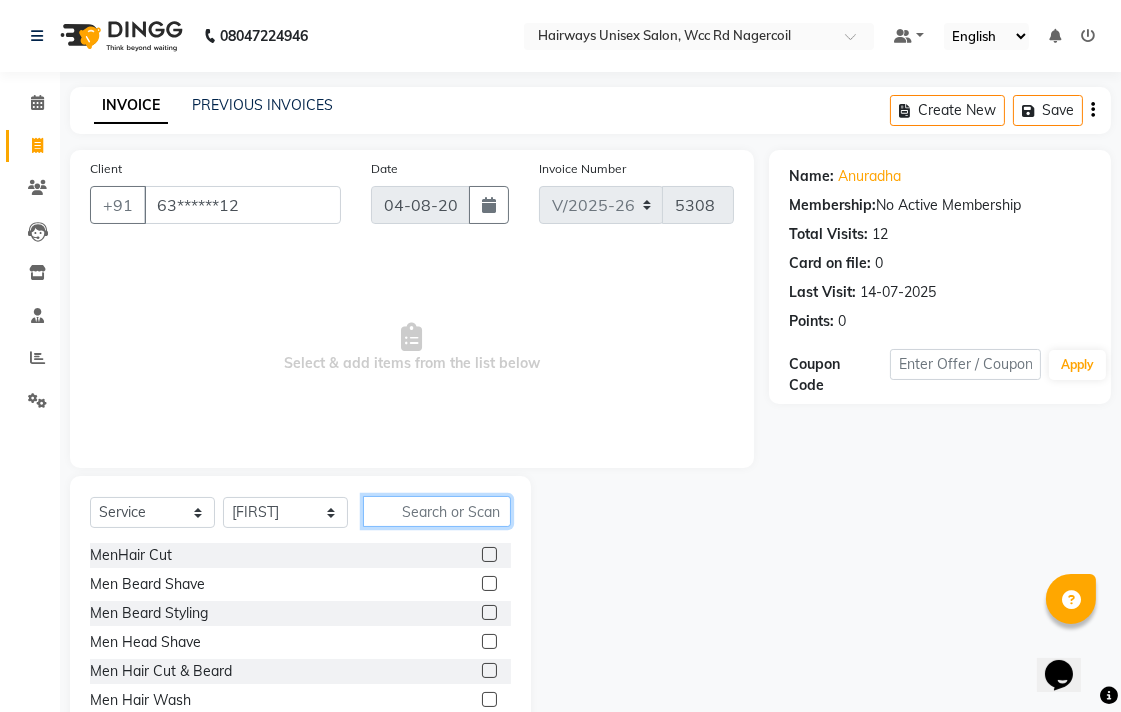 click 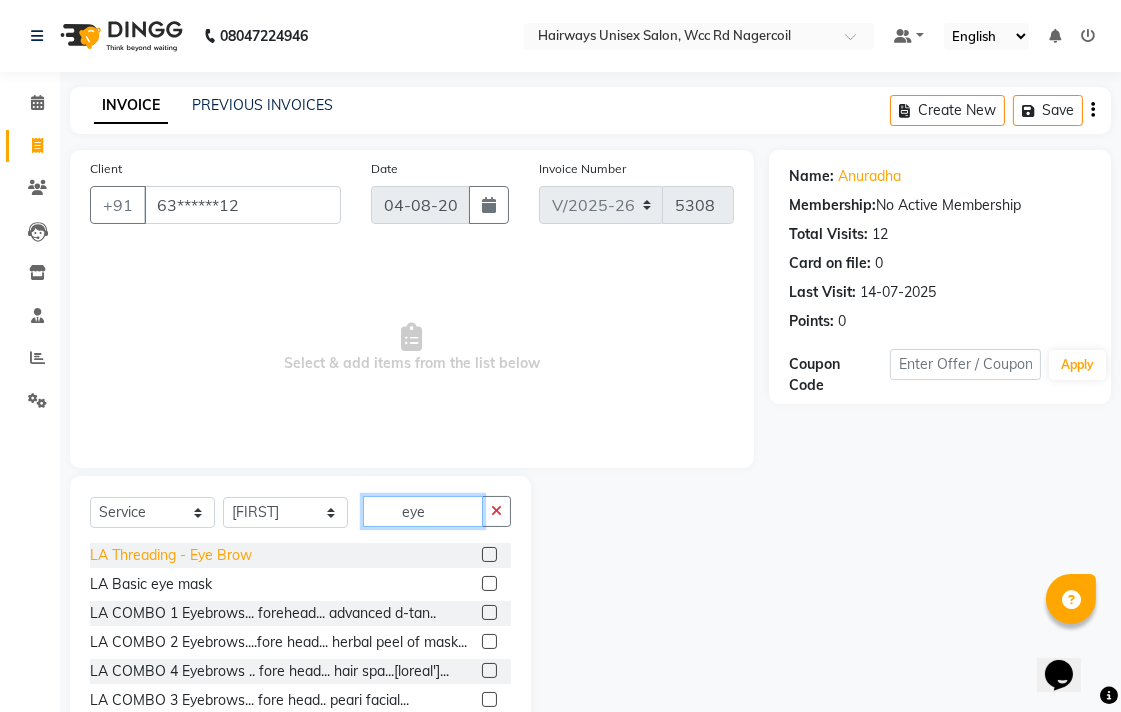 type on "eye" 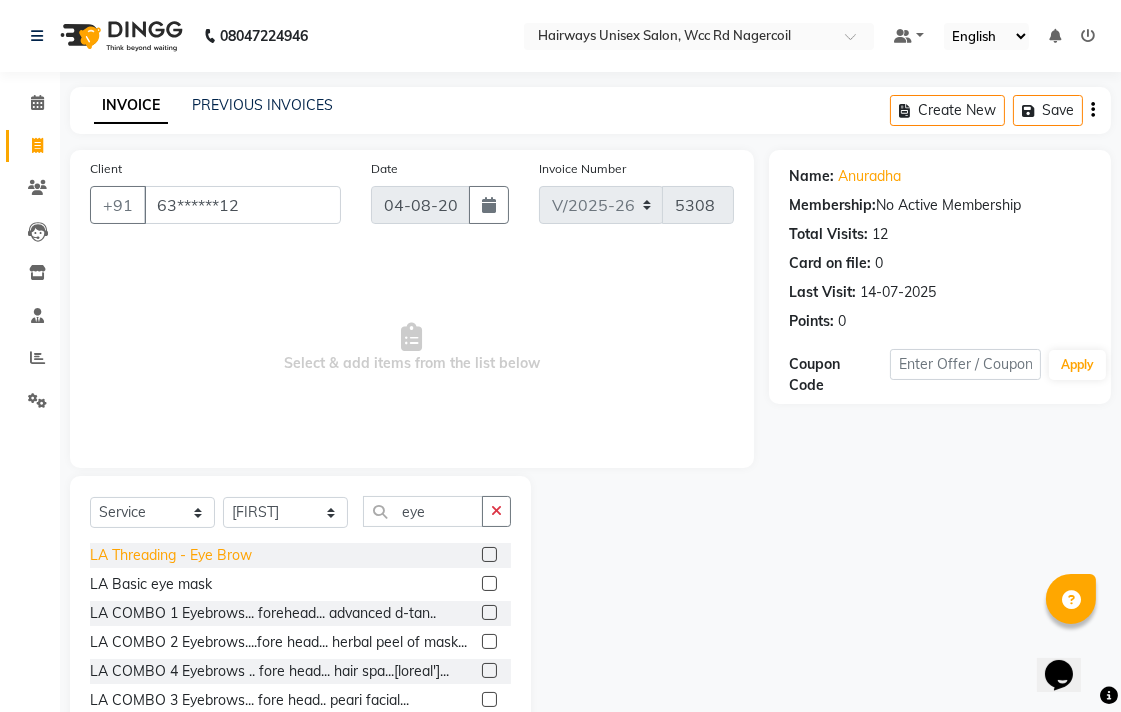 click on "LA Threading - Eye Brow" 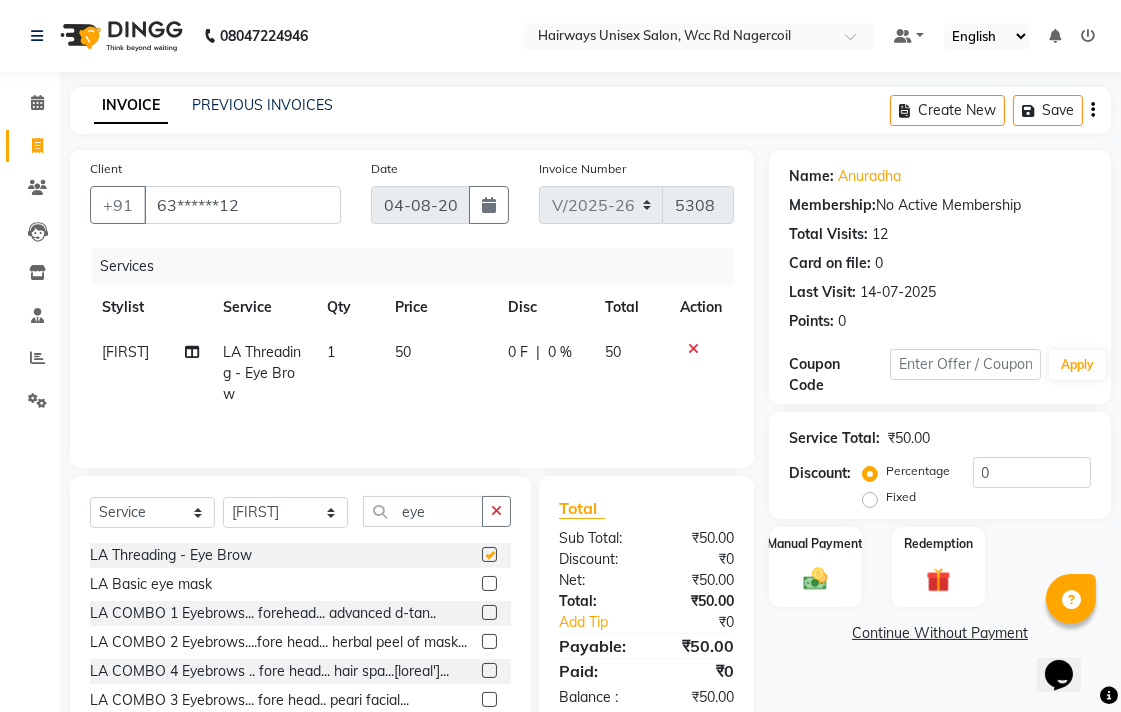 checkbox on "false" 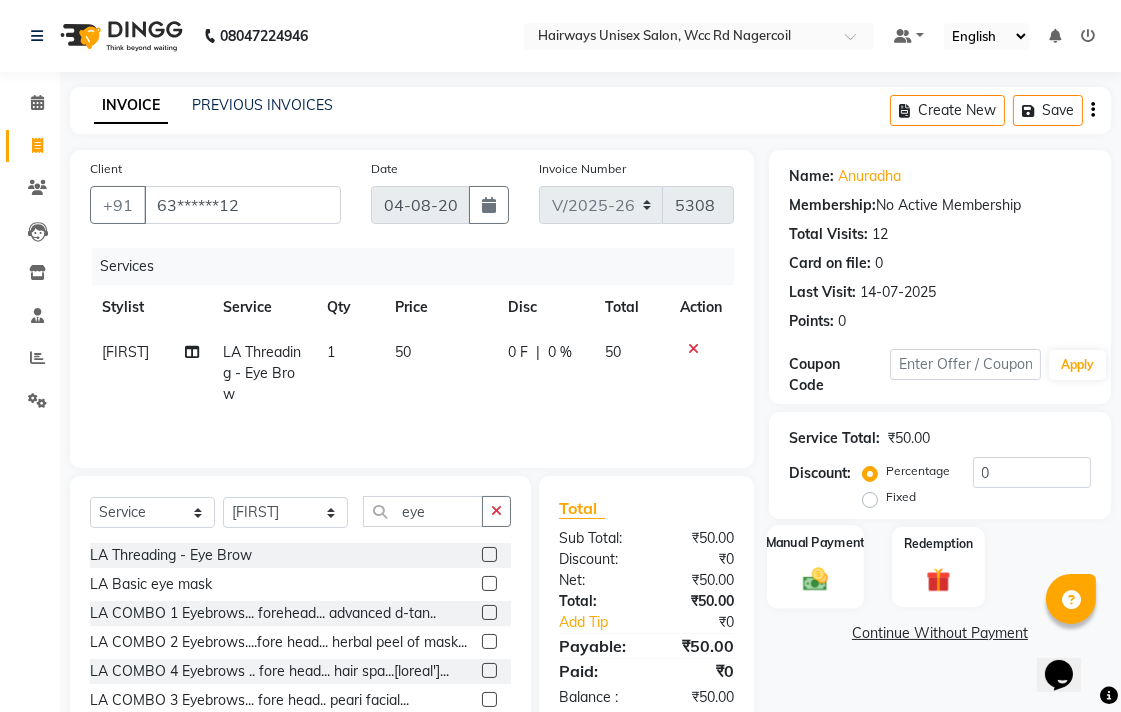 click 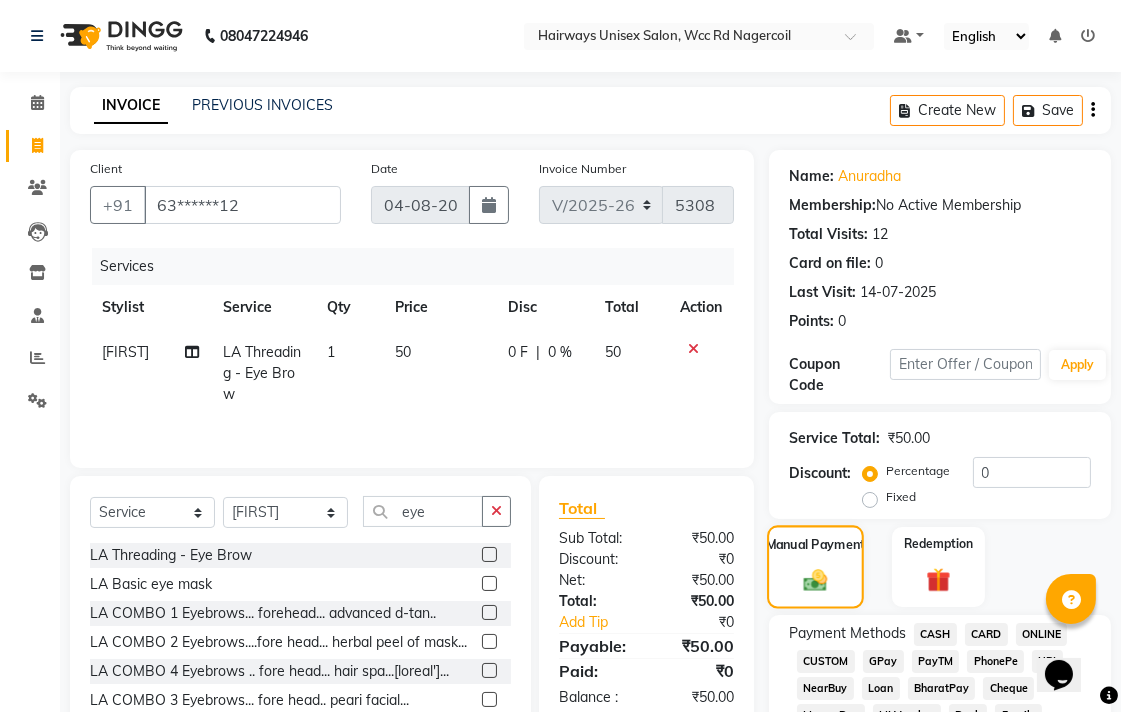 scroll, scrollTop: 222, scrollLeft: 0, axis: vertical 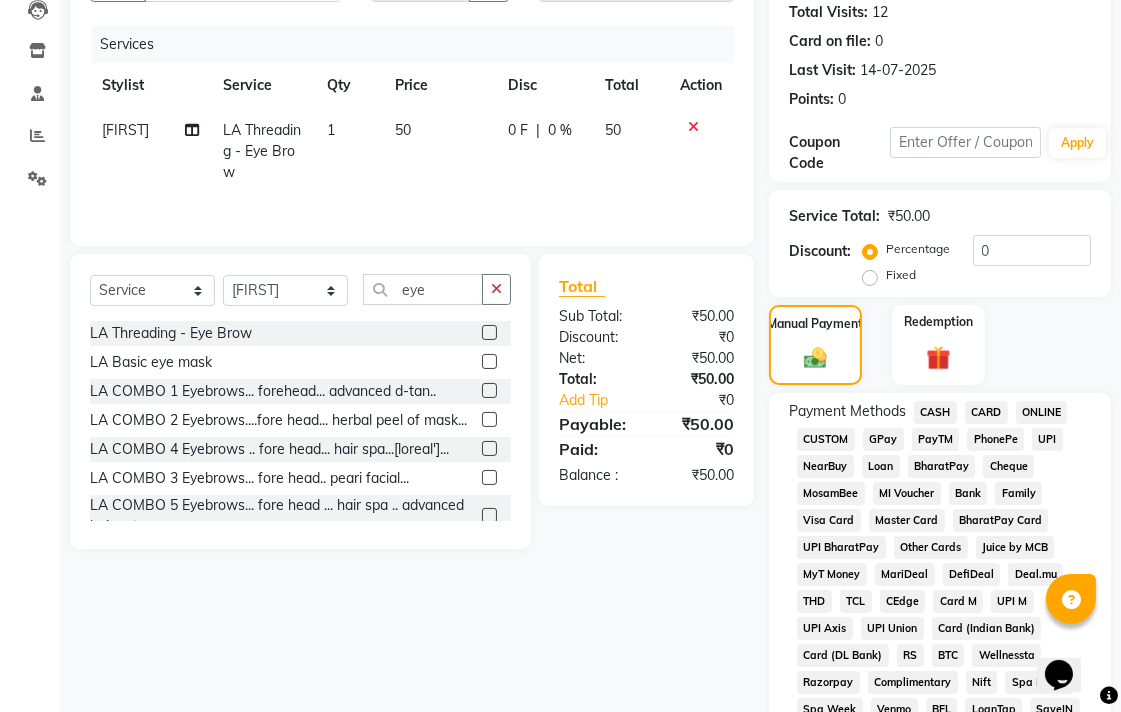 click on "UPI" 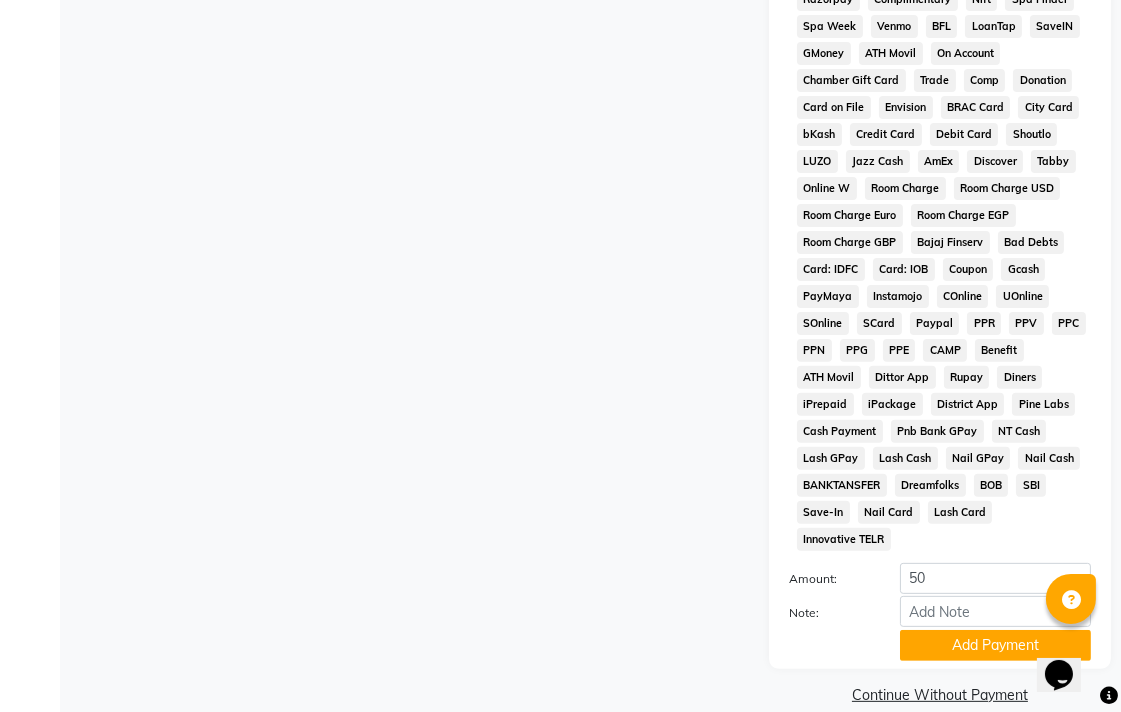 scroll, scrollTop: 913, scrollLeft: 0, axis: vertical 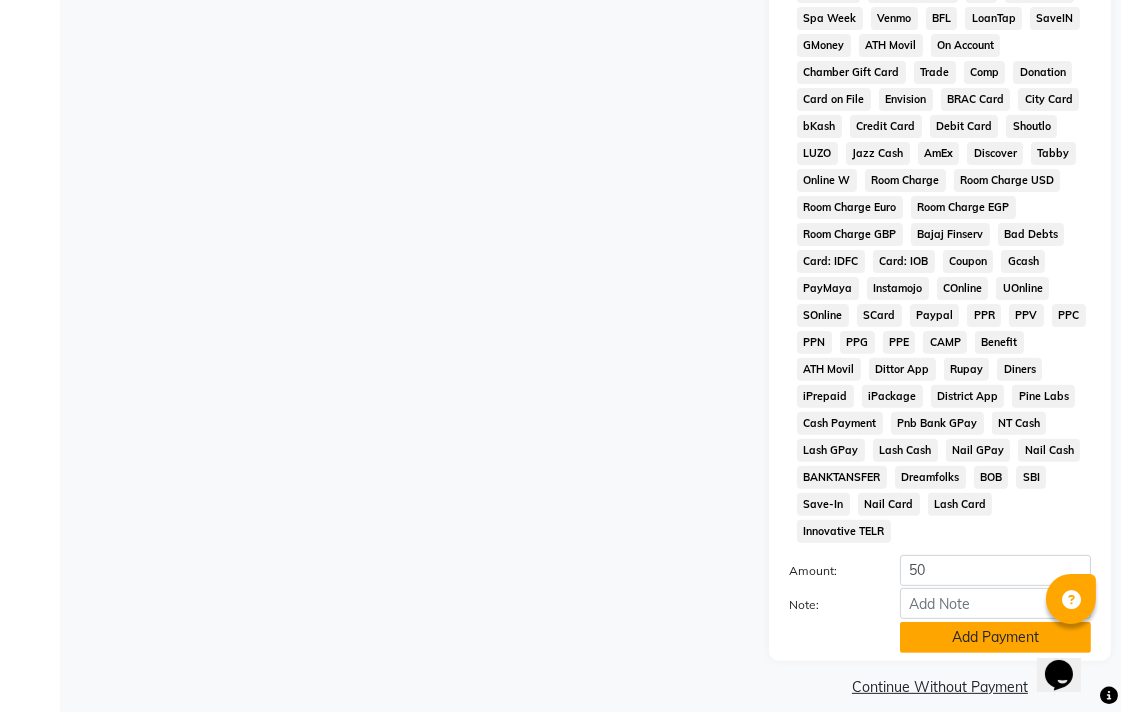 click on "Add Payment" 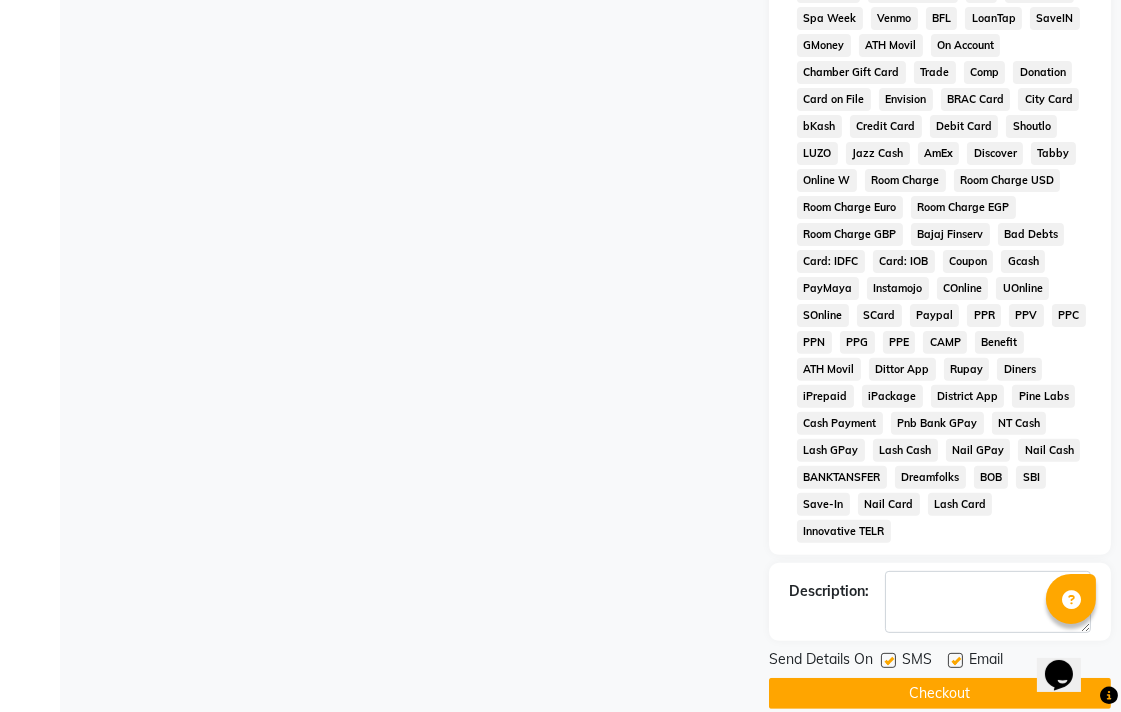 scroll, scrollTop: 921, scrollLeft: 0, axis: vertical 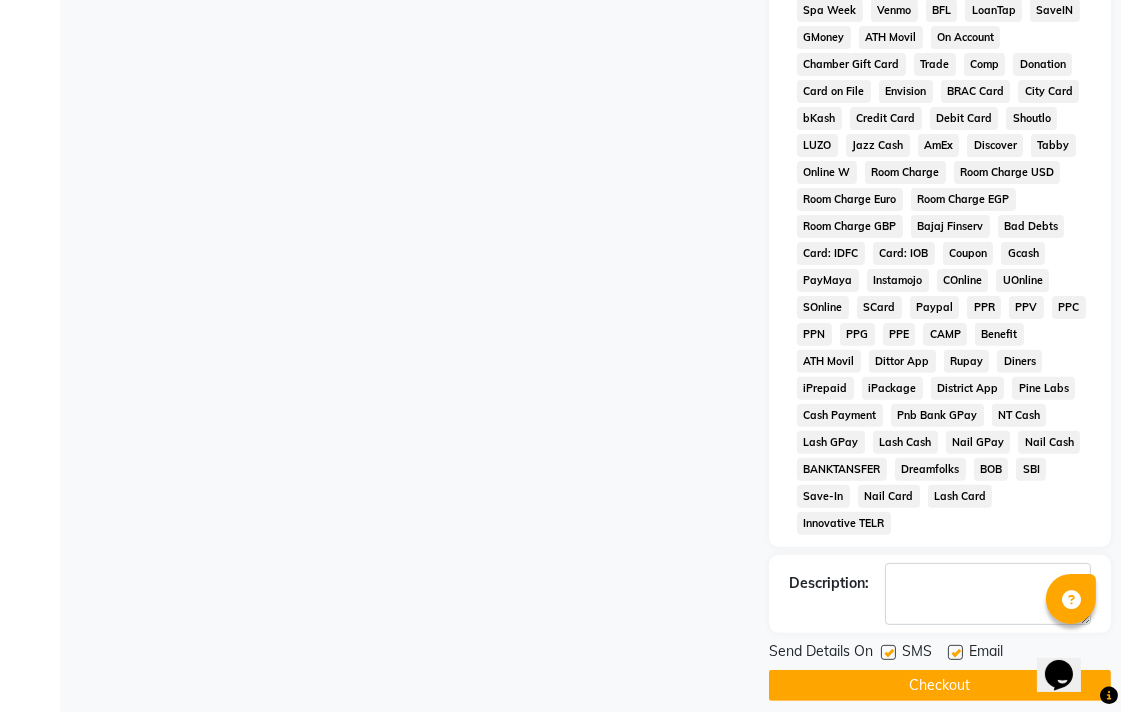 click on "Checkout" 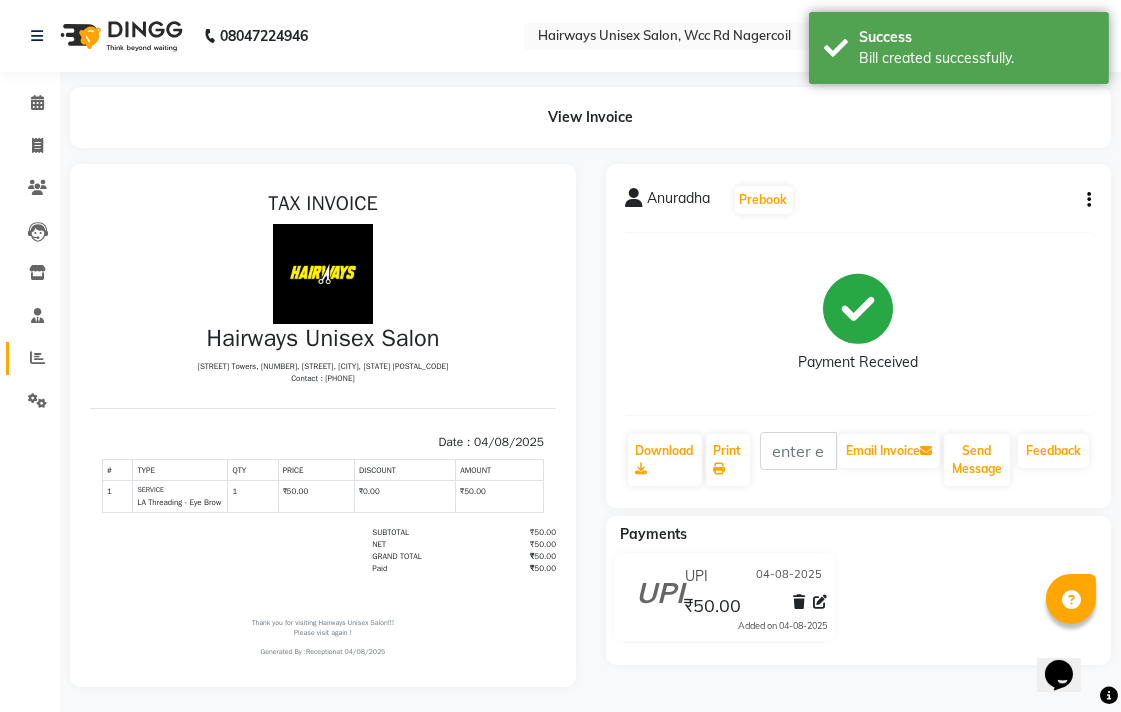 scroll, scrollTop: 0, scrollLeft: 0, axis: both 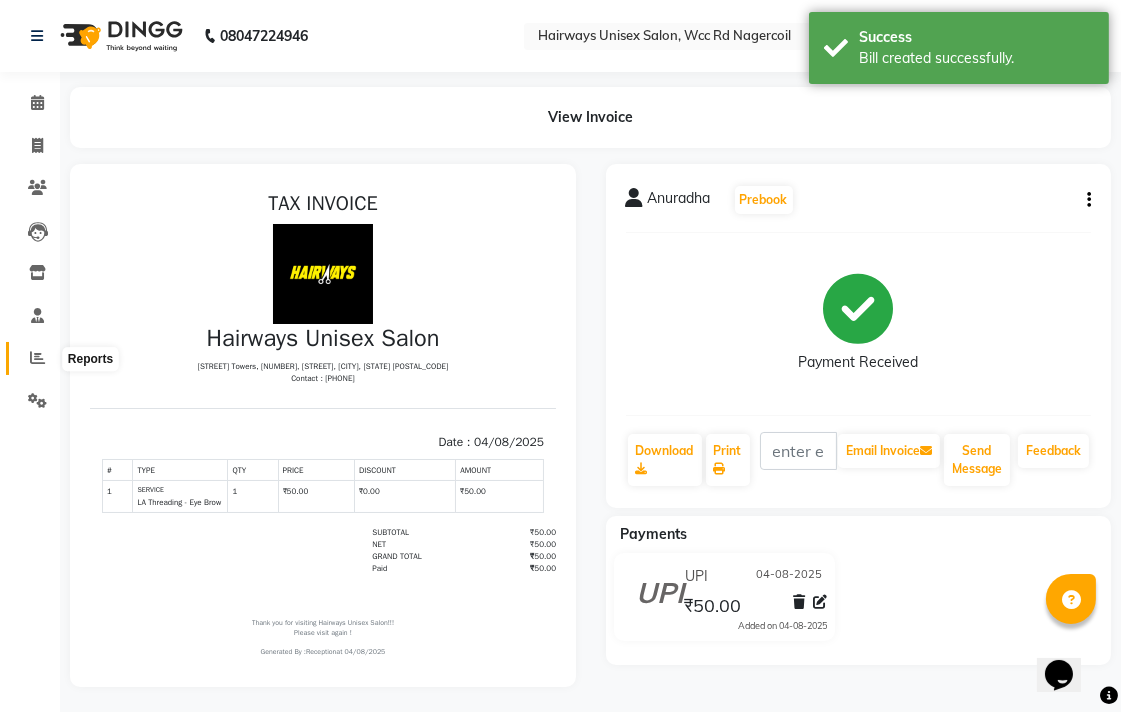 click 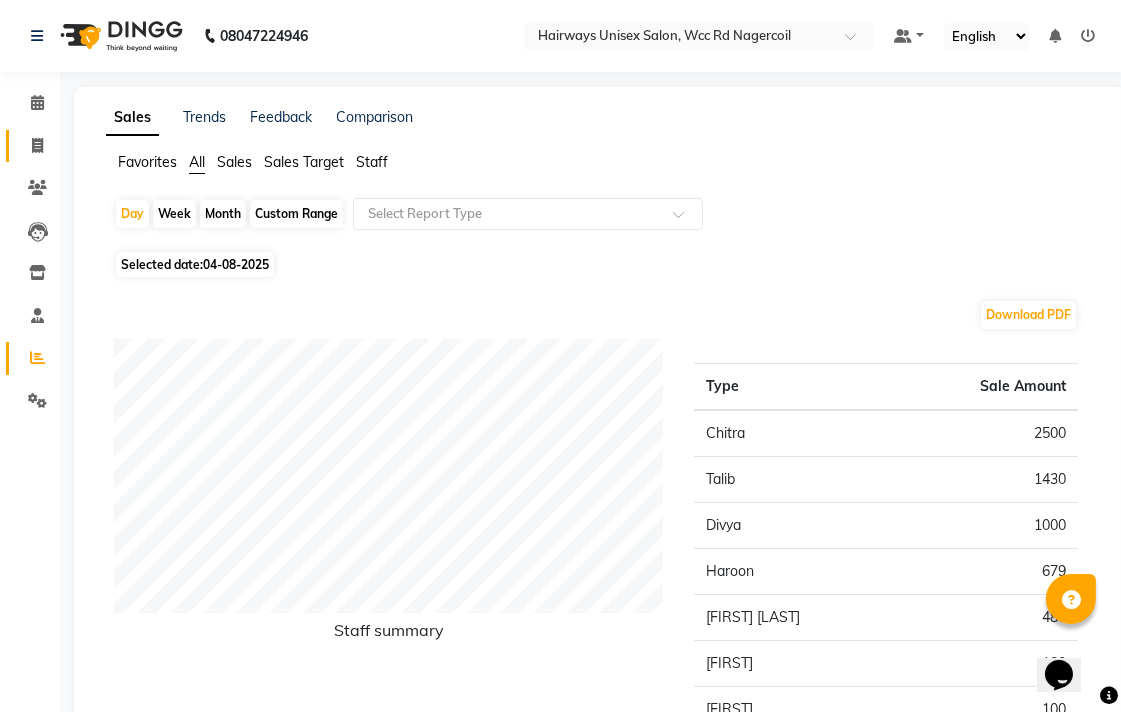 click on "Invoice" 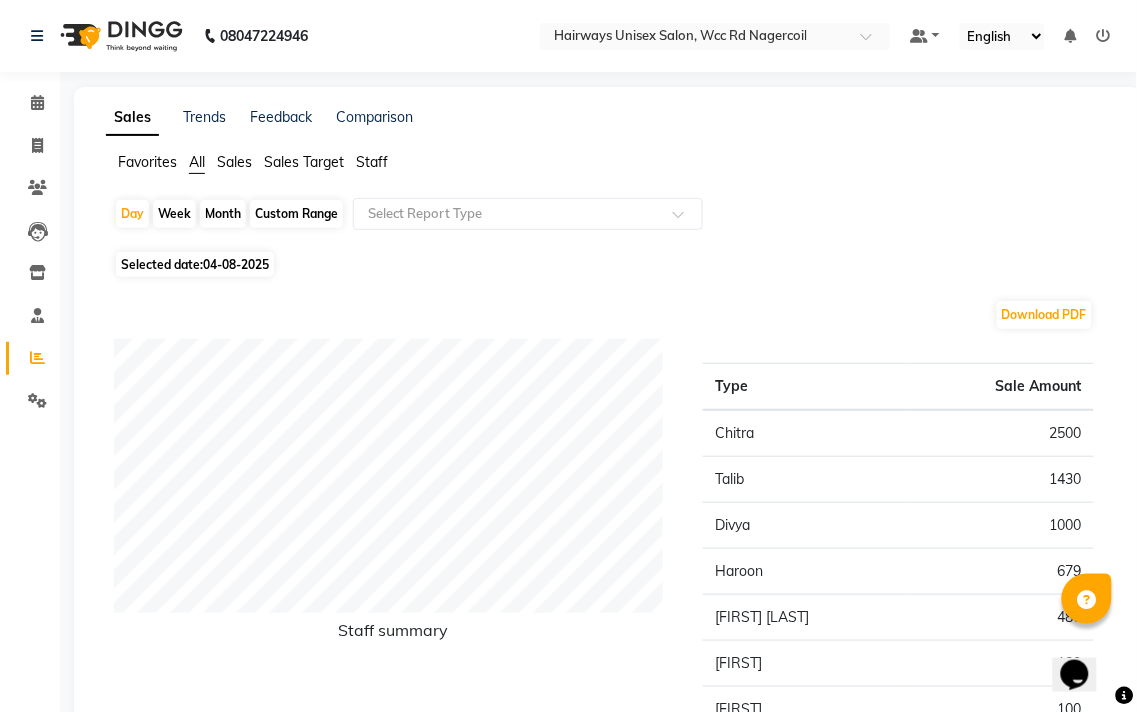 select on "service" 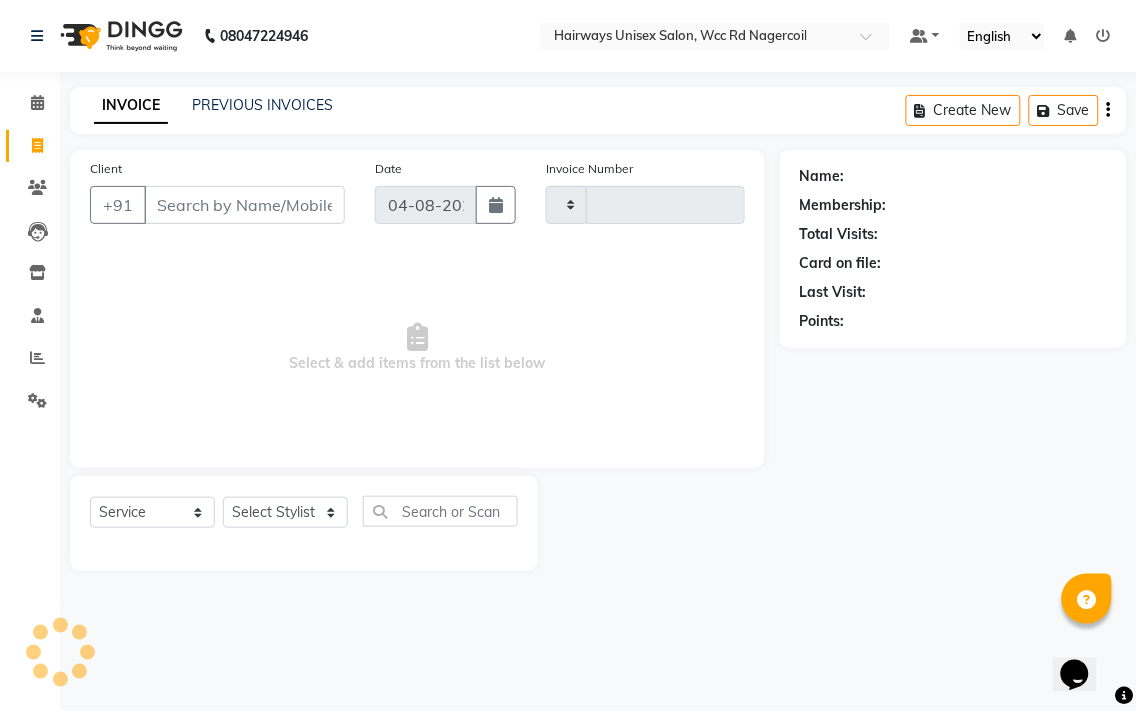 type on "5309" 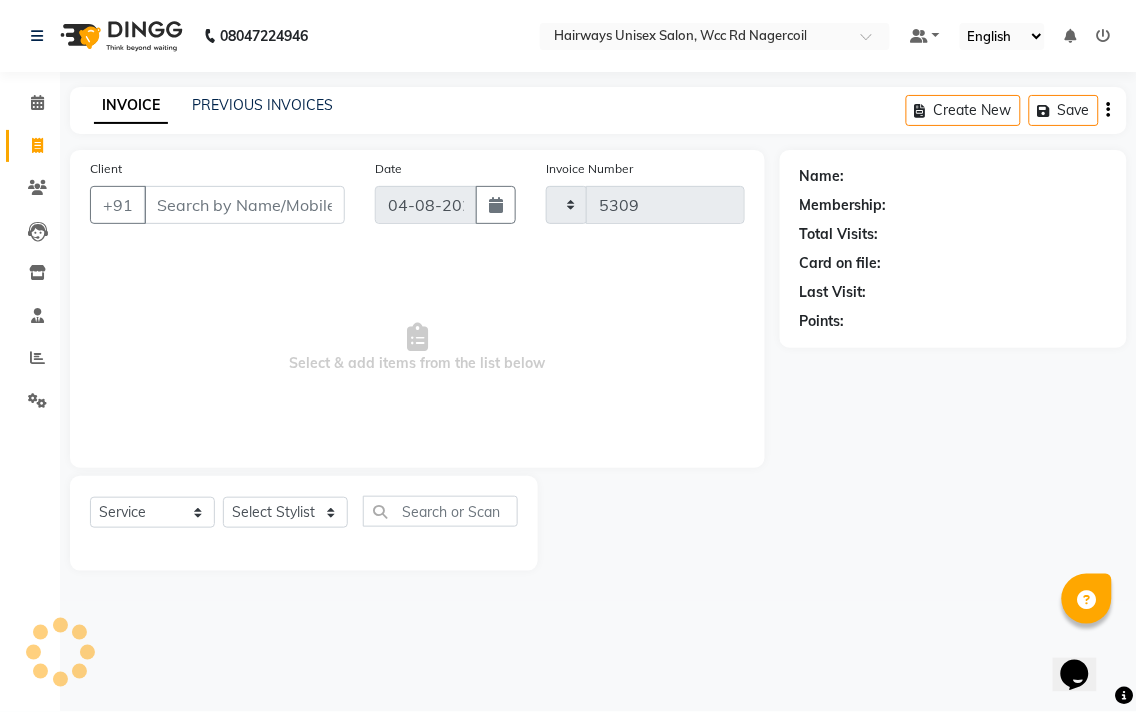 select on "6523" 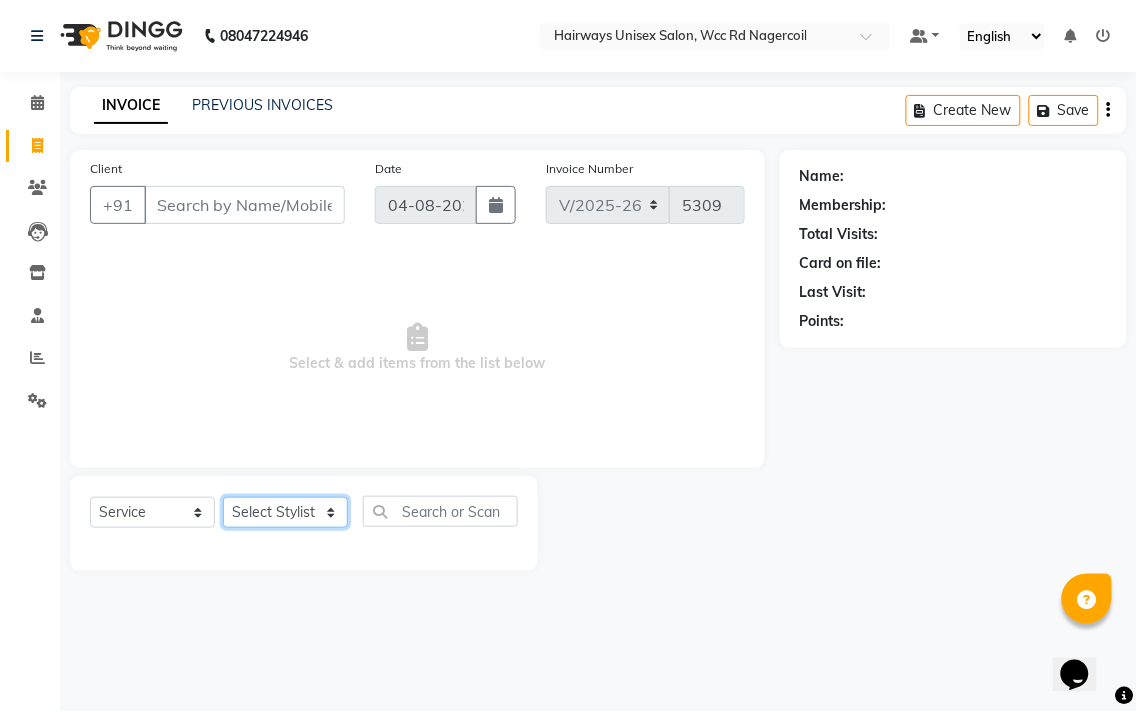 click on "Select Stylist" 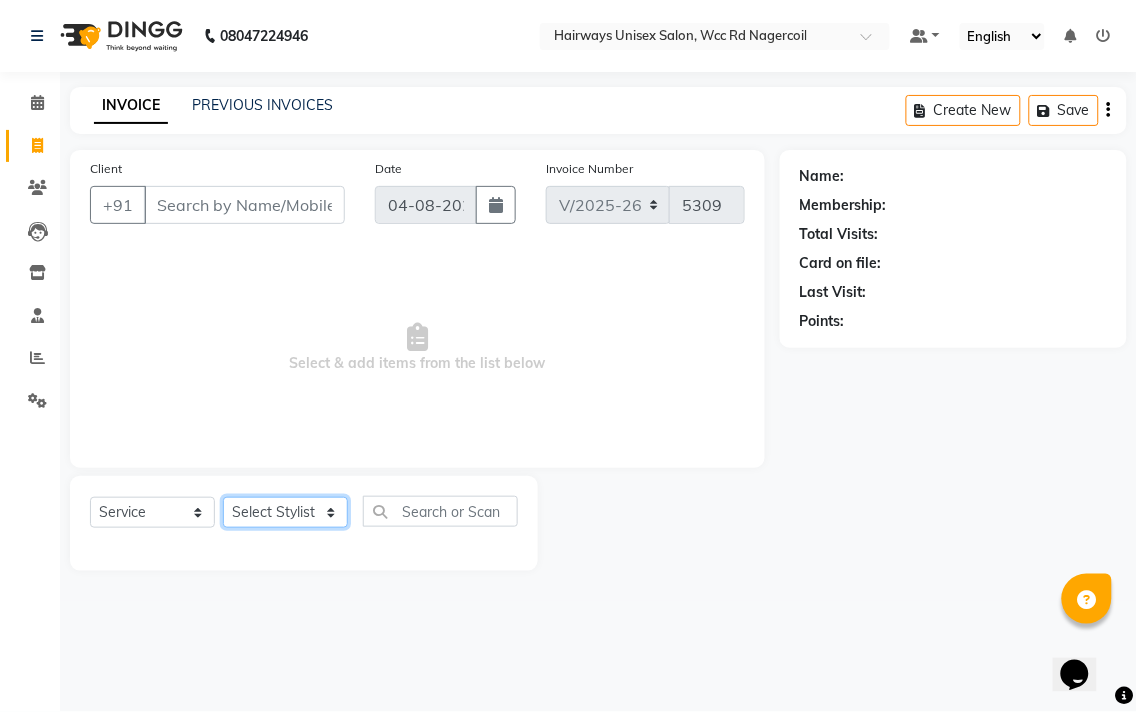 select on "49917" 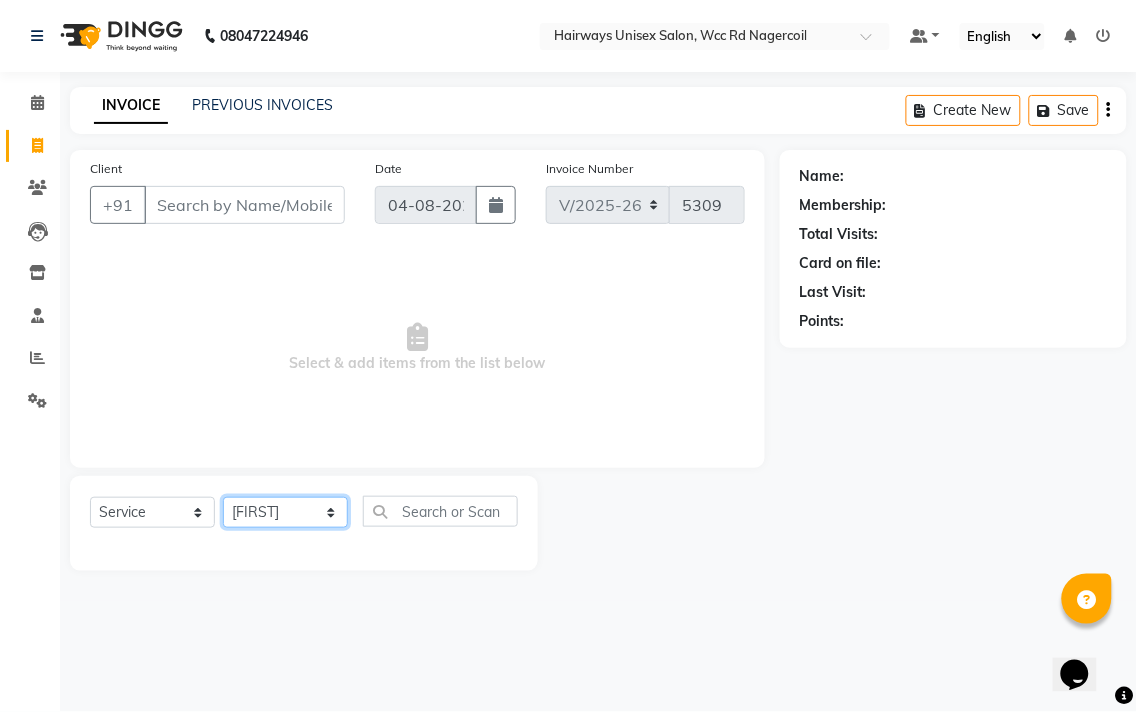 click on "Select Stylist Admin Chitra divya Gokila Haroon Imran Reception Salman Sartaj Khan Talib" 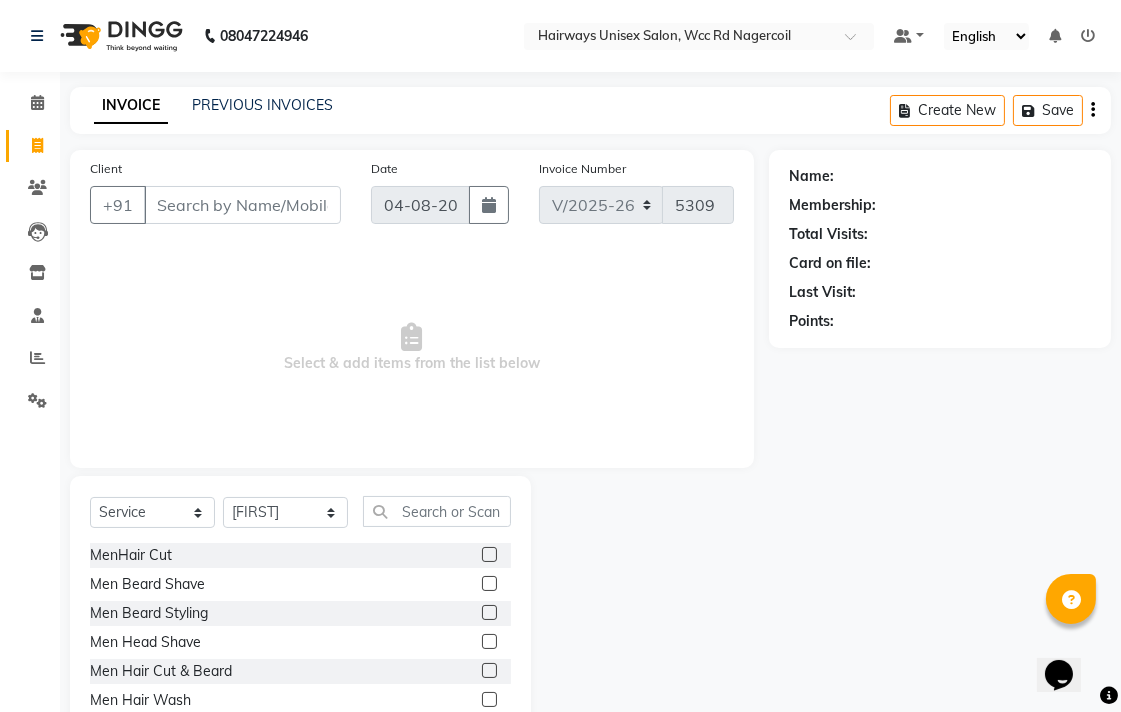 click 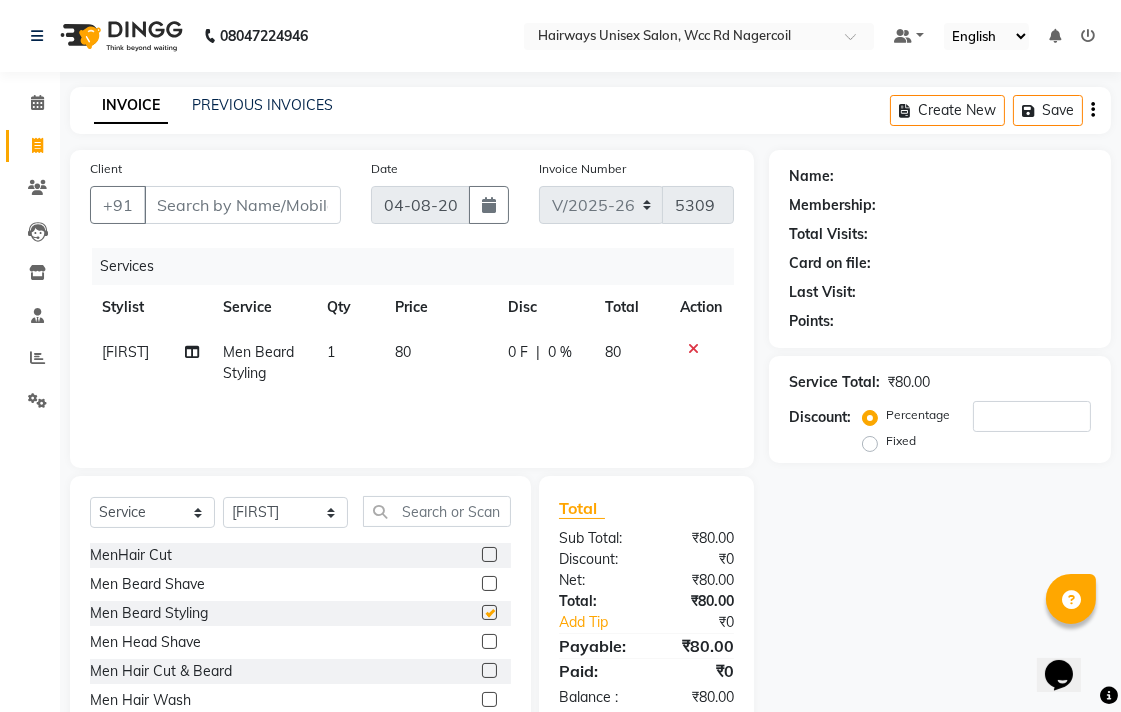 checkbox on "false" 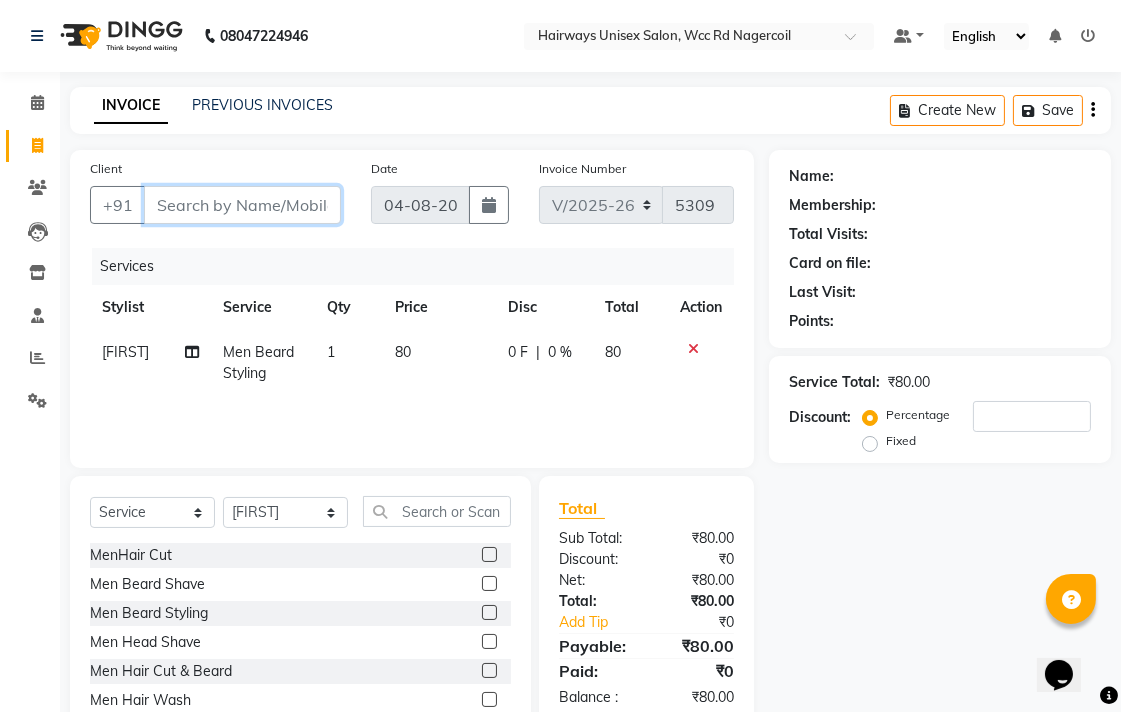 click on "Client" at bounding box center [242, 205] 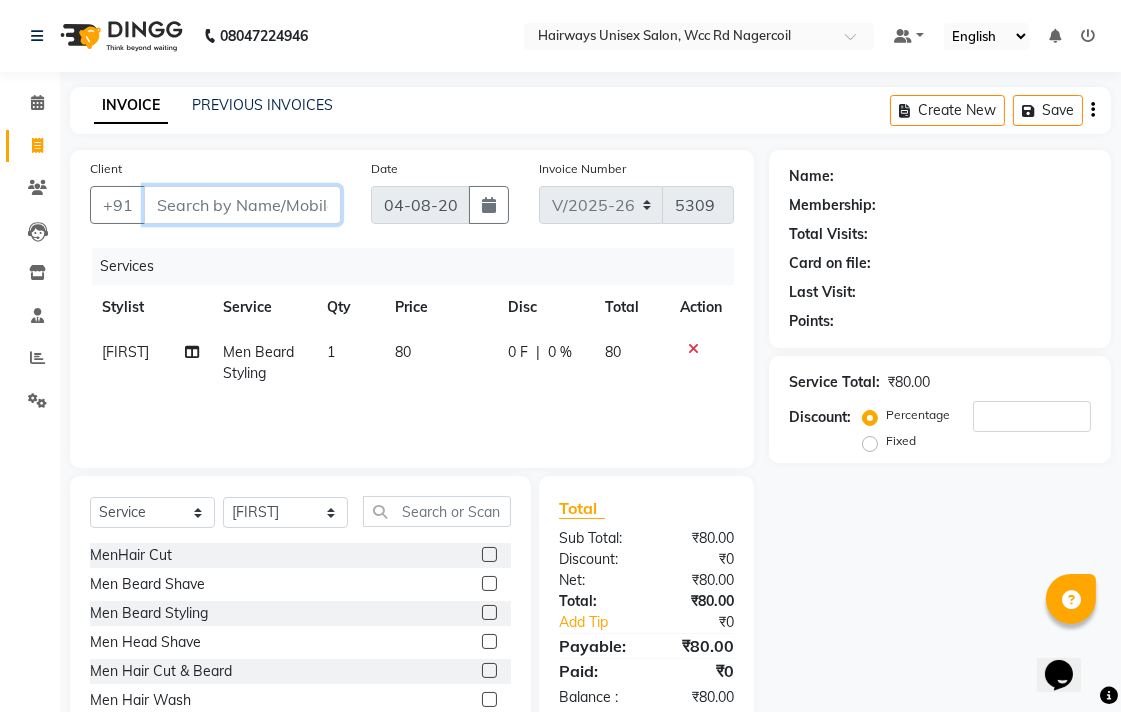type on "9" 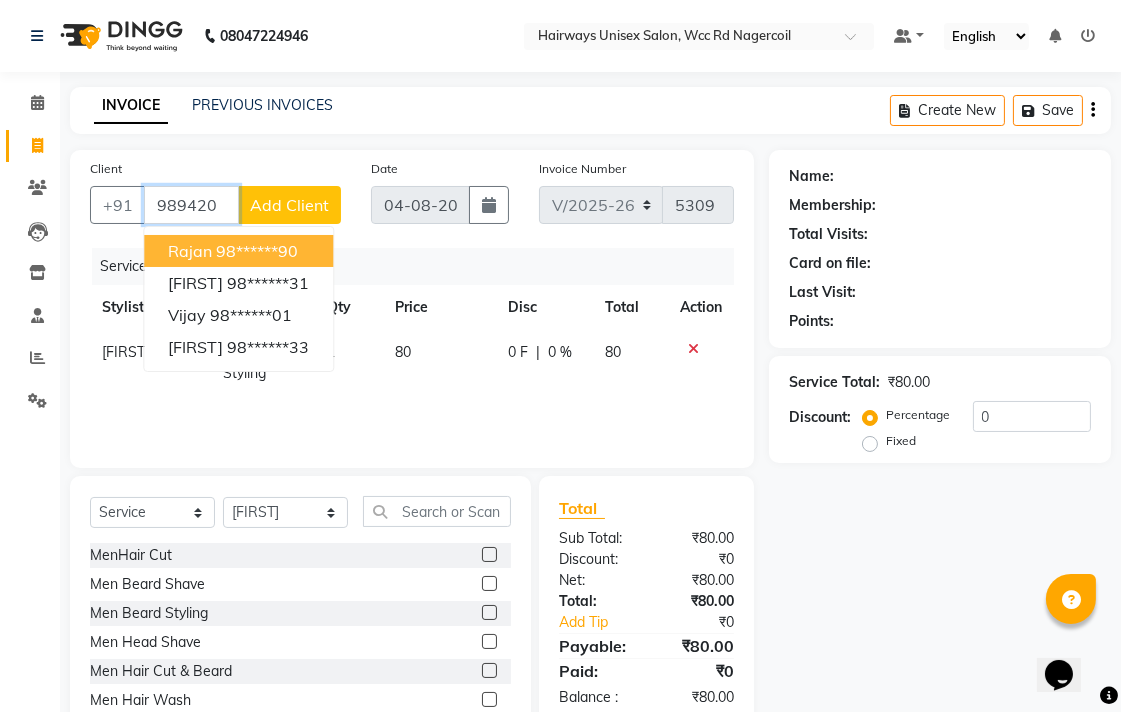 click on "98******90" at bounding box center (257, 251) 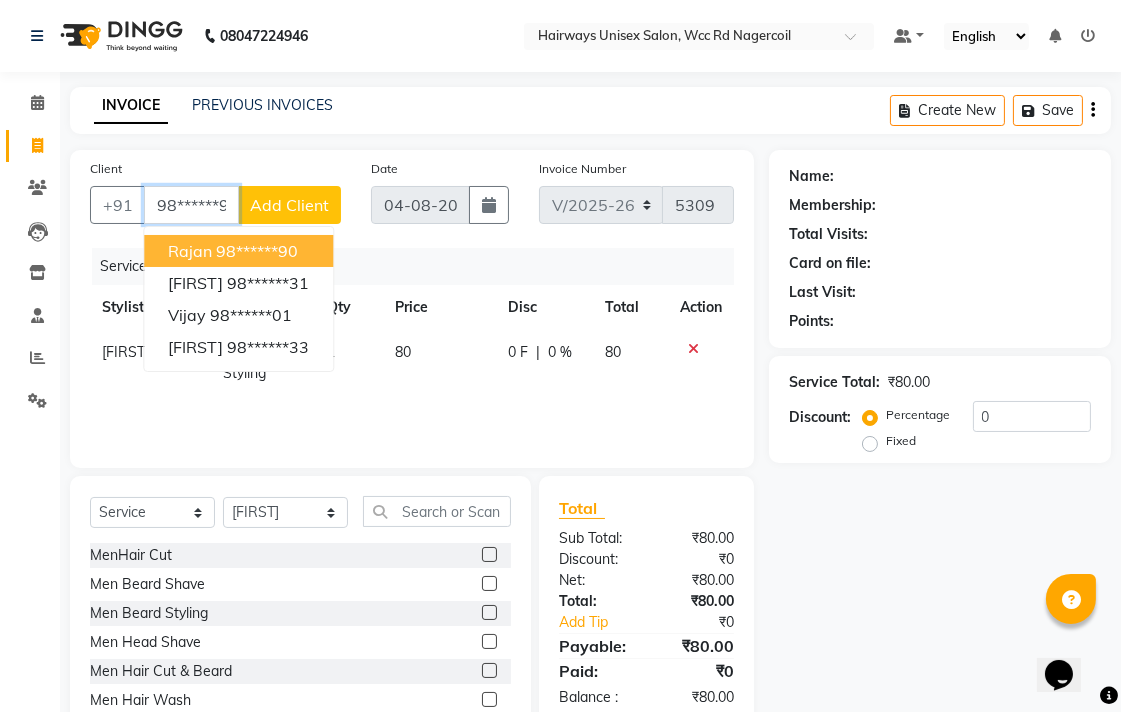 type on "98******90" 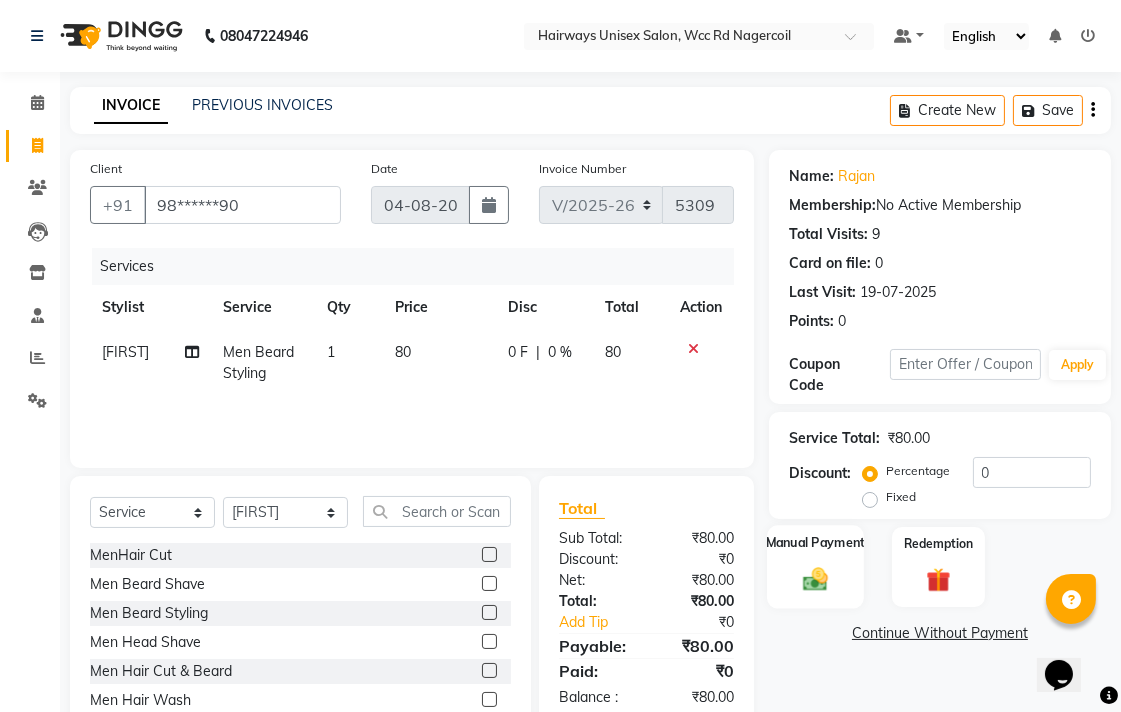 click on "Manual Payment" 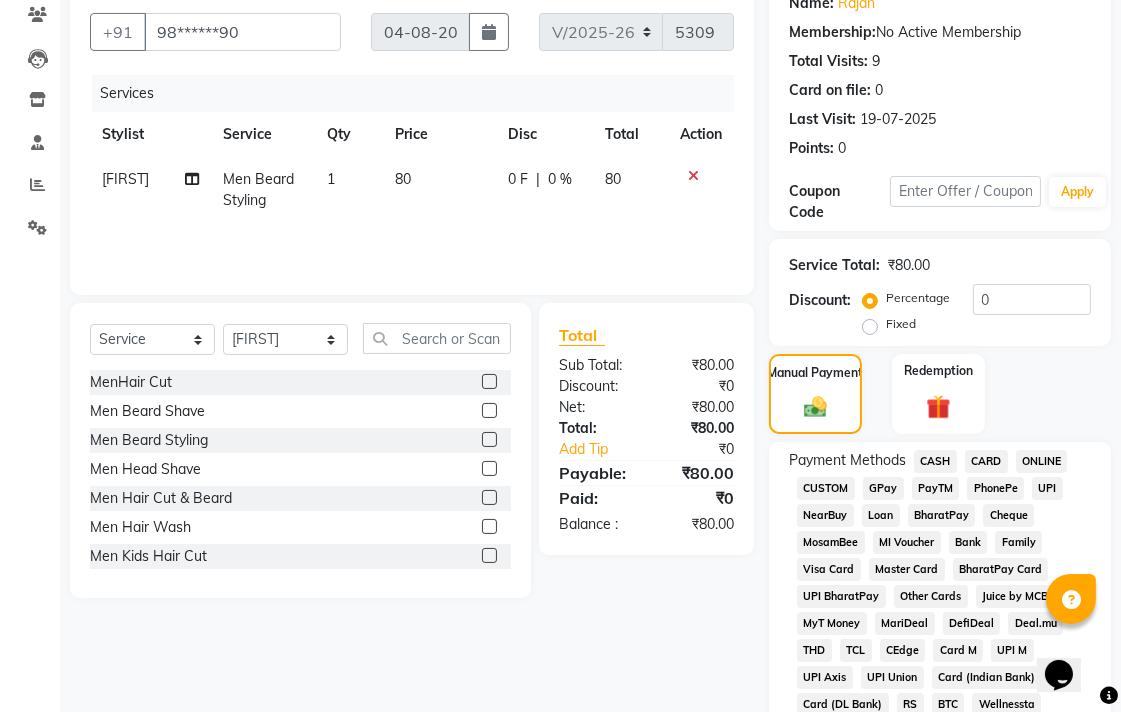 scroll, scrollTop: 444, scrollLeft: 0, axis: vertical 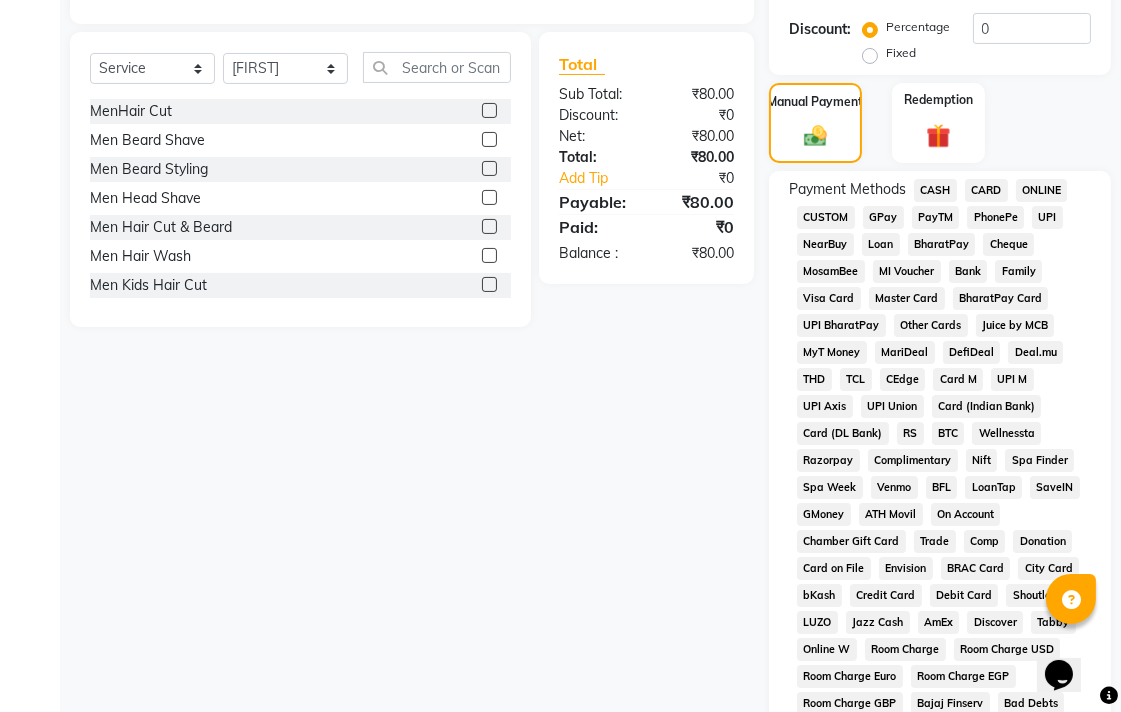 click on "CASH" 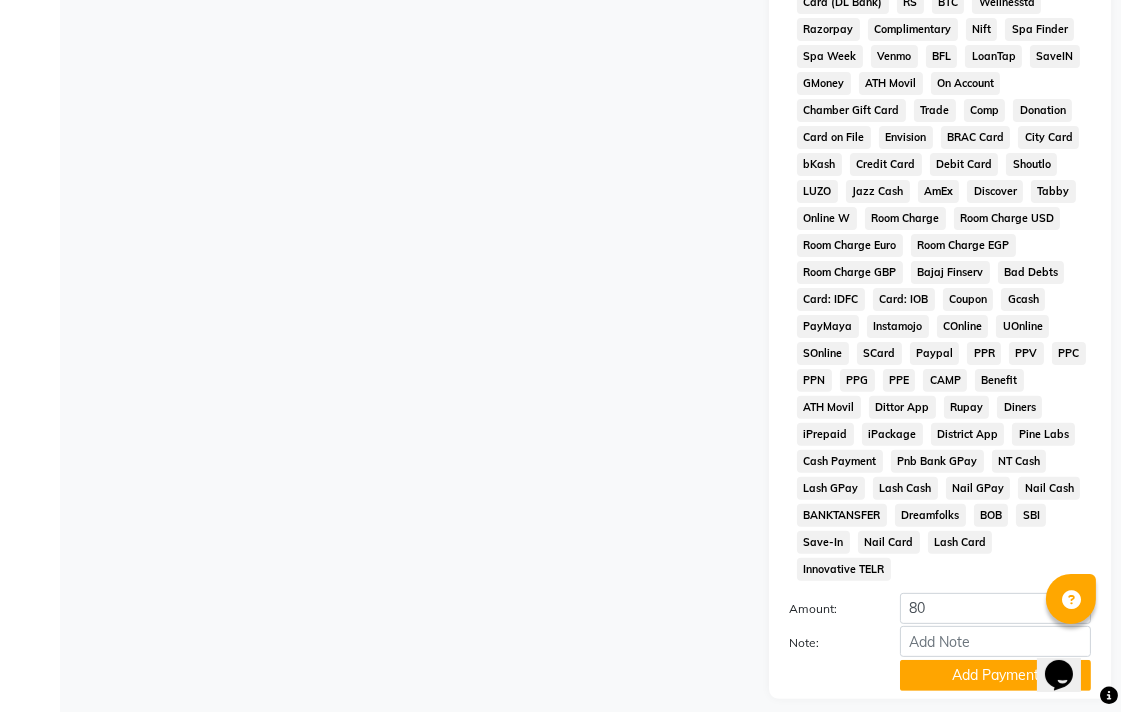 scroll, scrollTop: 913, scrollLeft: 0, axis: vertical 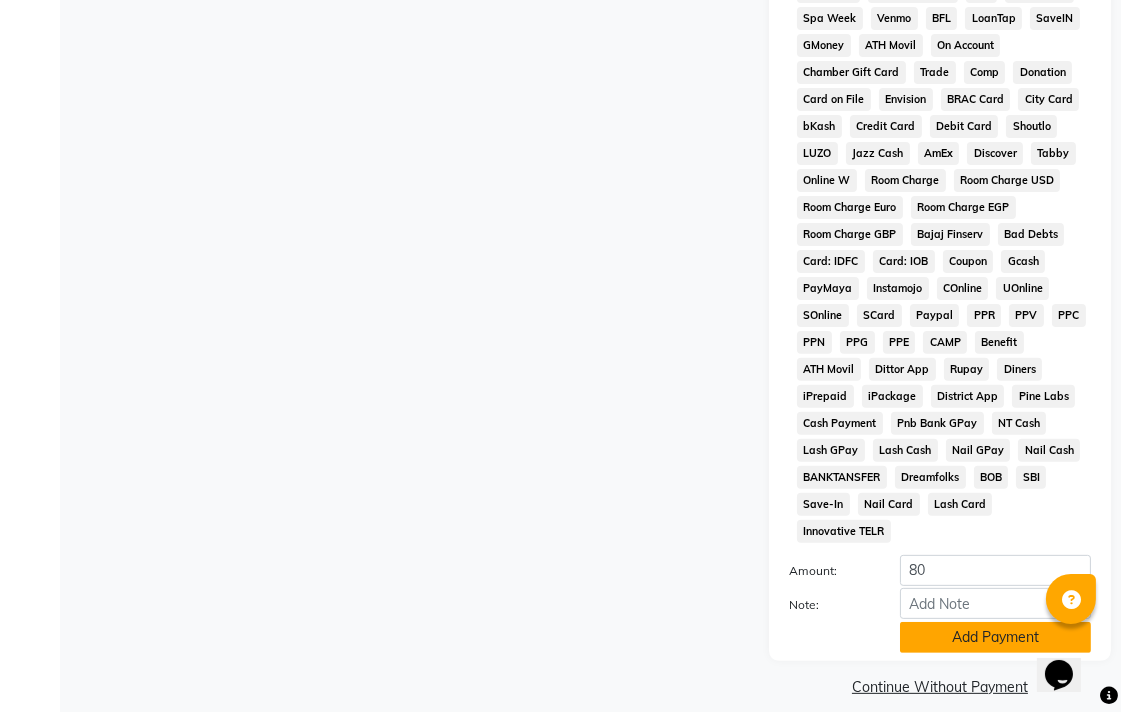 click on "Add Payment" 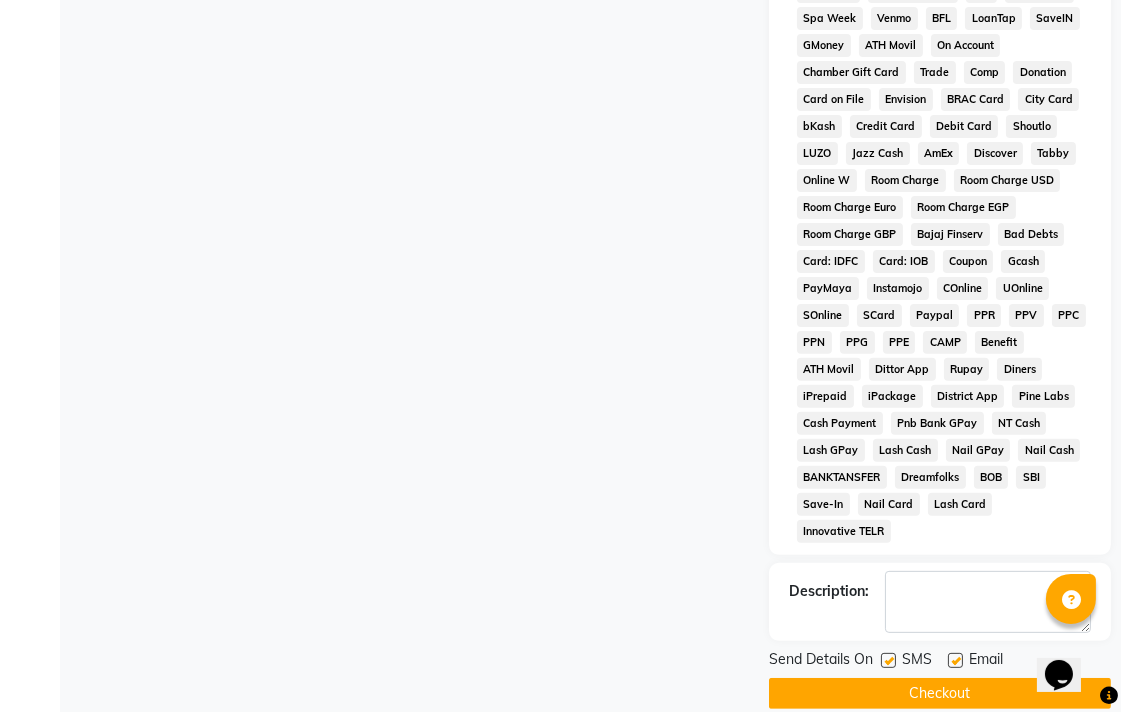 click on "Checkout" 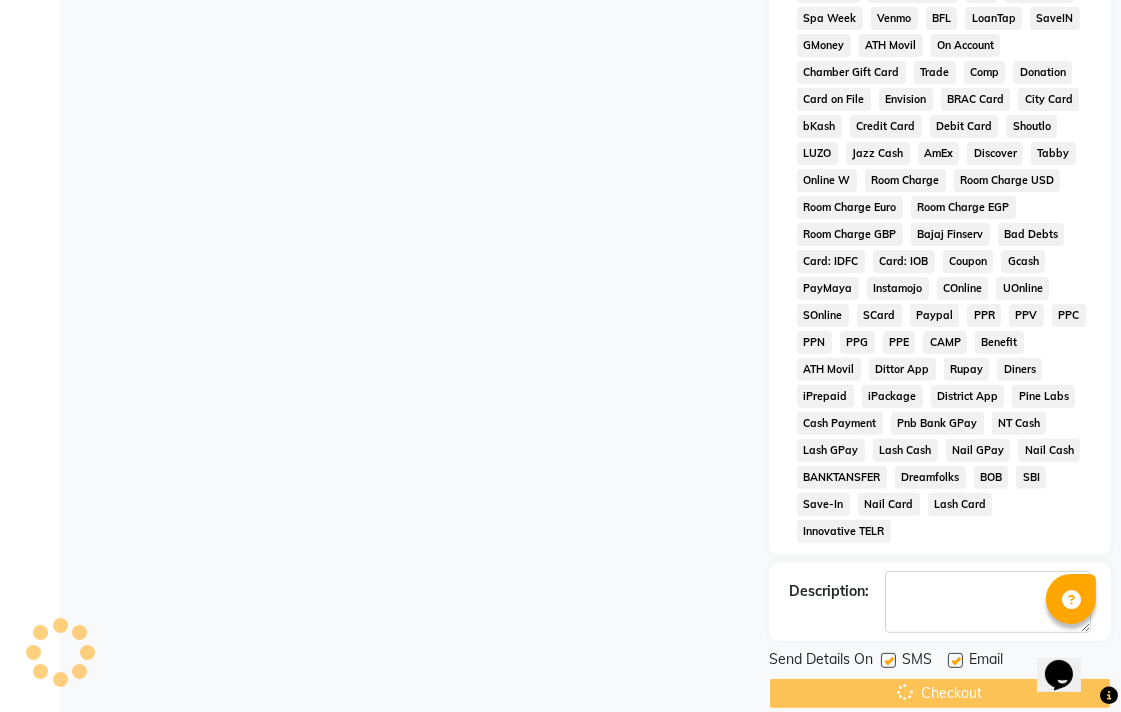 scroll, scrollTop: 0, scrollLeft: 0, axis: both 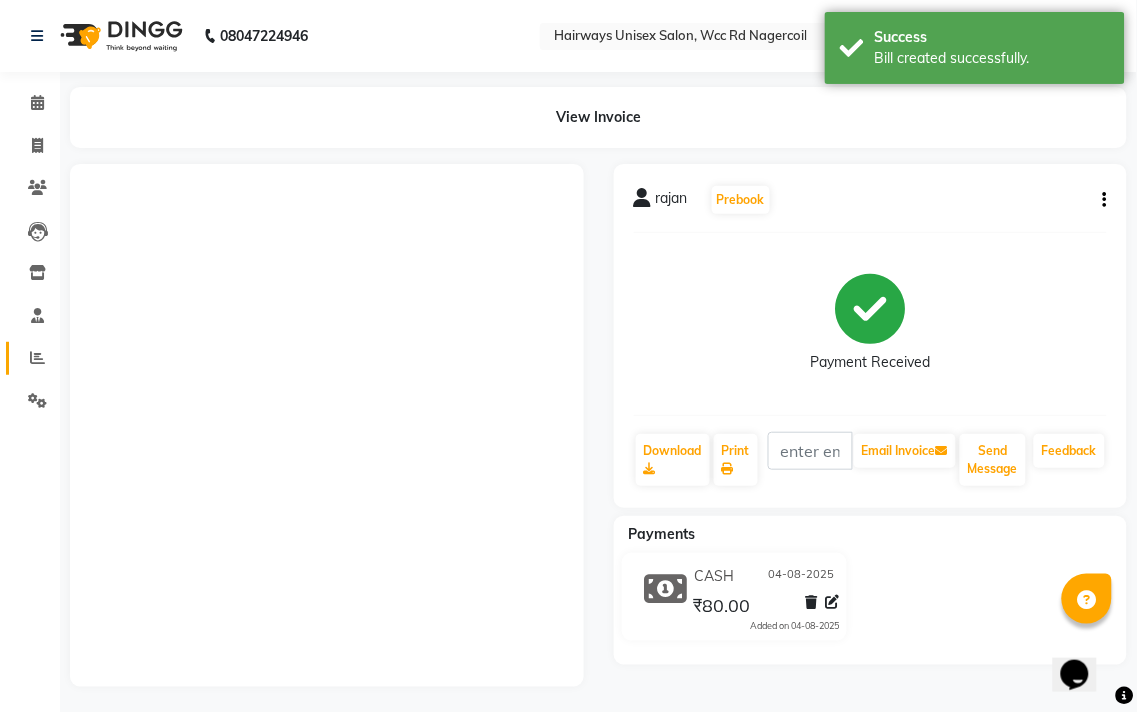 click on "Reports" 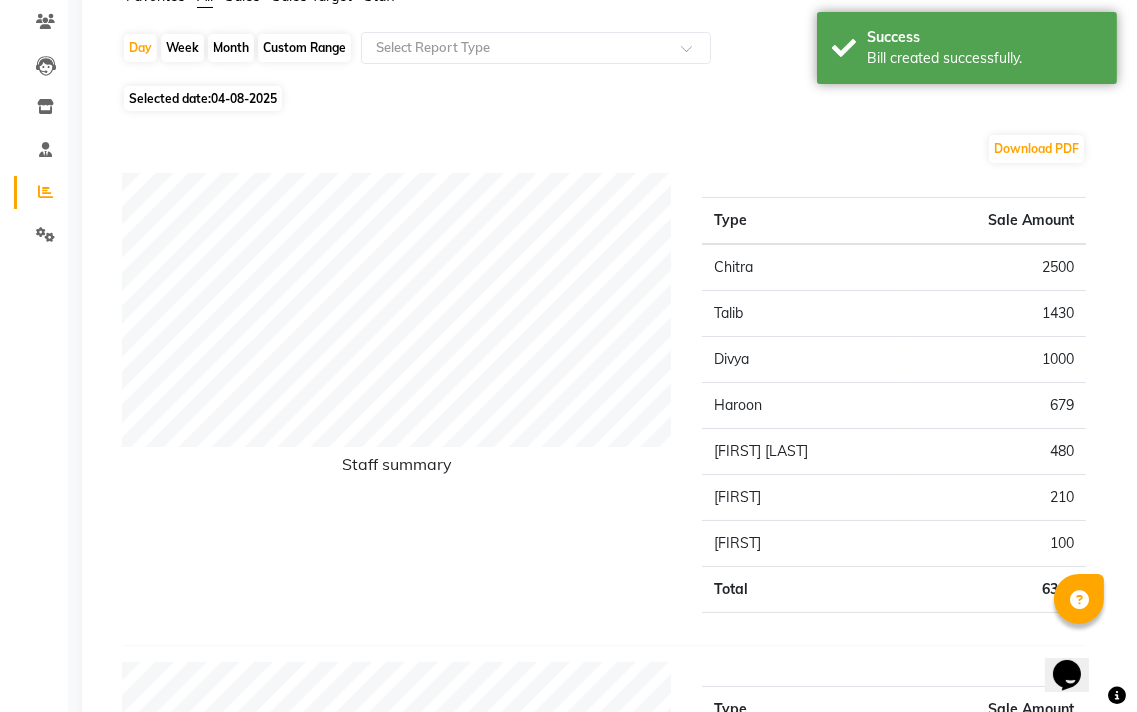 scroll, scrollTop: 0, scrollLeft: 0, axis: both 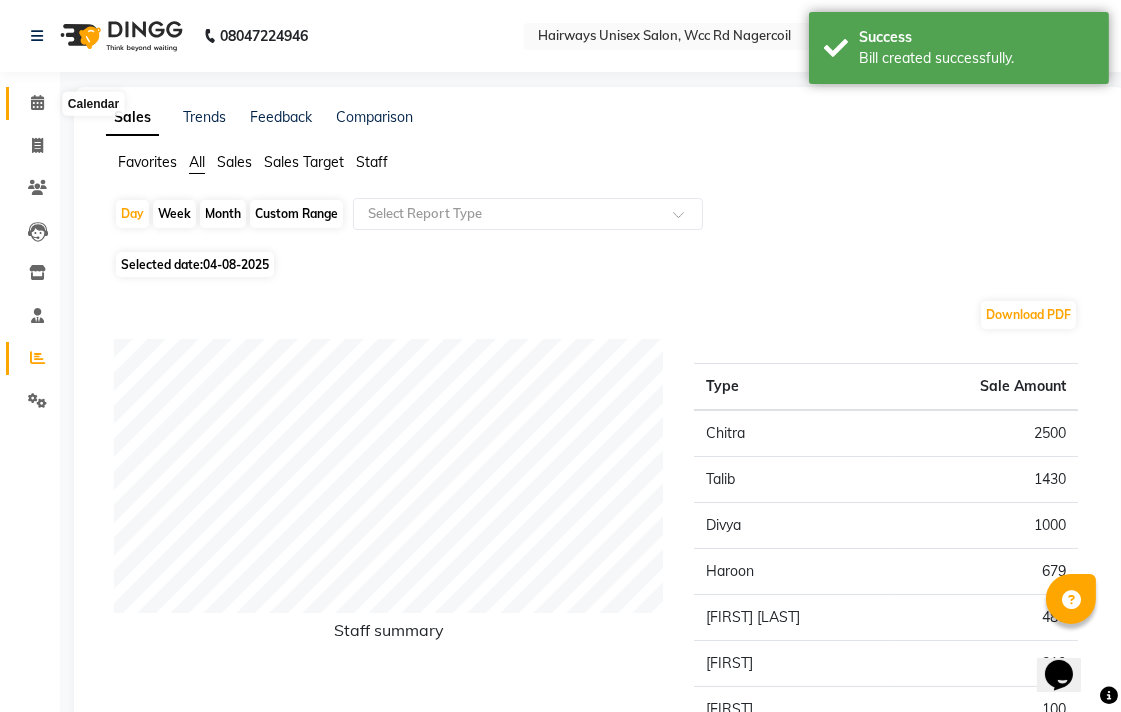 click 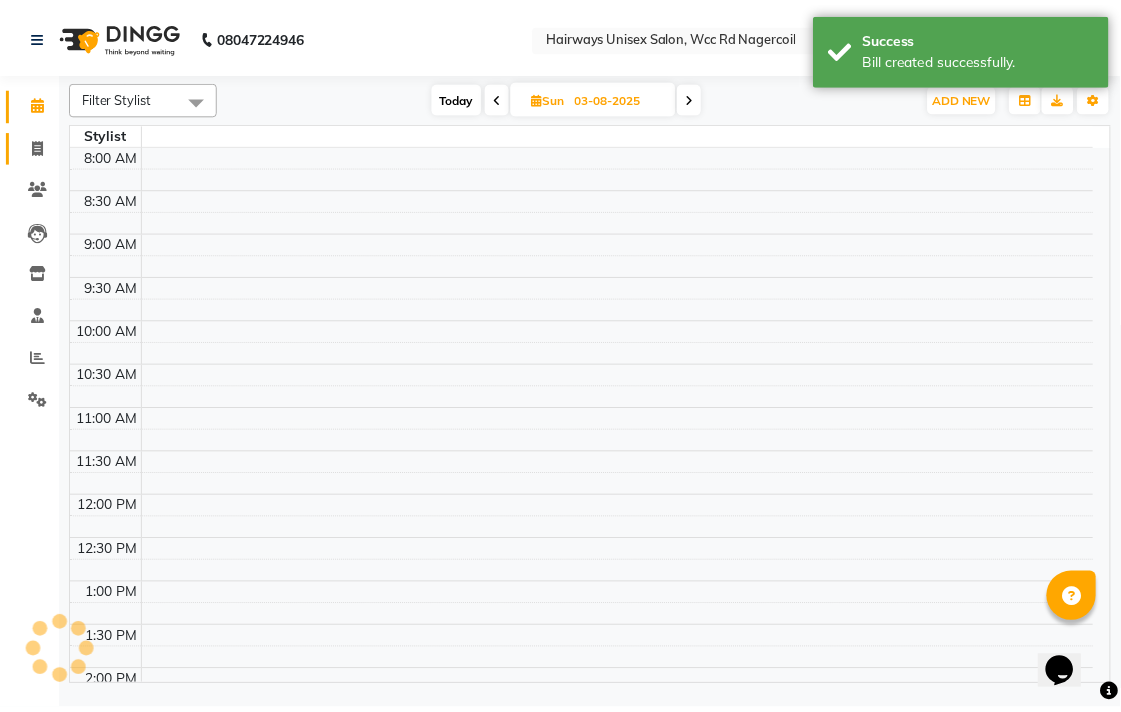 scroll, scrollTop: 0, scrollLeft: 0, axis: both 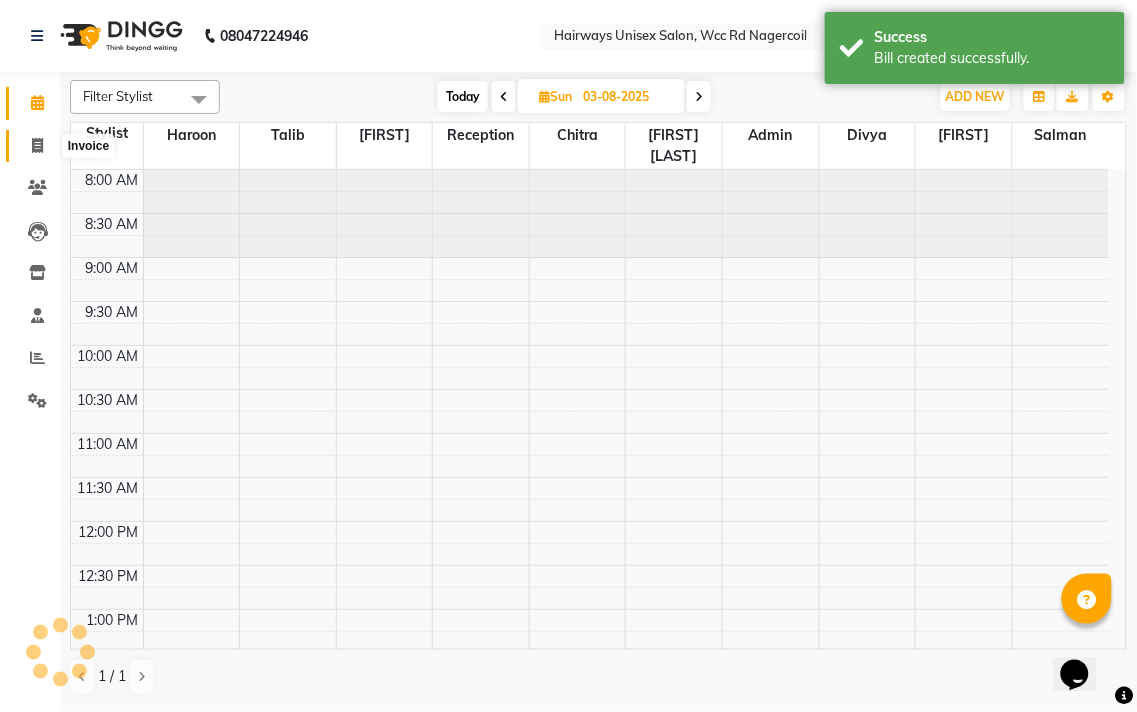 click 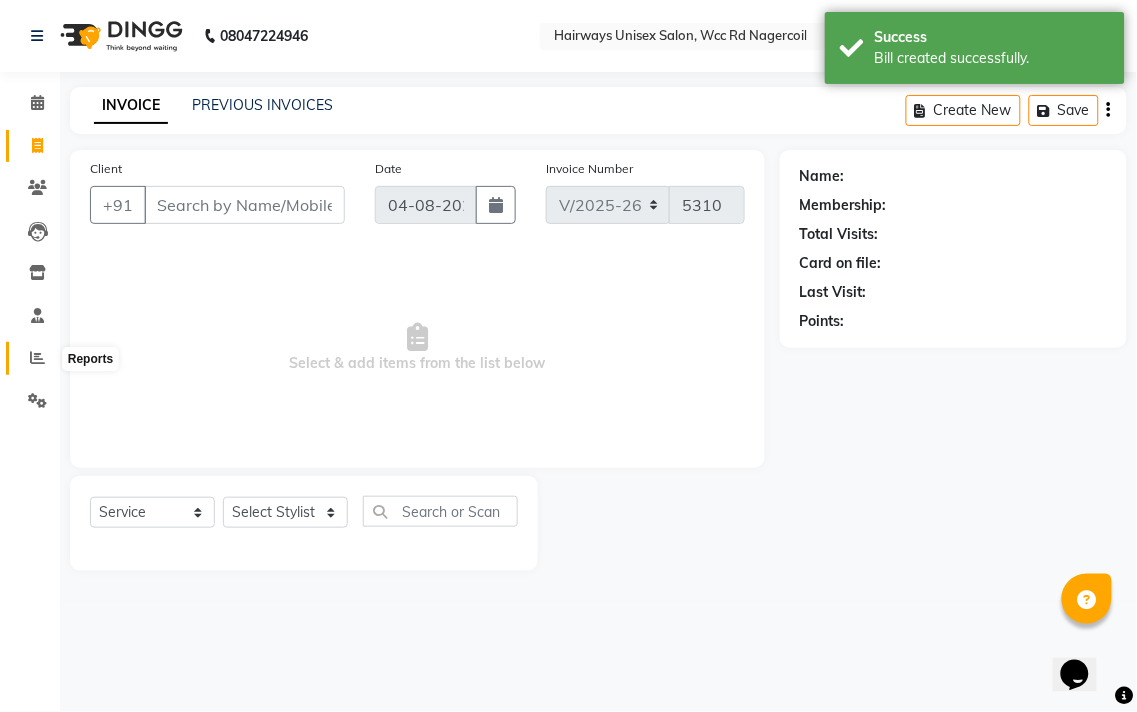 click 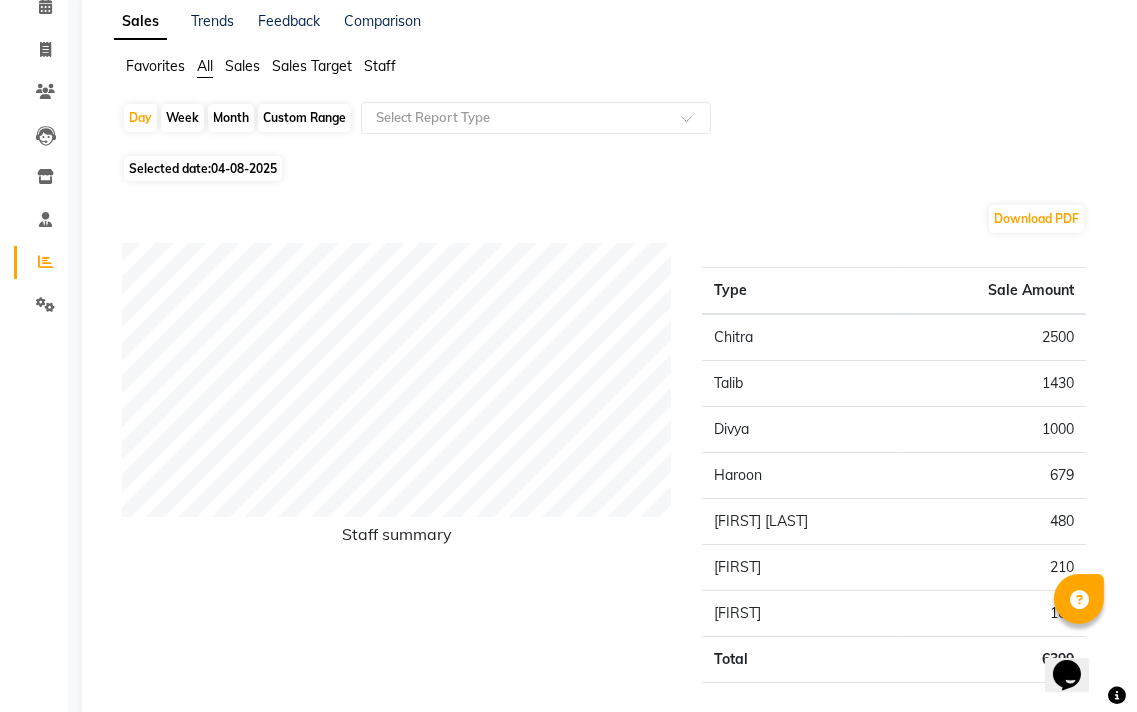 scroll, scrollTop: 0, scrollLeft: 0, axis: both 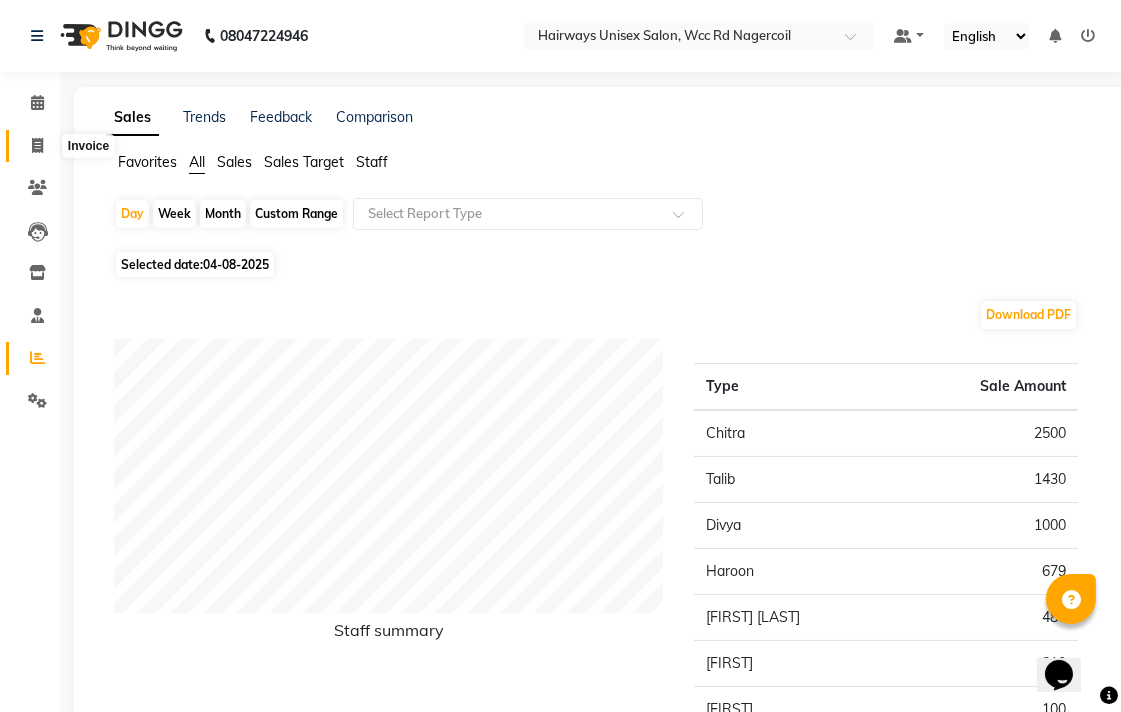 click 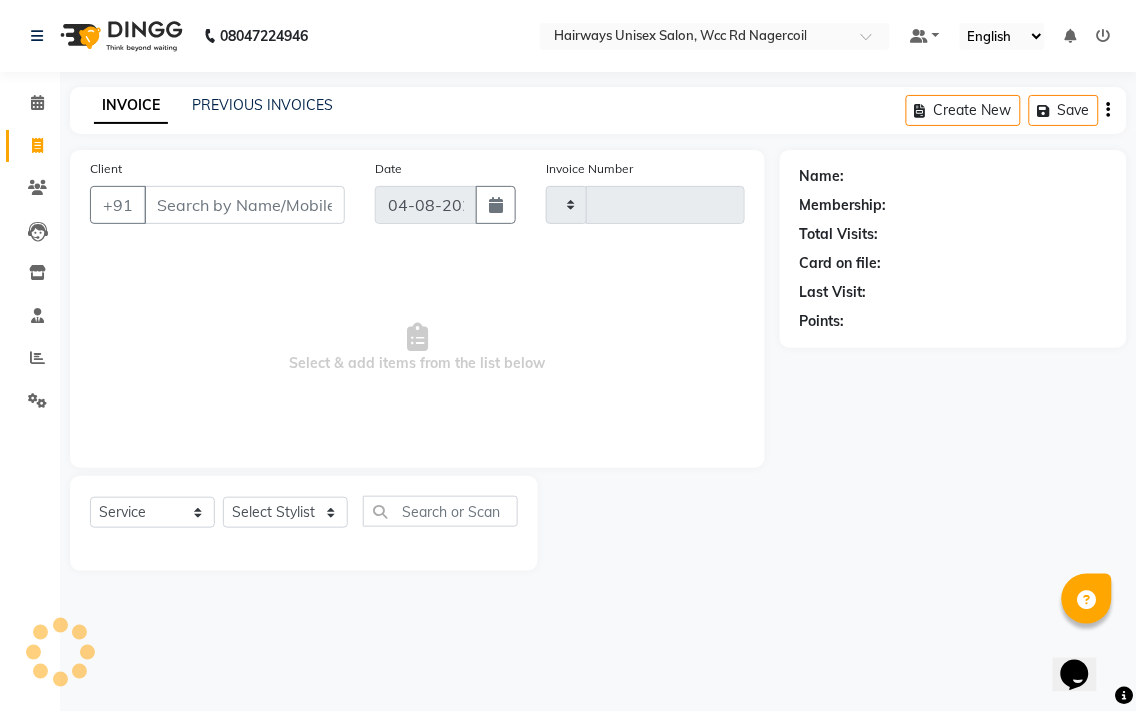 type on "5310" 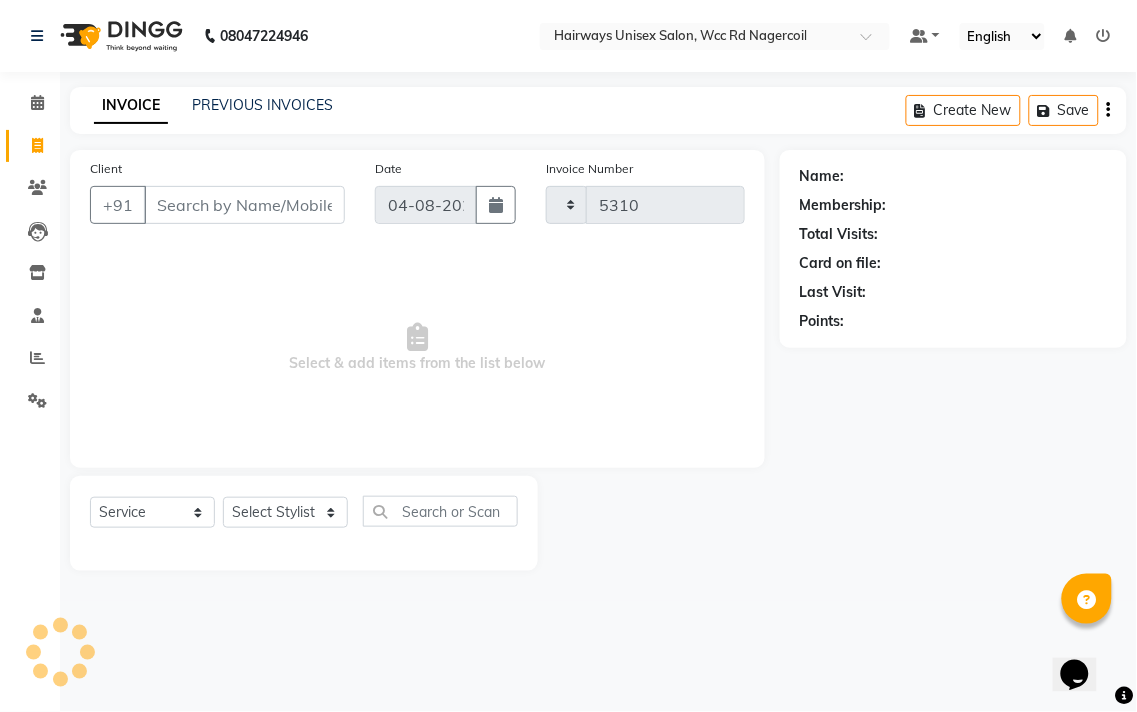 select on "6523" 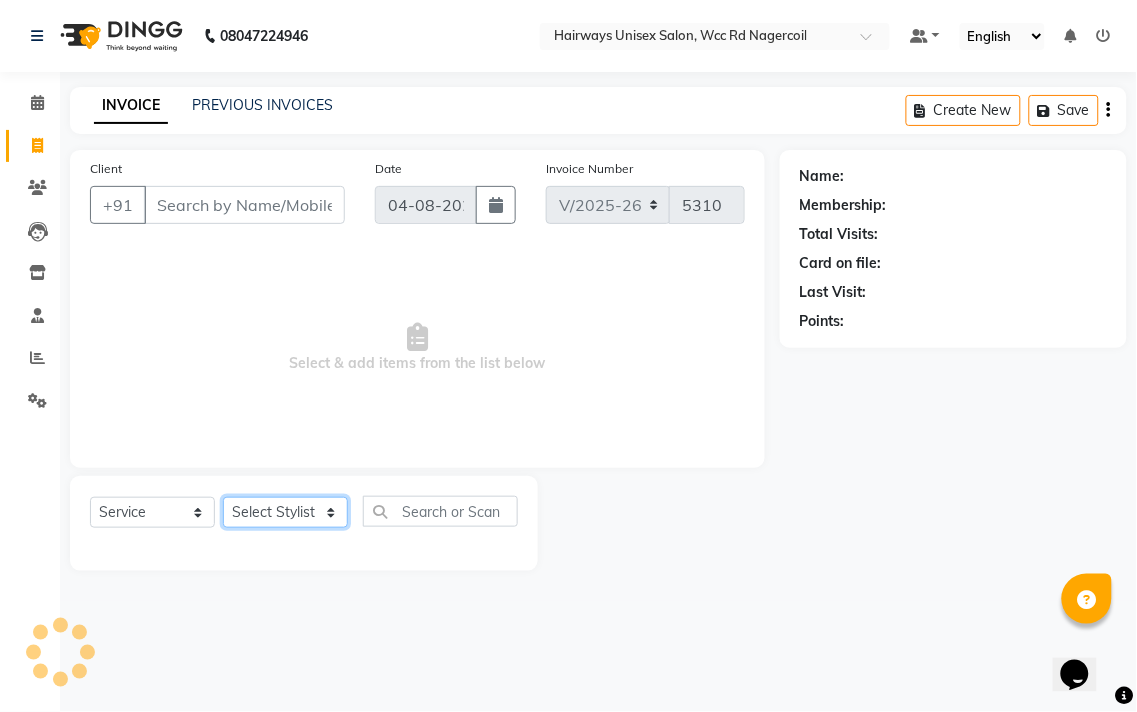 click on "Select Stylist" 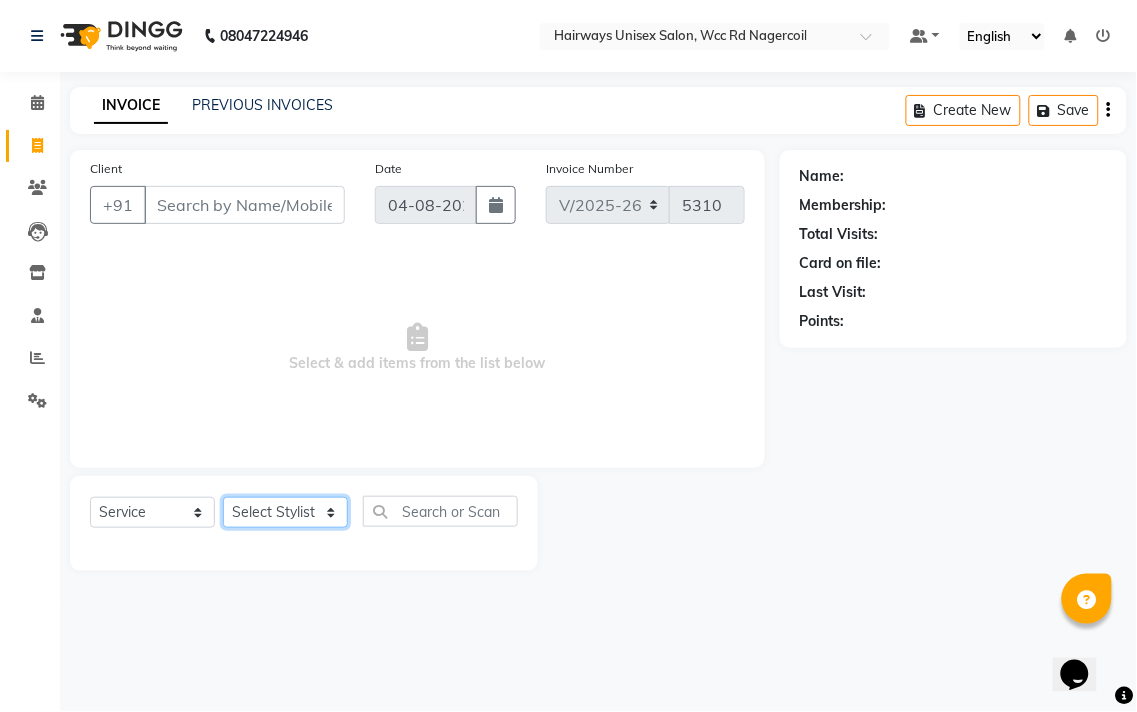 select on "49914" 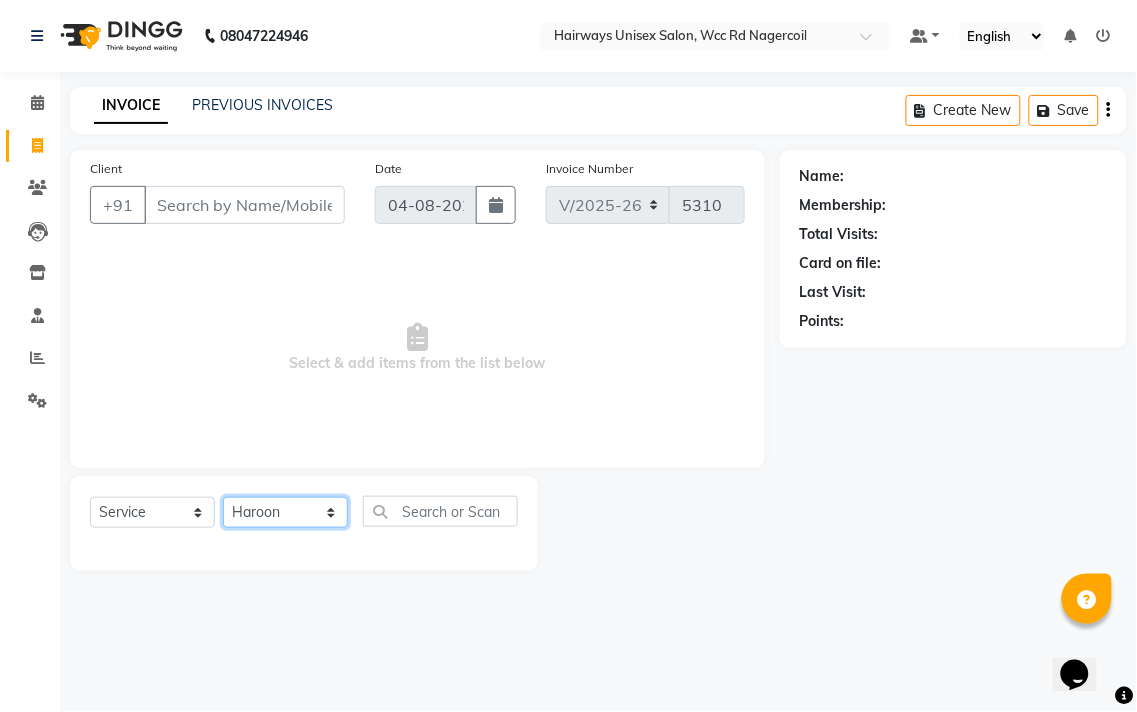 click on "Select Stylist Admin Chitra divya Gokila Haroon Imran Reception Salman Sartaj Khan Talib" 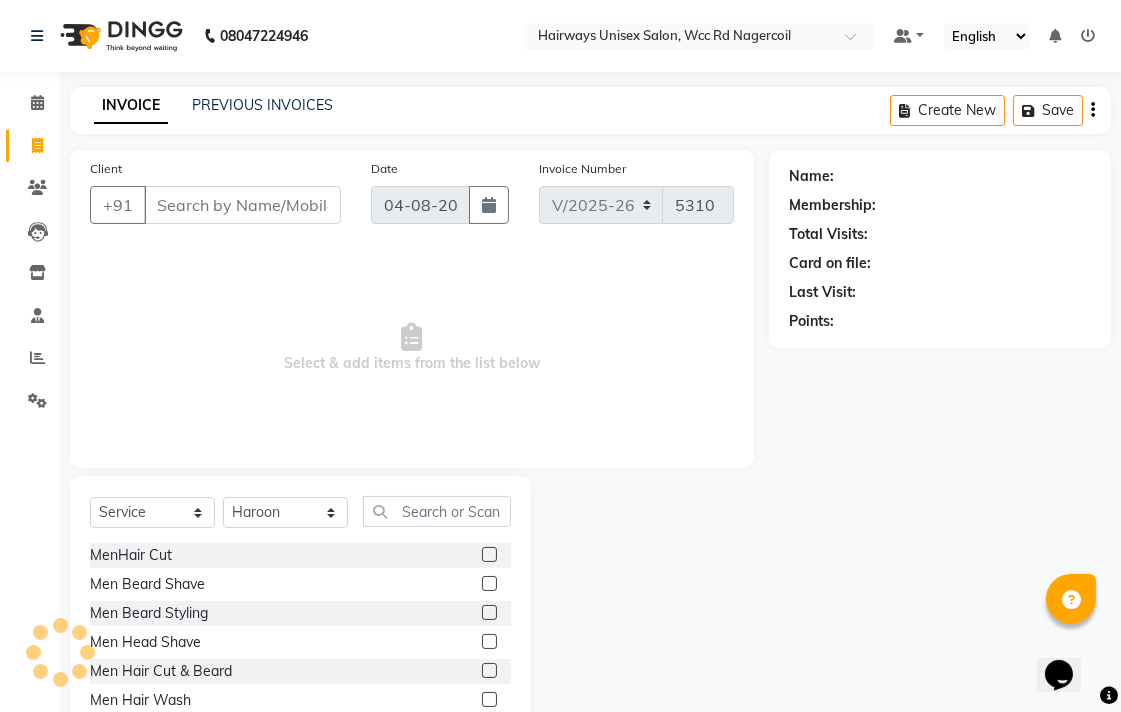 click 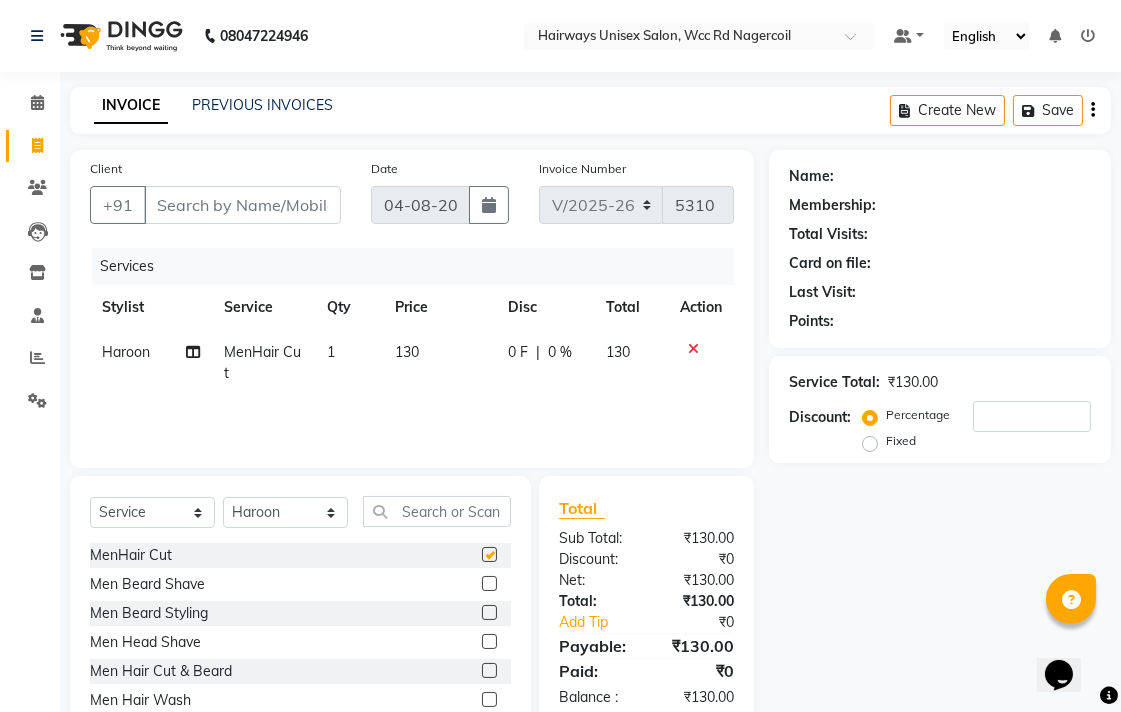checkbox on "false" 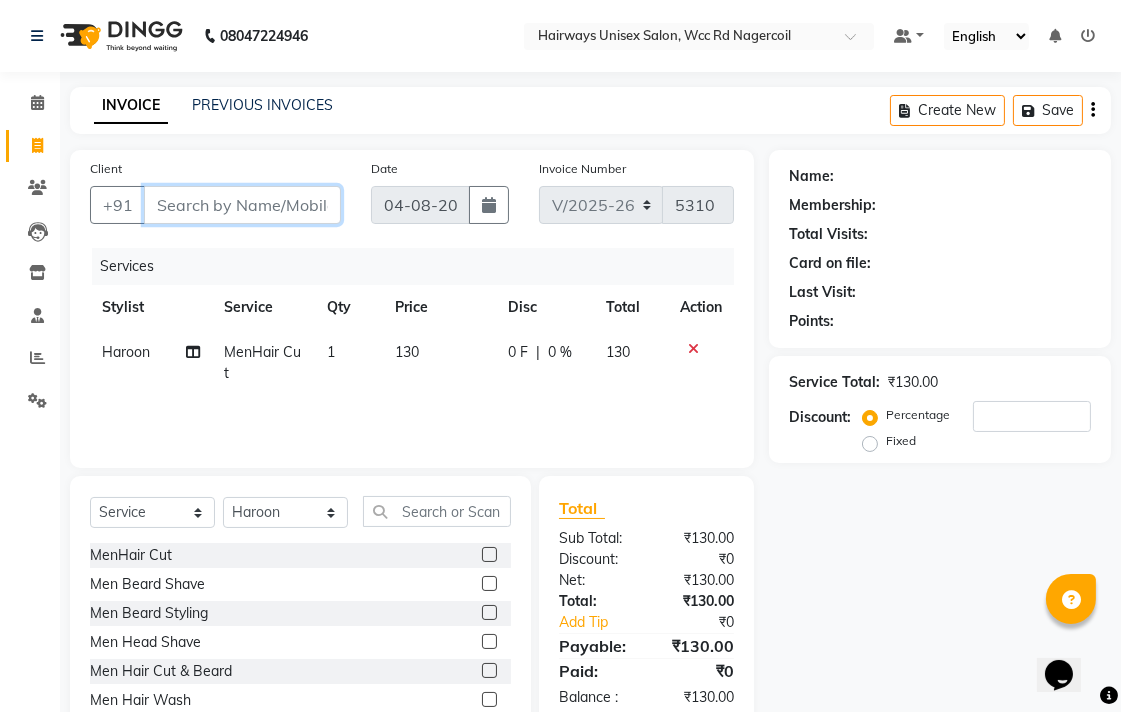 click on "Client" at bounding box center (242, 205) 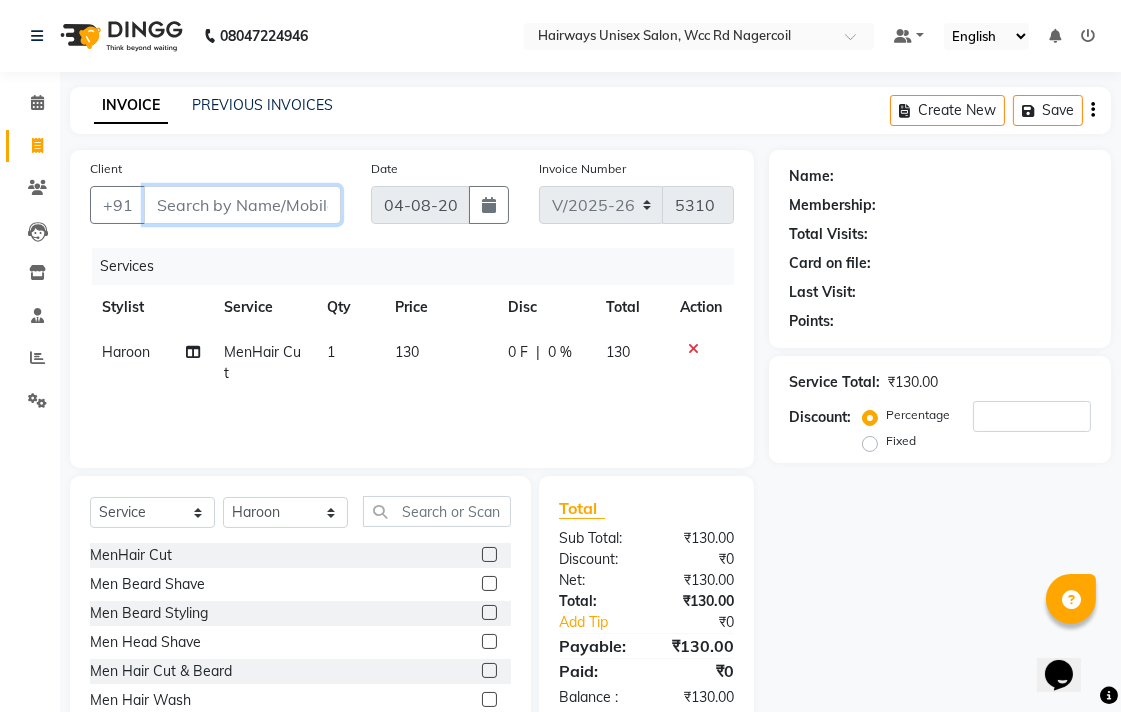 type on "9" 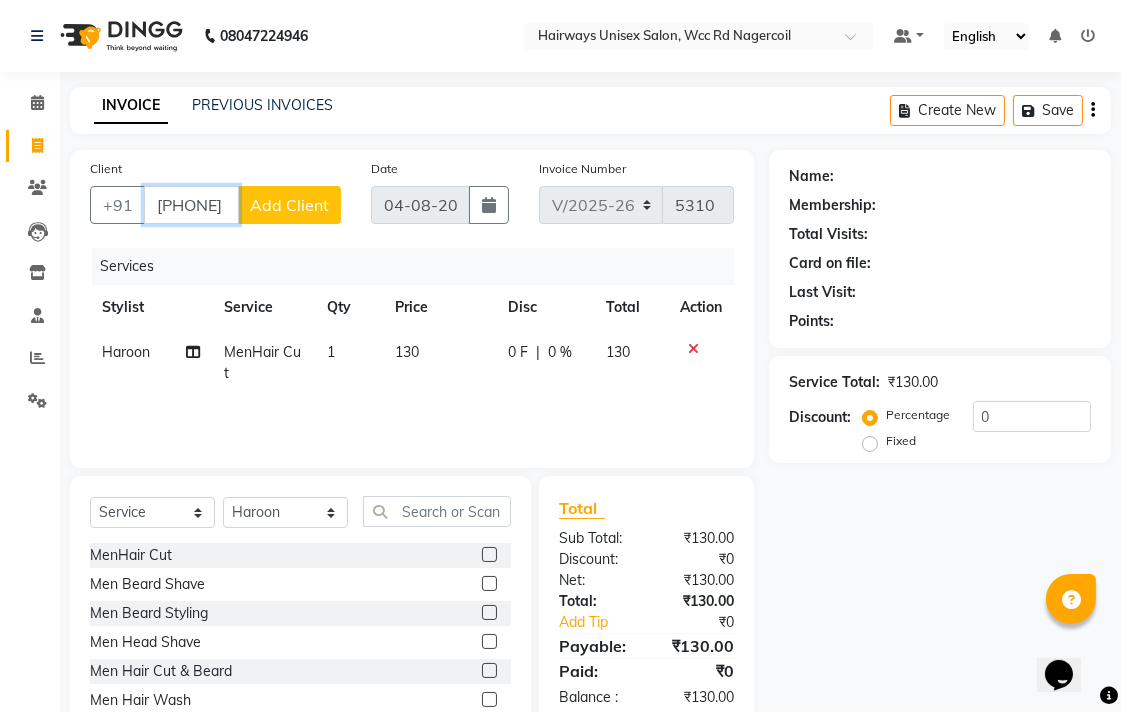 type on "[PHONE]" 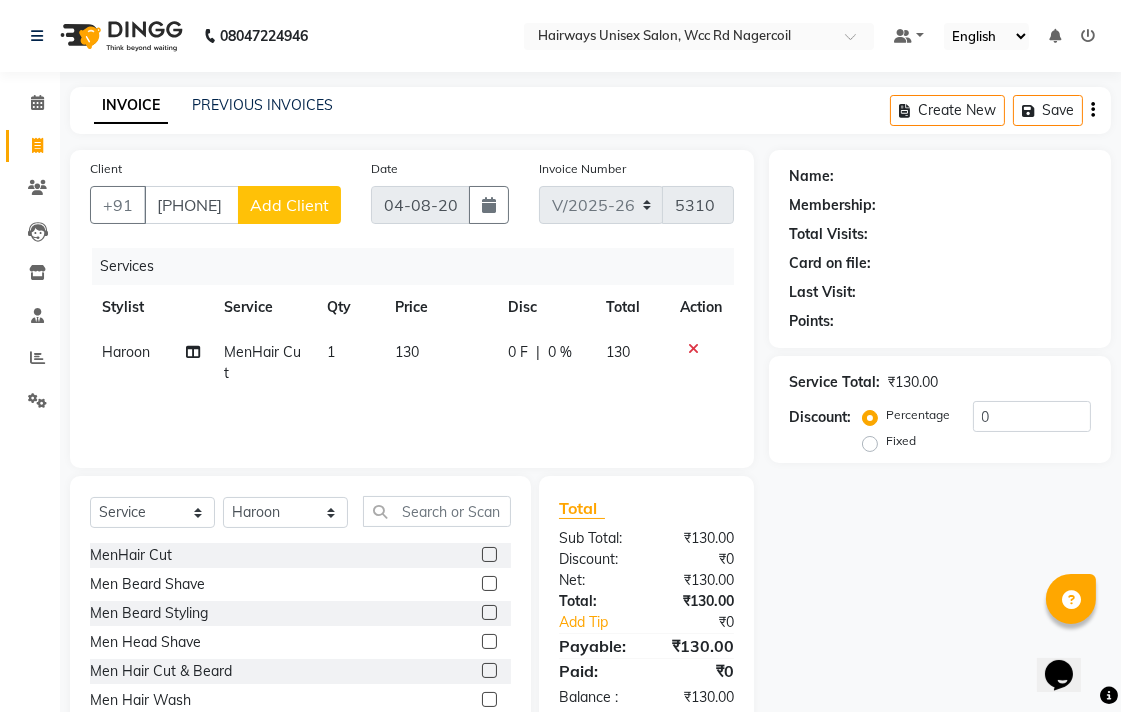 click on "Add Client" 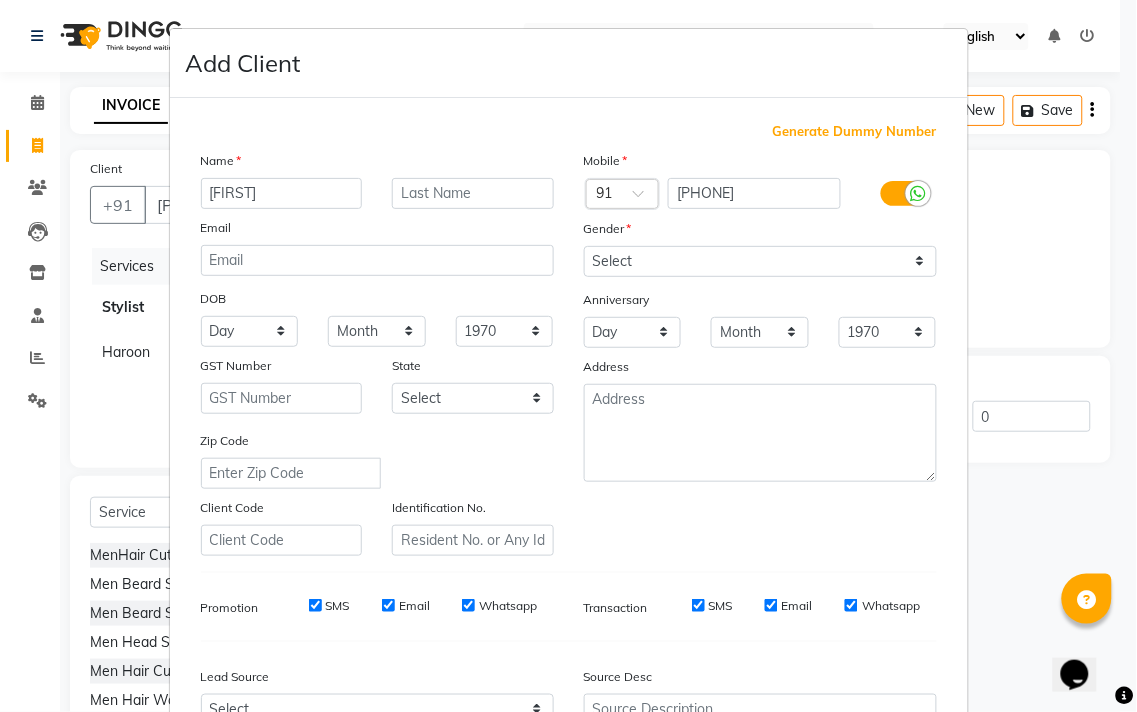 type on "[FIRST]" 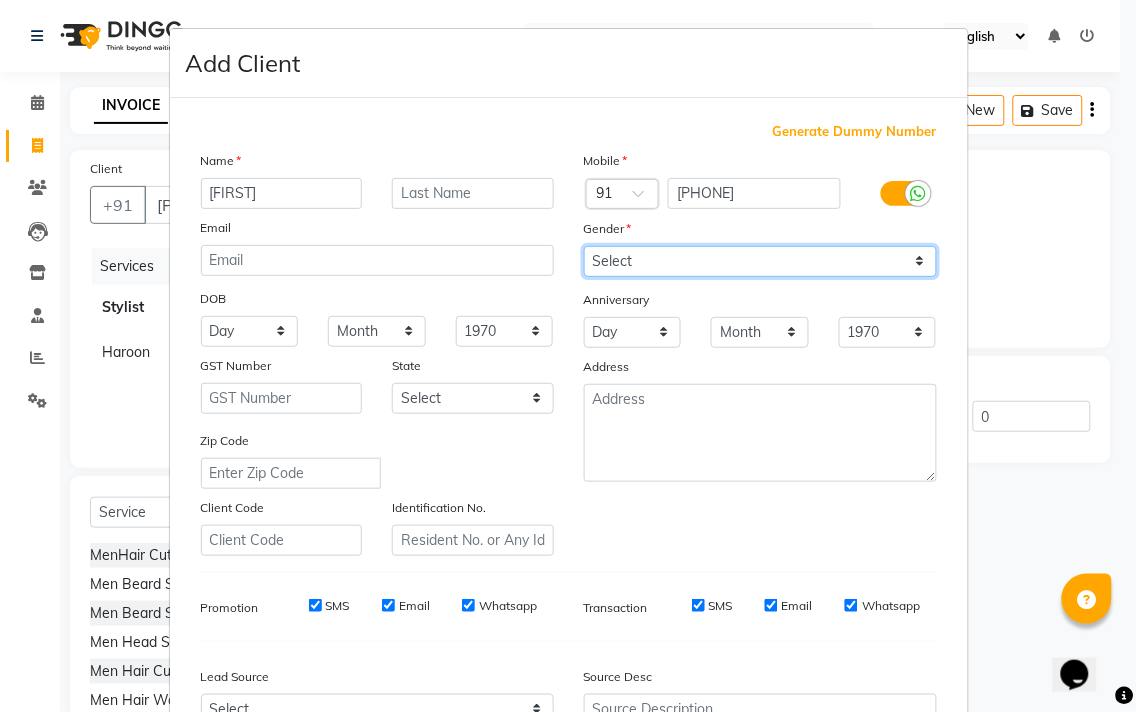 drag, startPoint x: 841, startPoint y: 258, endPoint x: 824, endPoint y: 271, distance: 21.400934 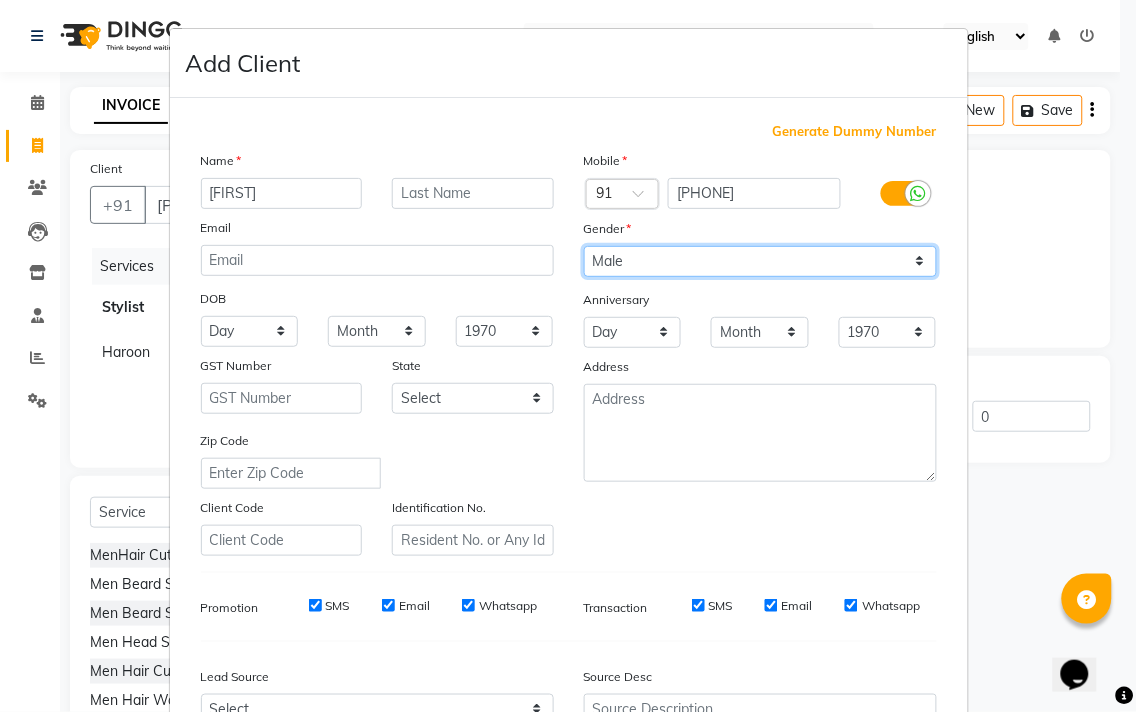click on "Select Male Female Other Prefer Not To Say" at bounding box center (760, 261) 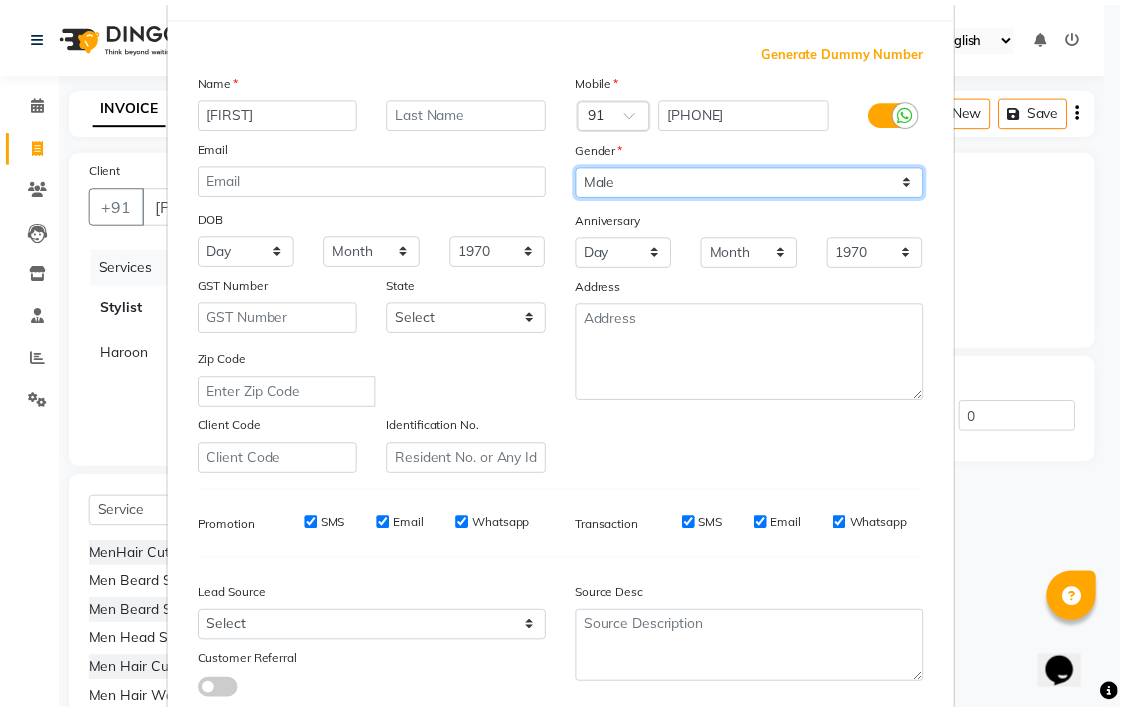 scroll, scrollTop: 212, scrollLeft: 0, axis: vertical 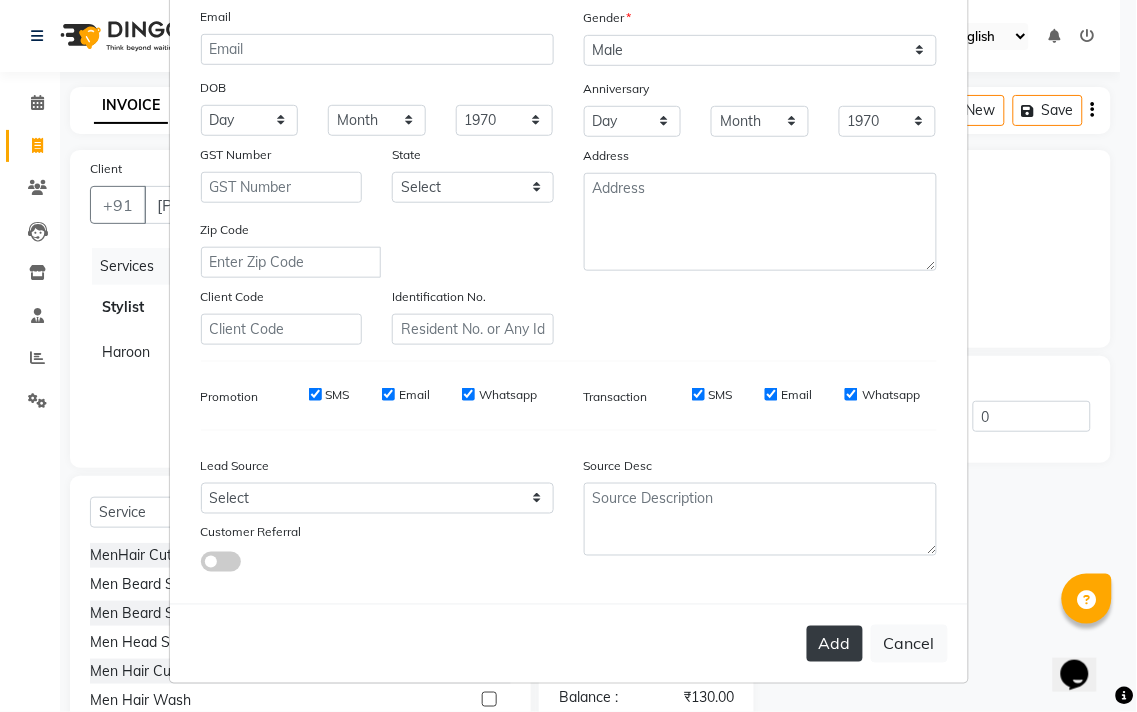click on "Add" at bounding box center [835, 644] 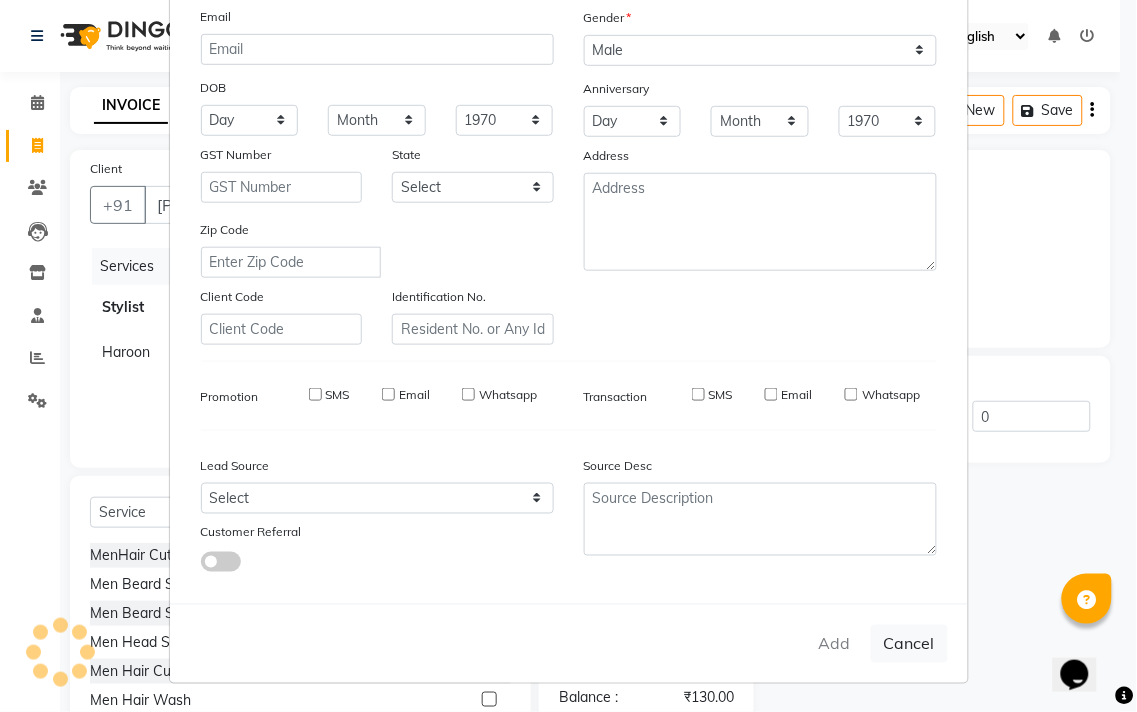 type on "93******01" 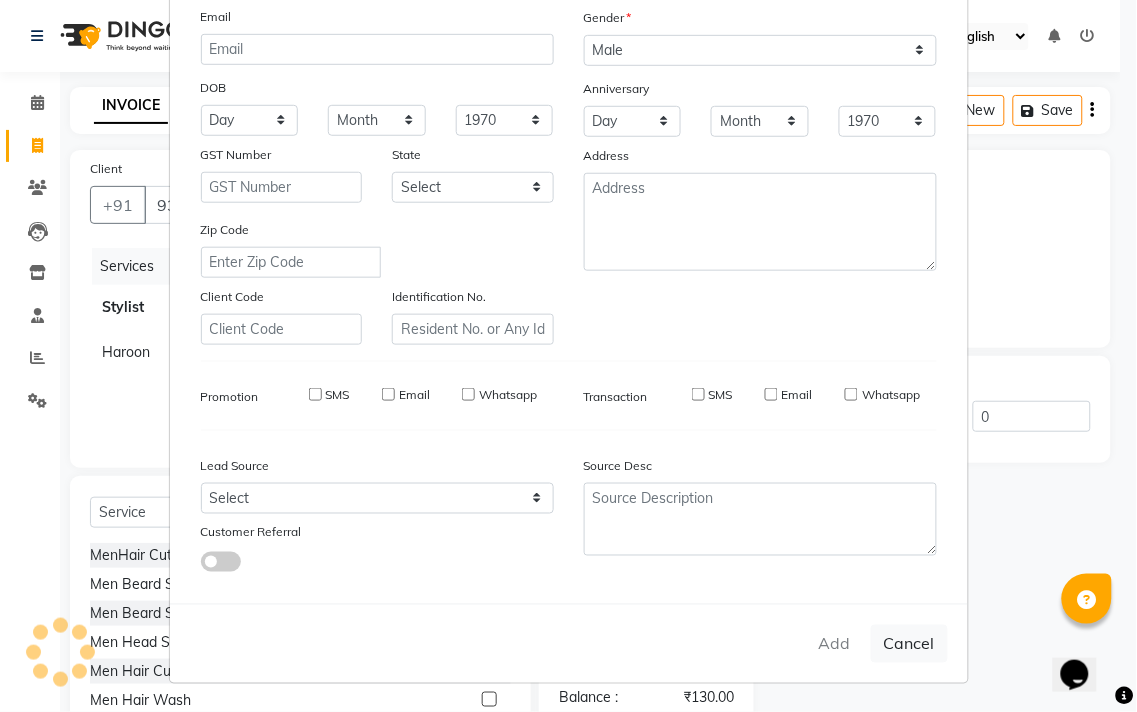select 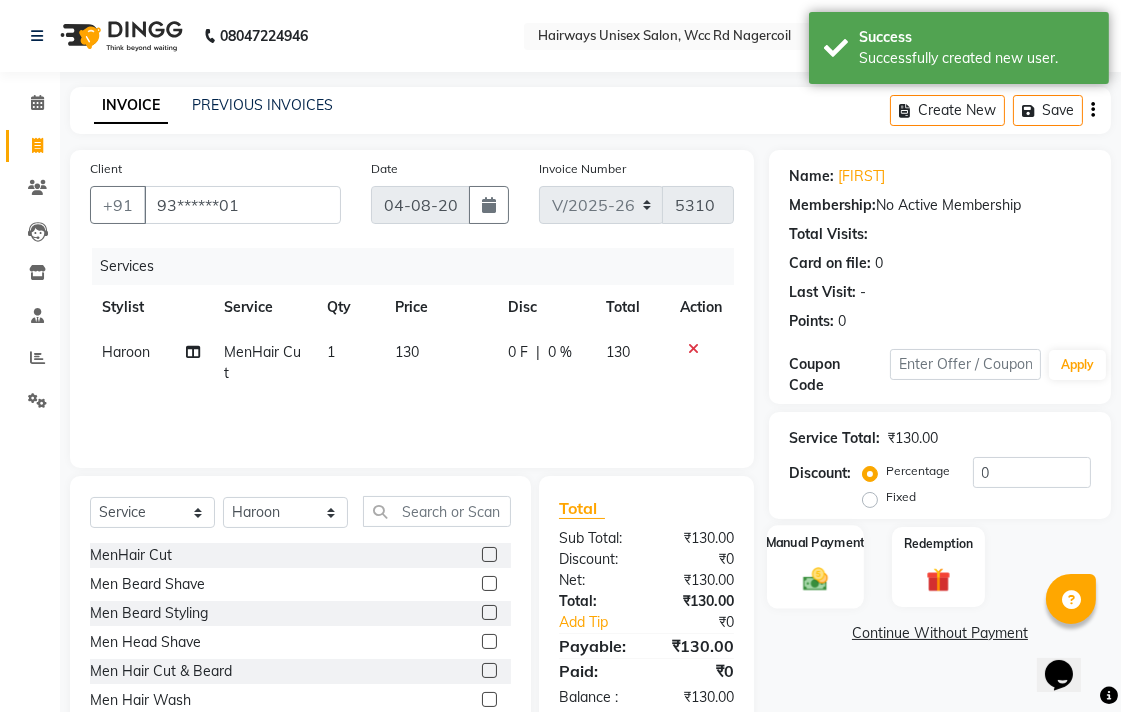 click on "Manual Payment" 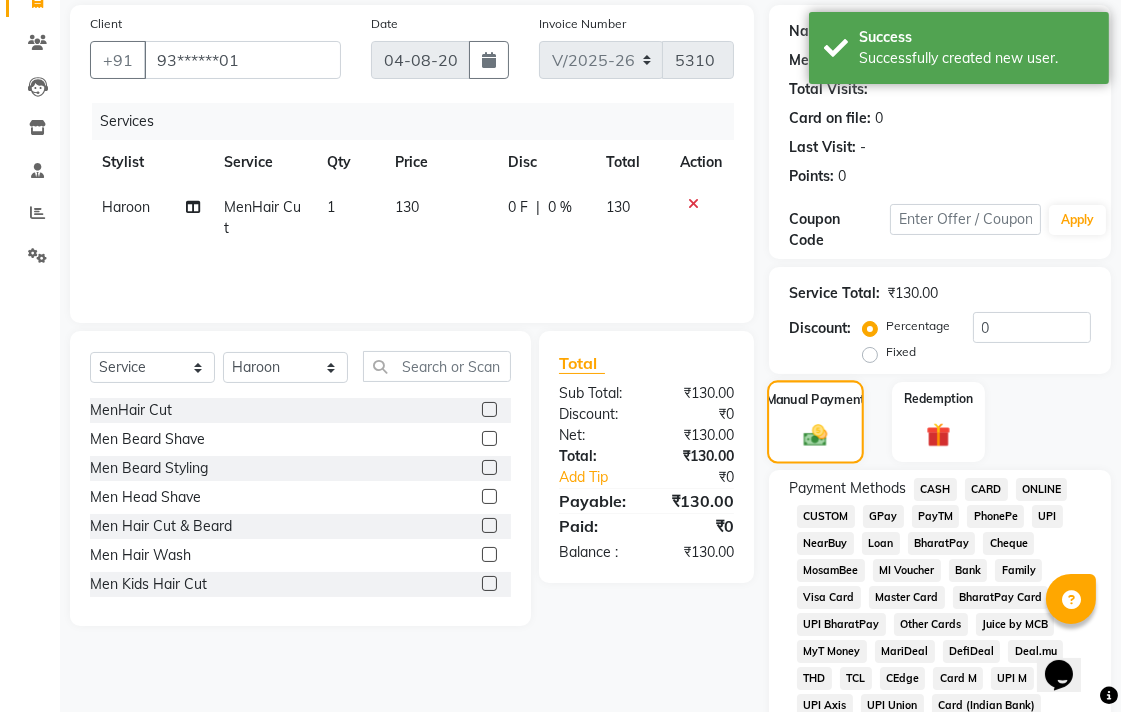 scroll, scrollTop: 333, scrollLeft: 0, axis: vertical 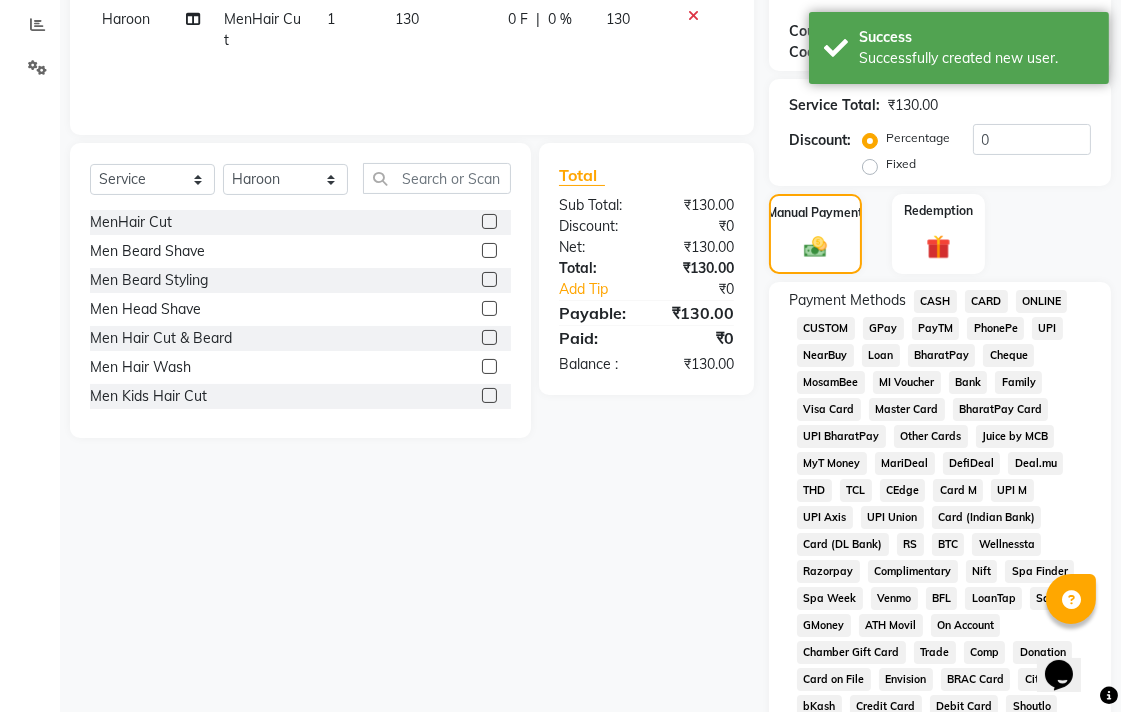 click on "CASH" 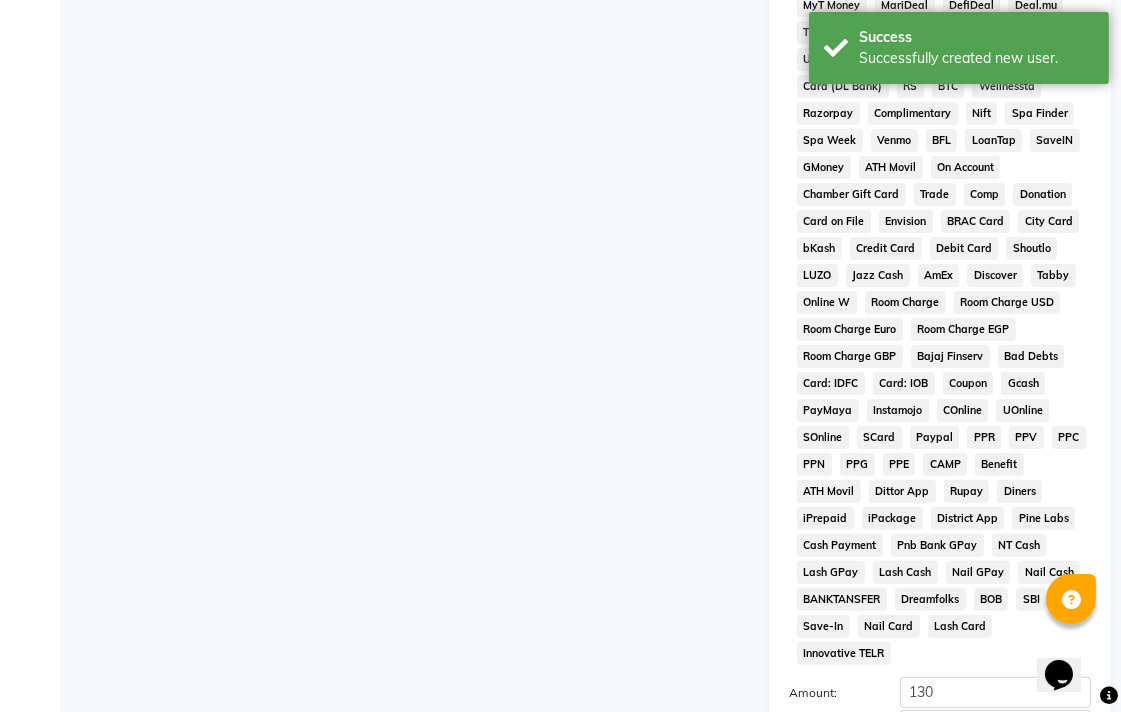 scroll, scrollTop: 913, scrollLeft: 0, axis: vertical 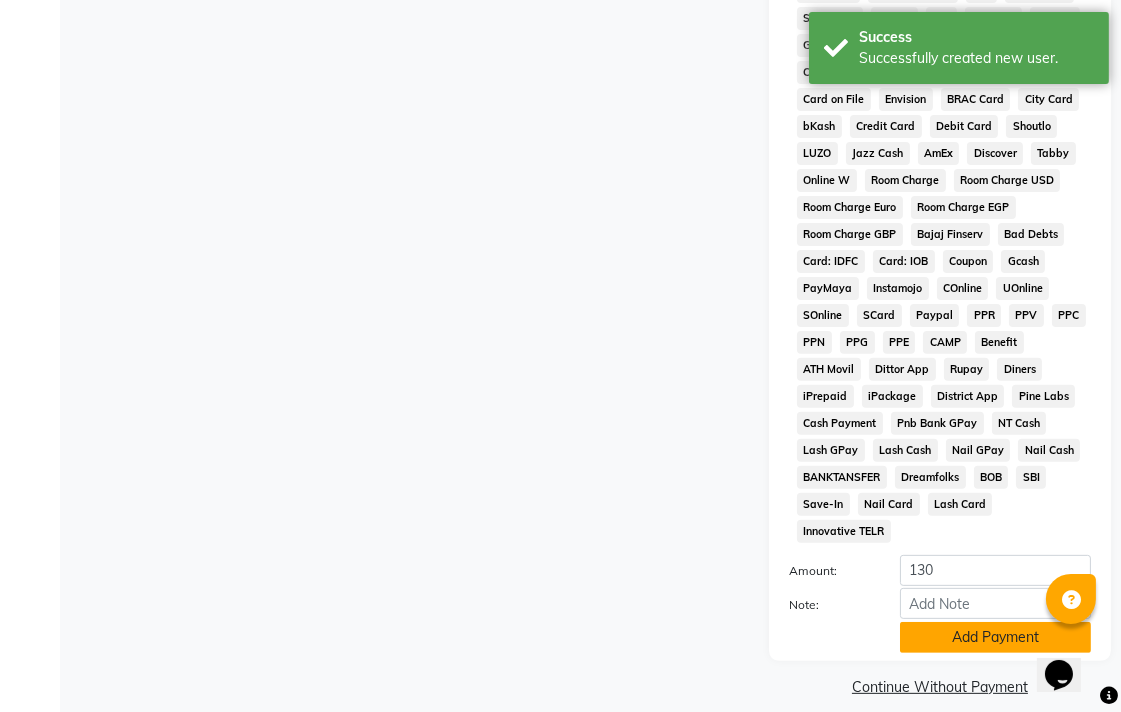 click on "Add Payment" 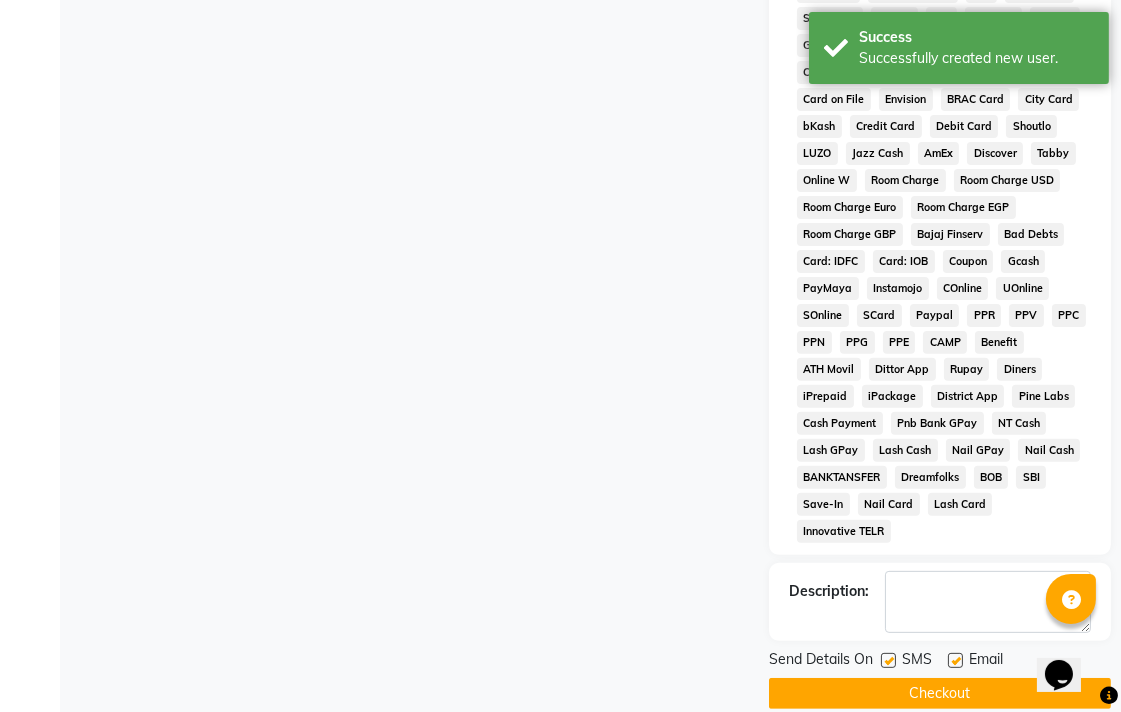 click on "Checkout" 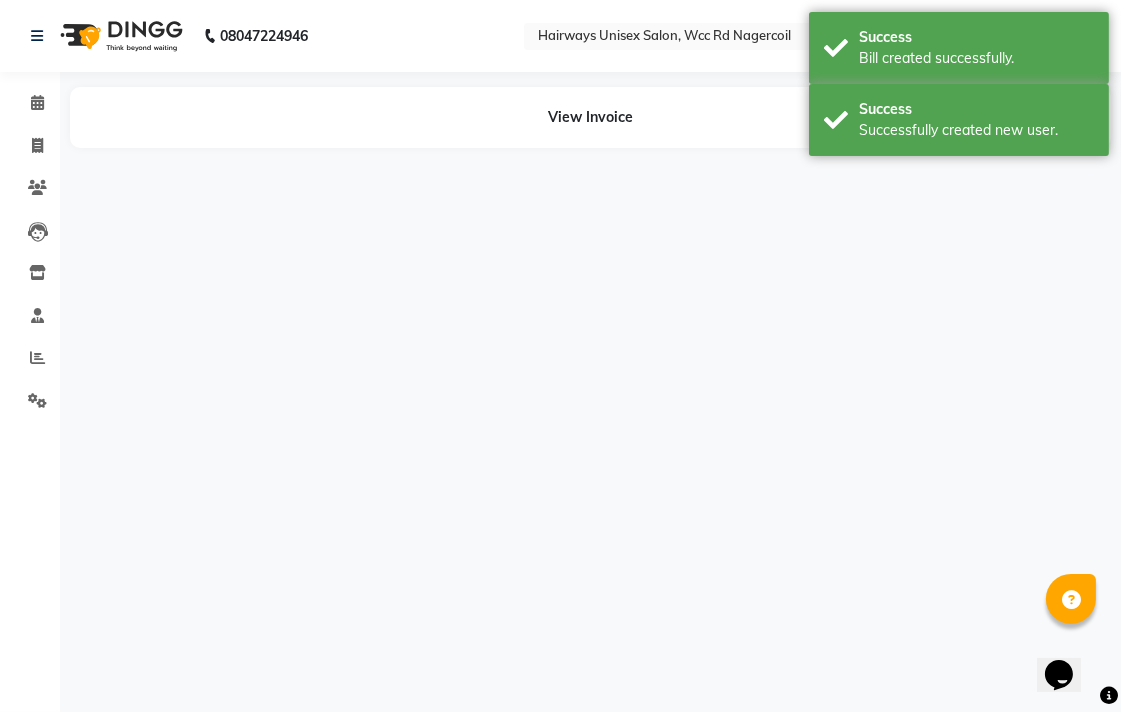 scroll, scrollTop: 0, scrollLeft: 0, axis: both 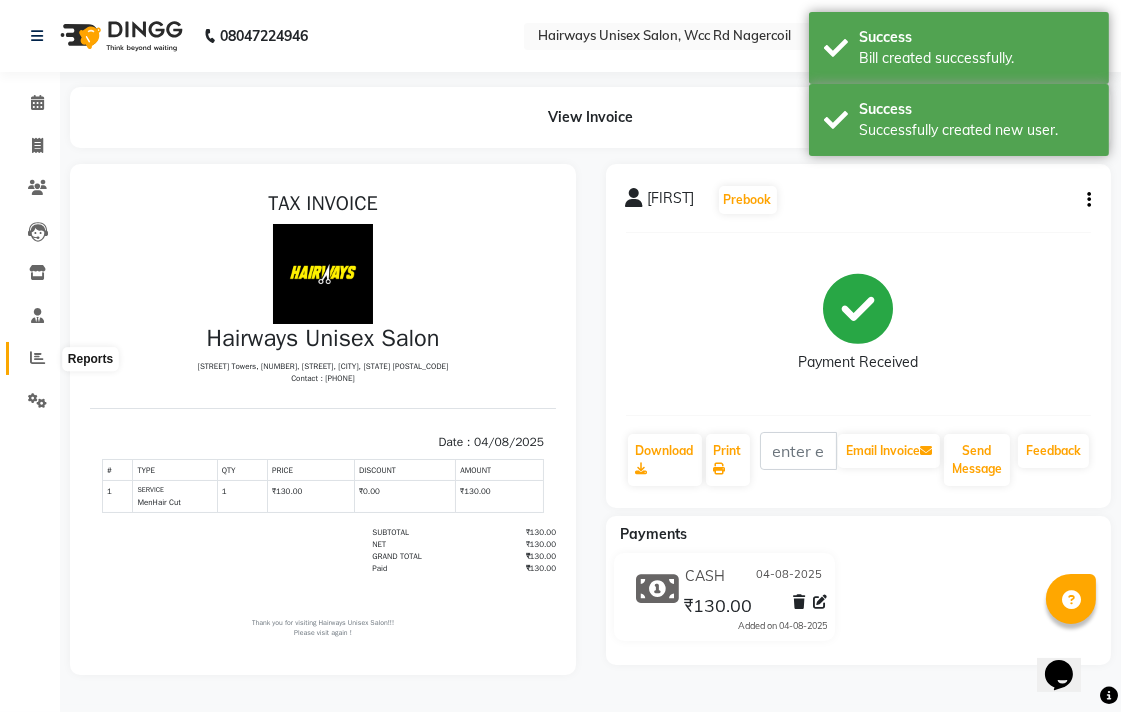 click 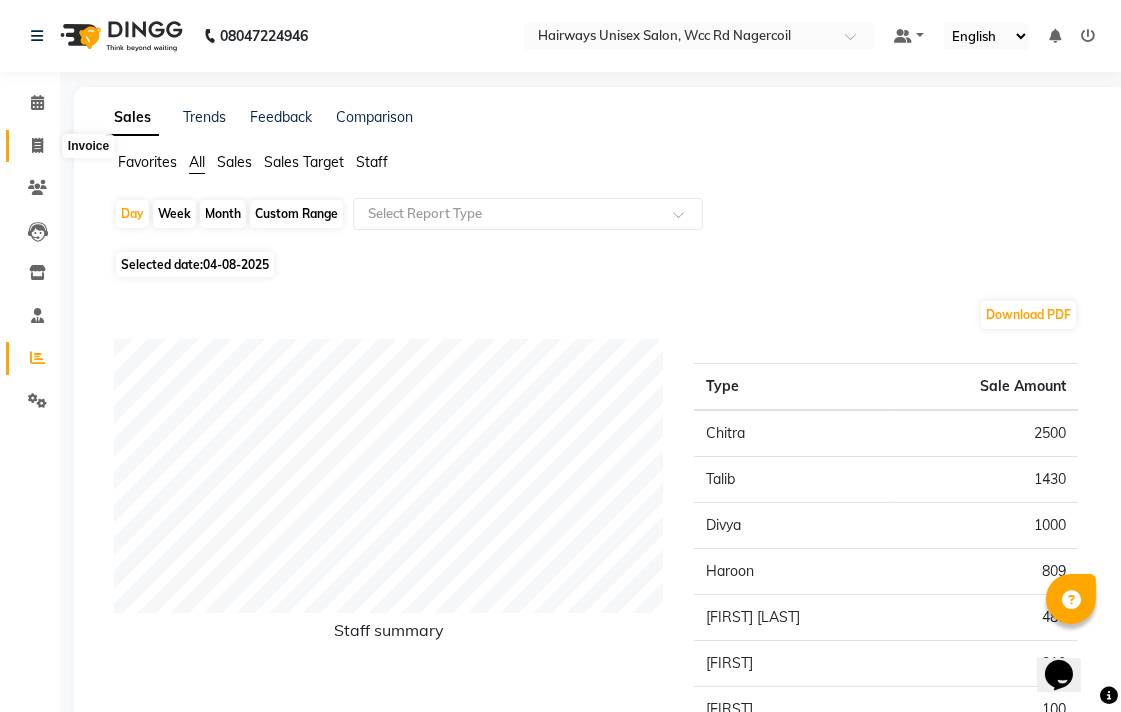 click 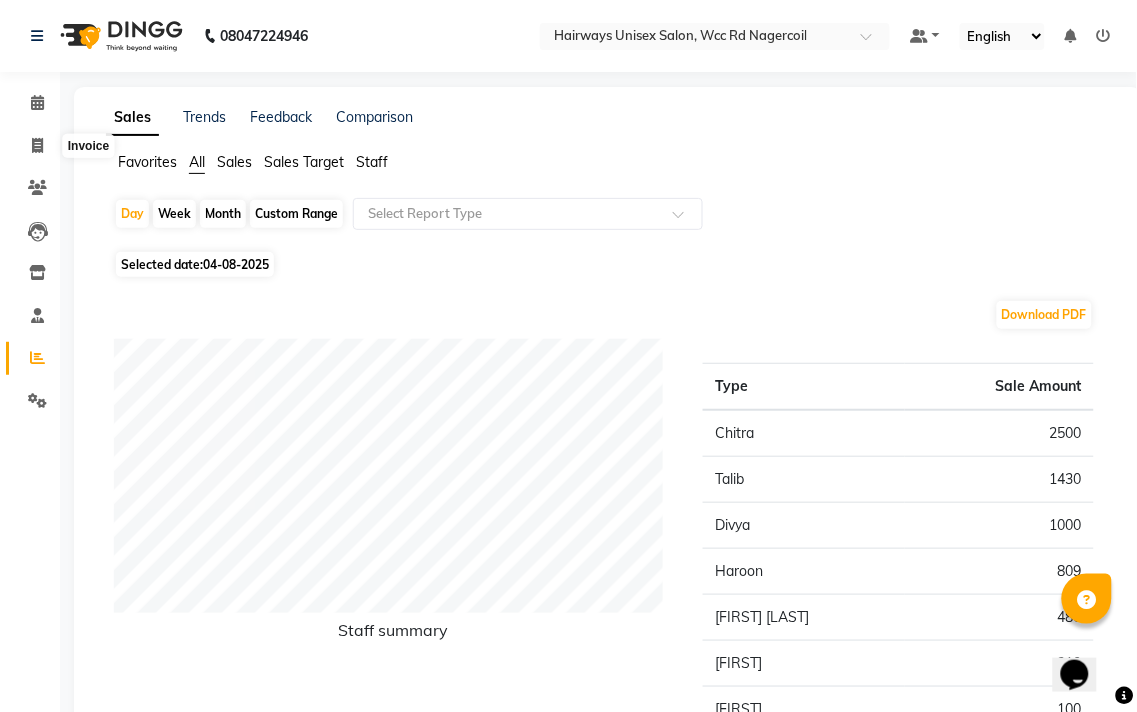 select on "6523" 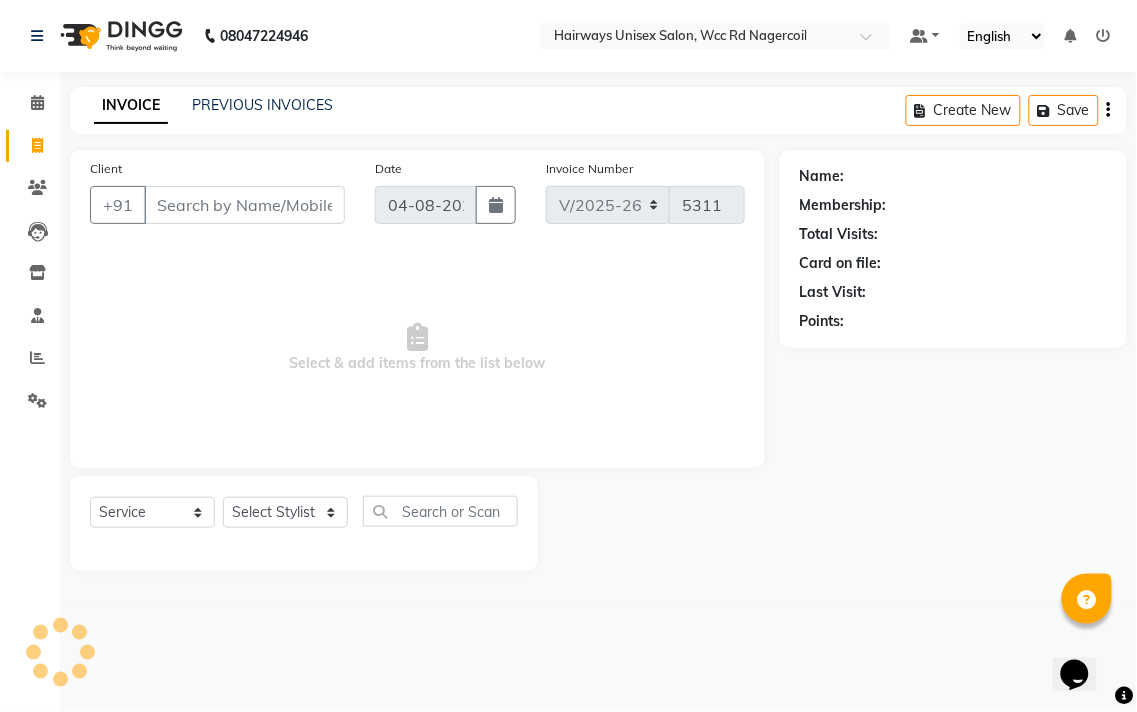 click on "Select  Service  Product  Membership  Package Voucher Prepaid Gift Card  Select Stylist" 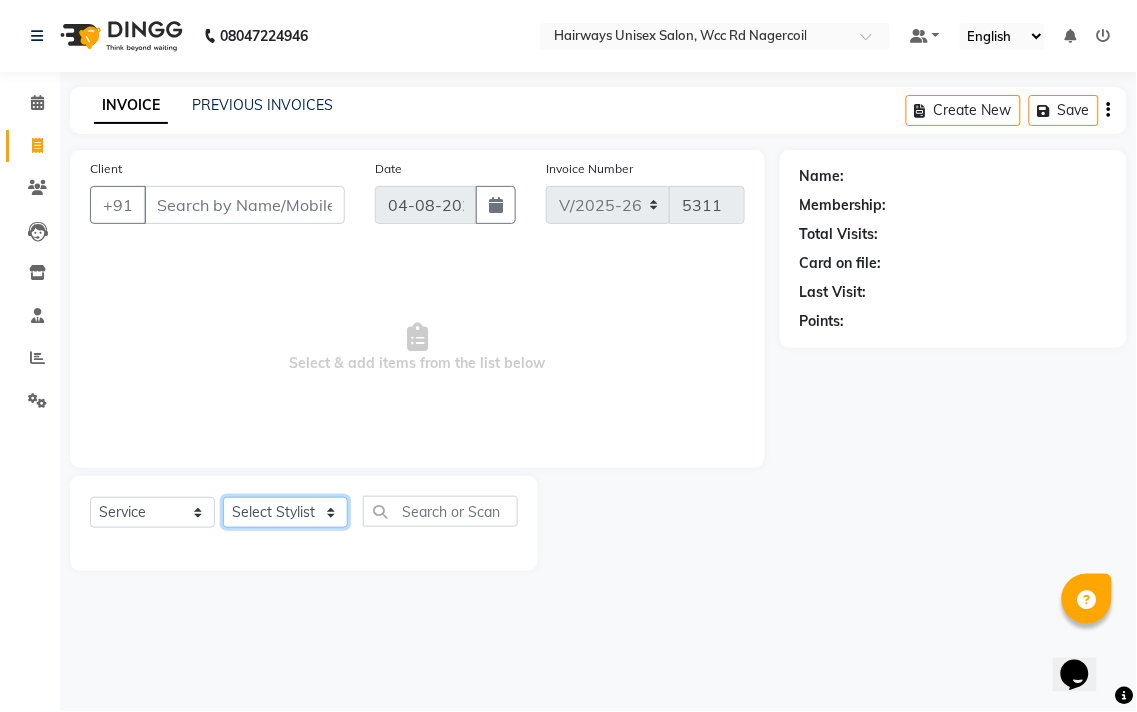 click on "Select Stylist Admin Chitra divya Gokila Haroon Imran Reception Salman Sartaj Khan Talib" 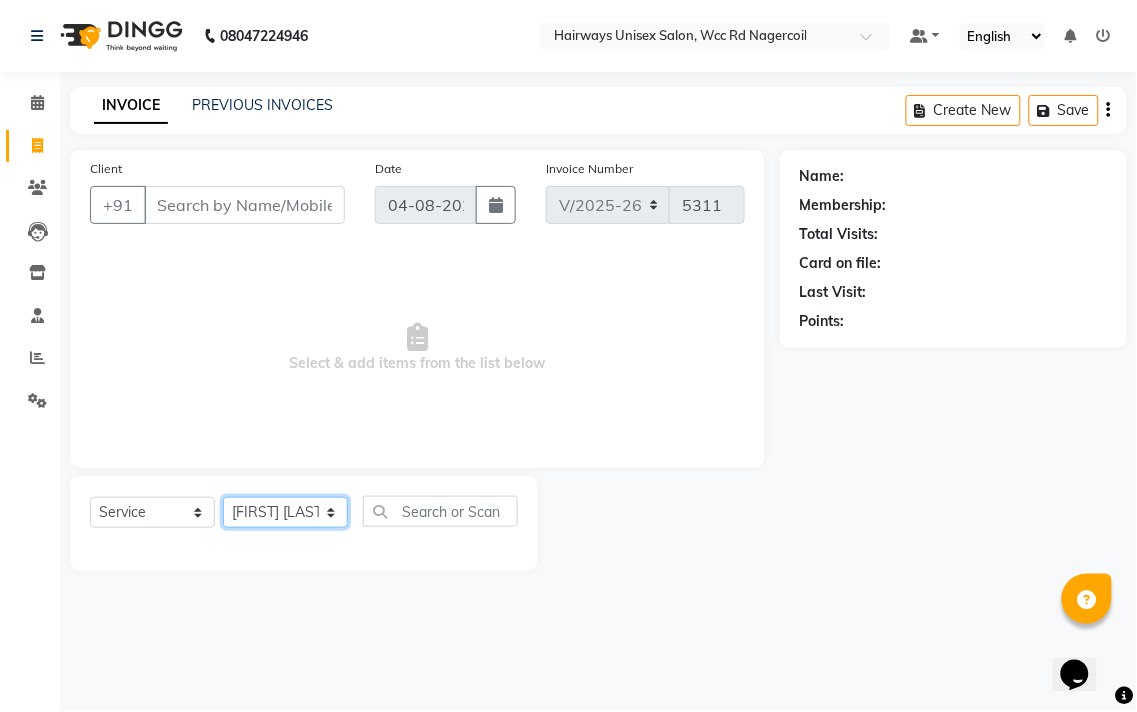 click on "Select Stylist Admin Chitra divya Gokila Haroon Imran Reception Salman Sartaj Khan Talib" 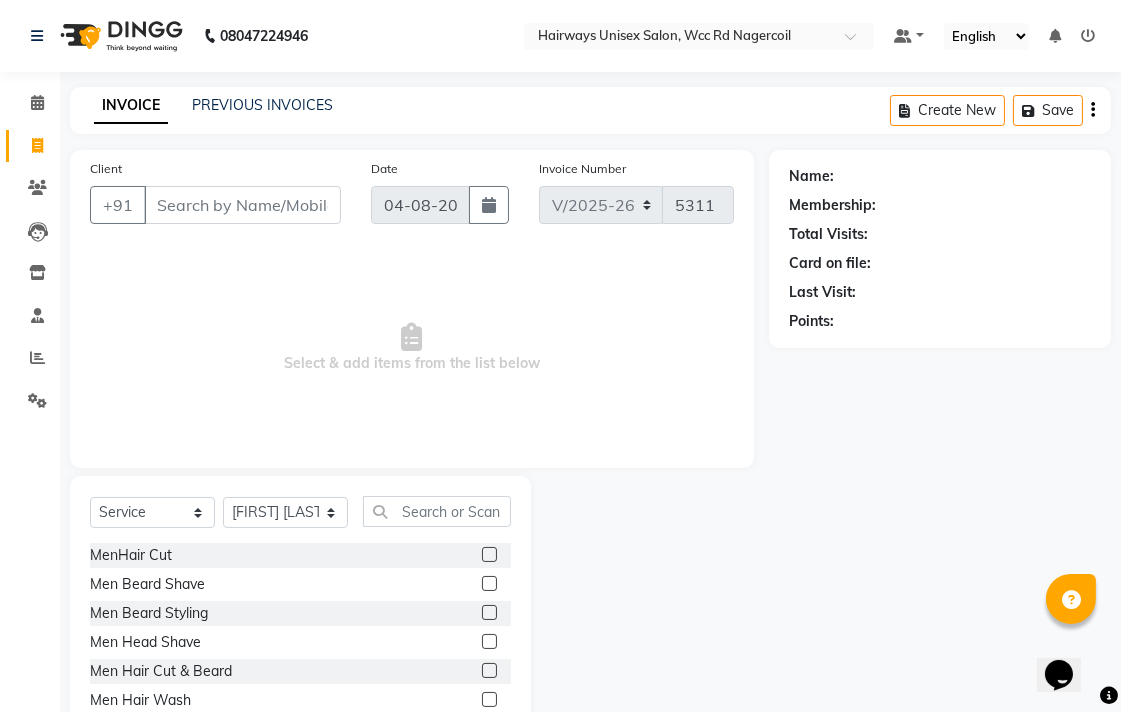 click 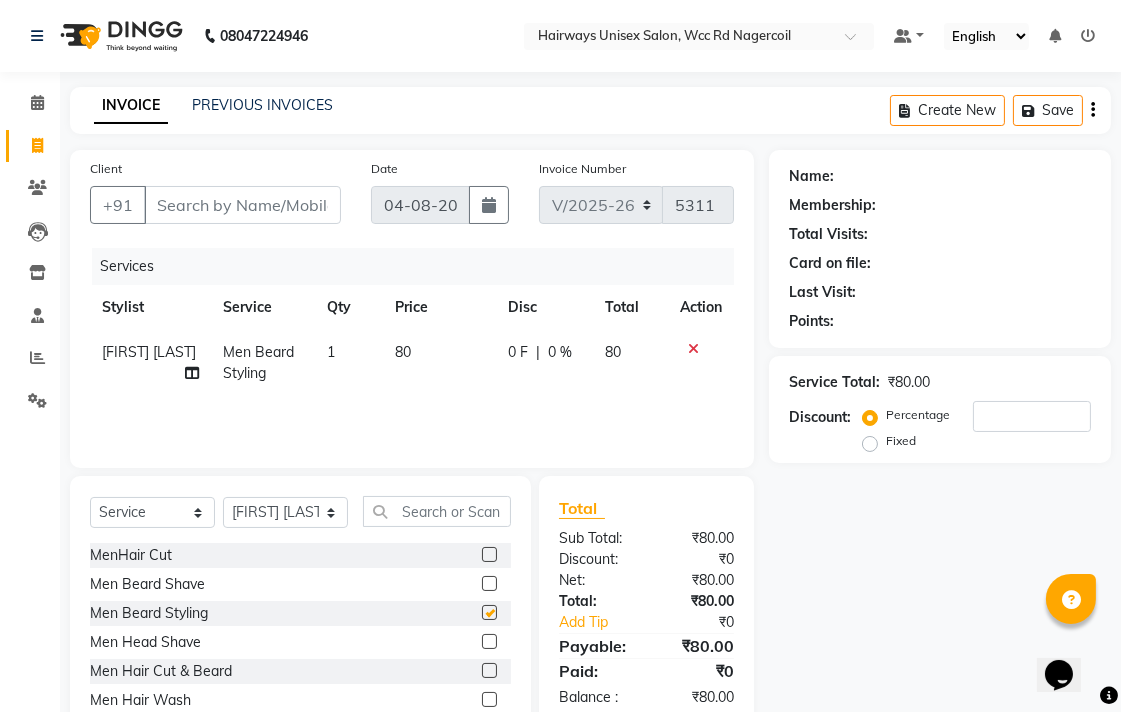 checkbox on "false" 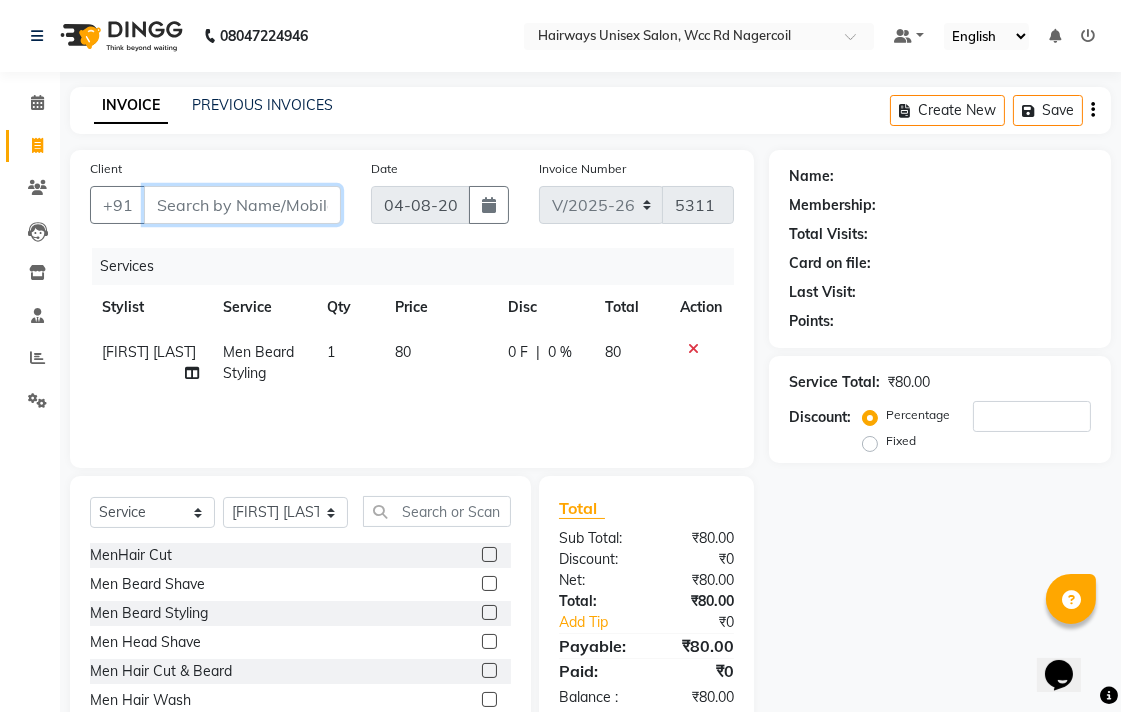 click on "Client" at bounding box center [242, 205] 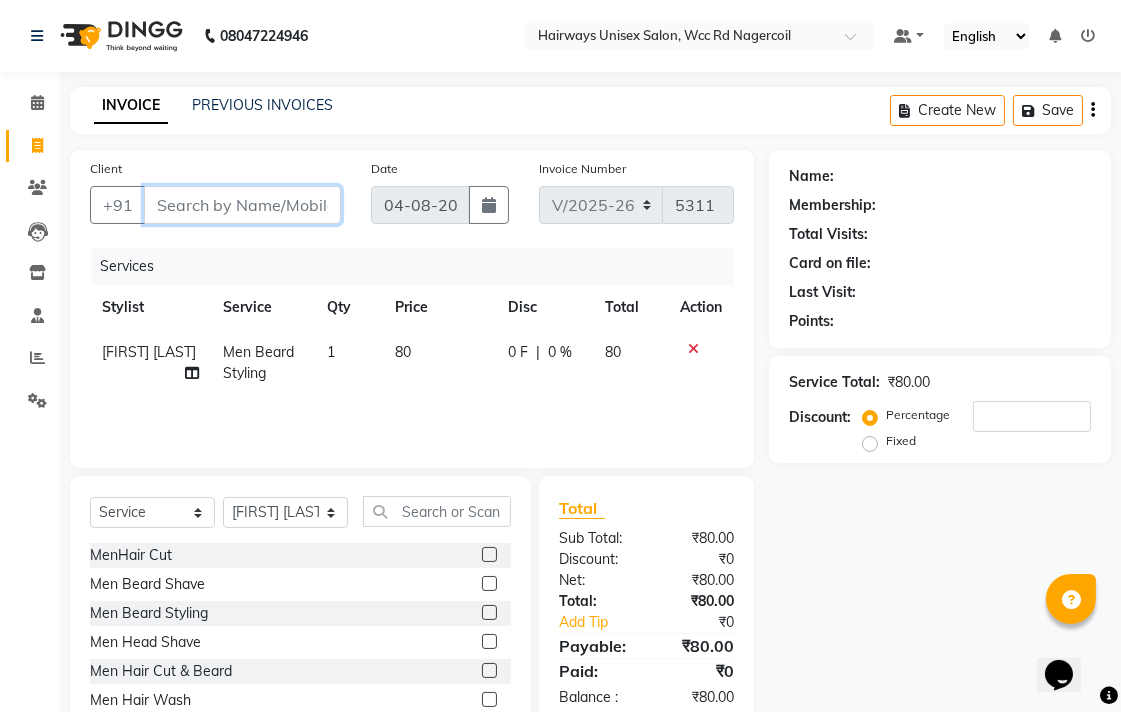 type on "6" 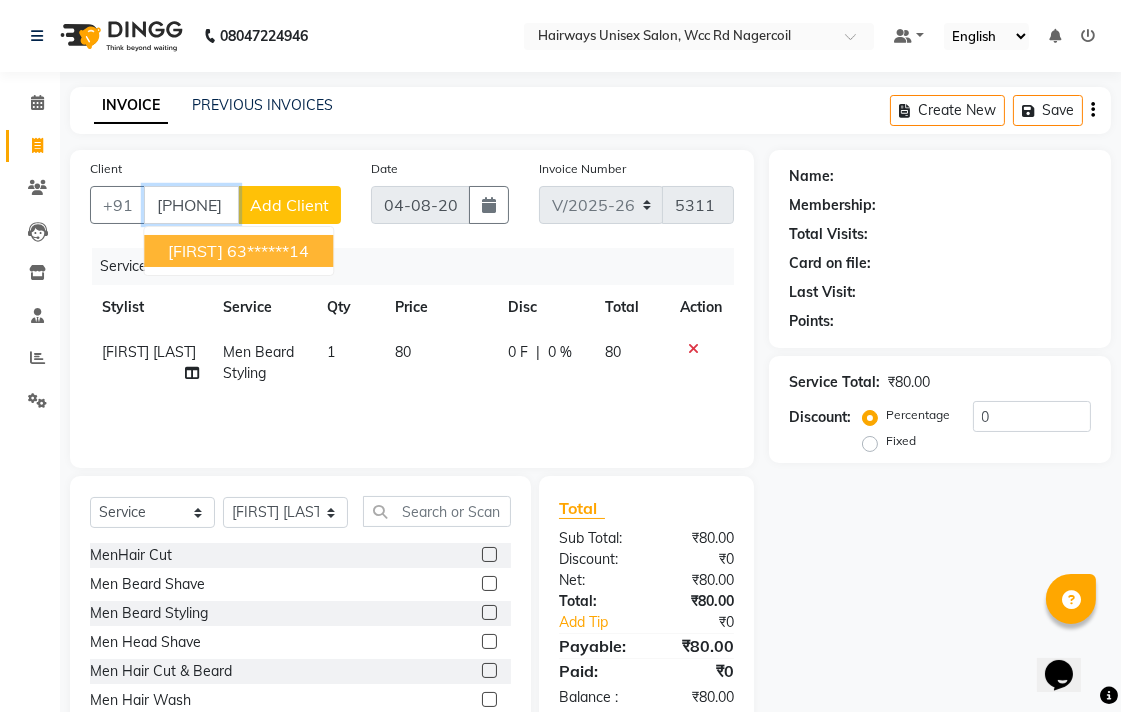 click on "63******14" at bounding box center [268, 251] 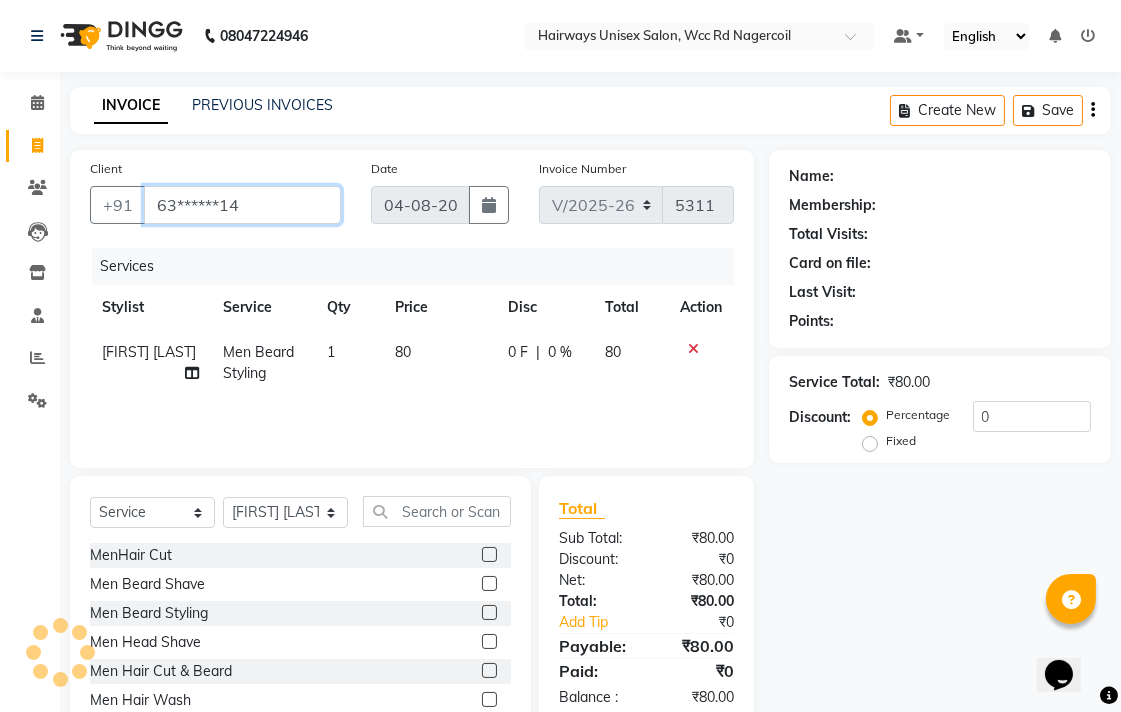 type on "63******14" 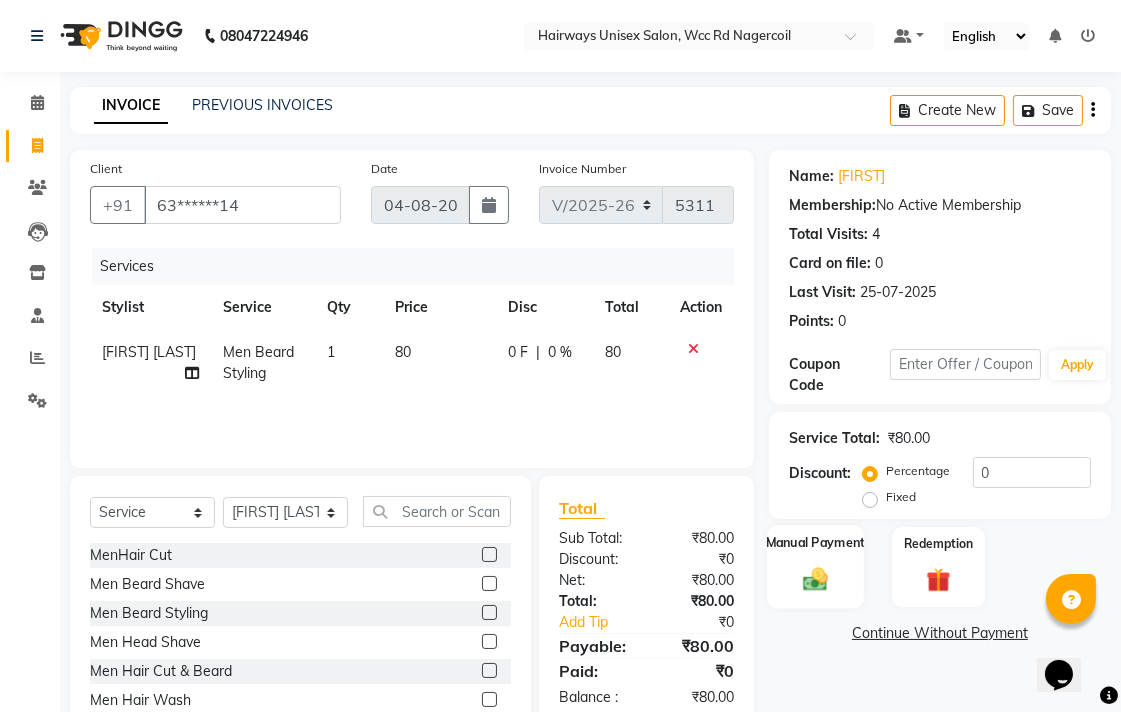 click 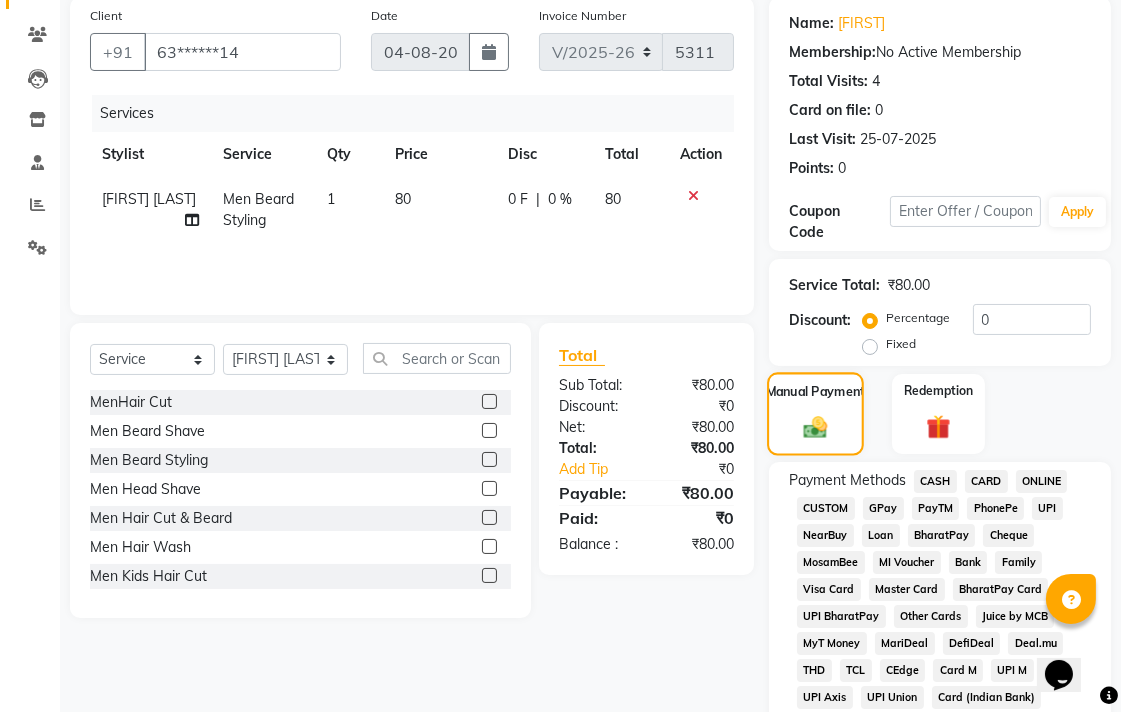 scroll, scrollTop: 333, scrollLeft: 0, axis: vertical 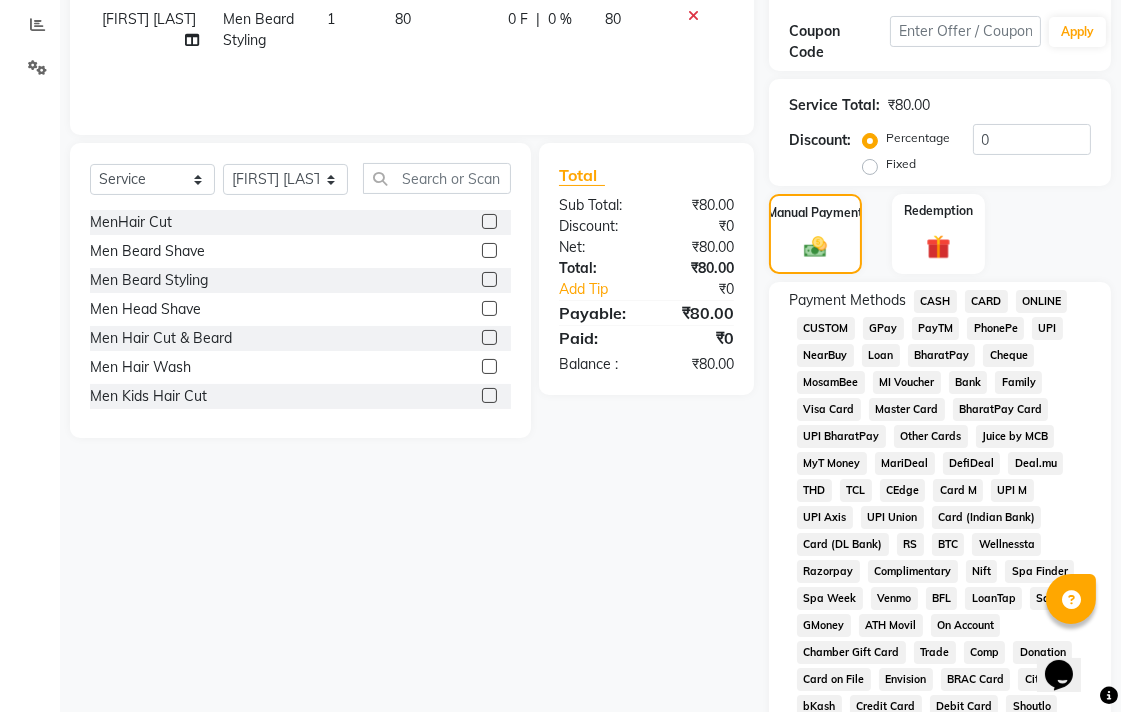 click on "UPI" 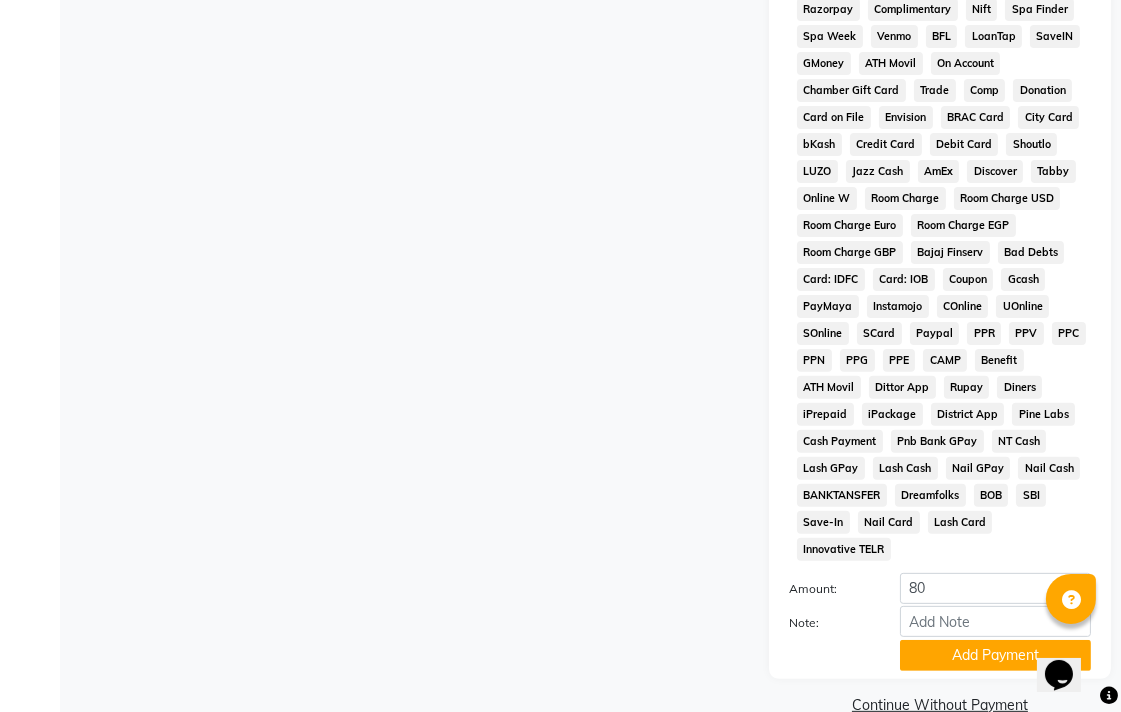 scroll, scrollTop: 913, scrollLeft: 0, axis: vertical 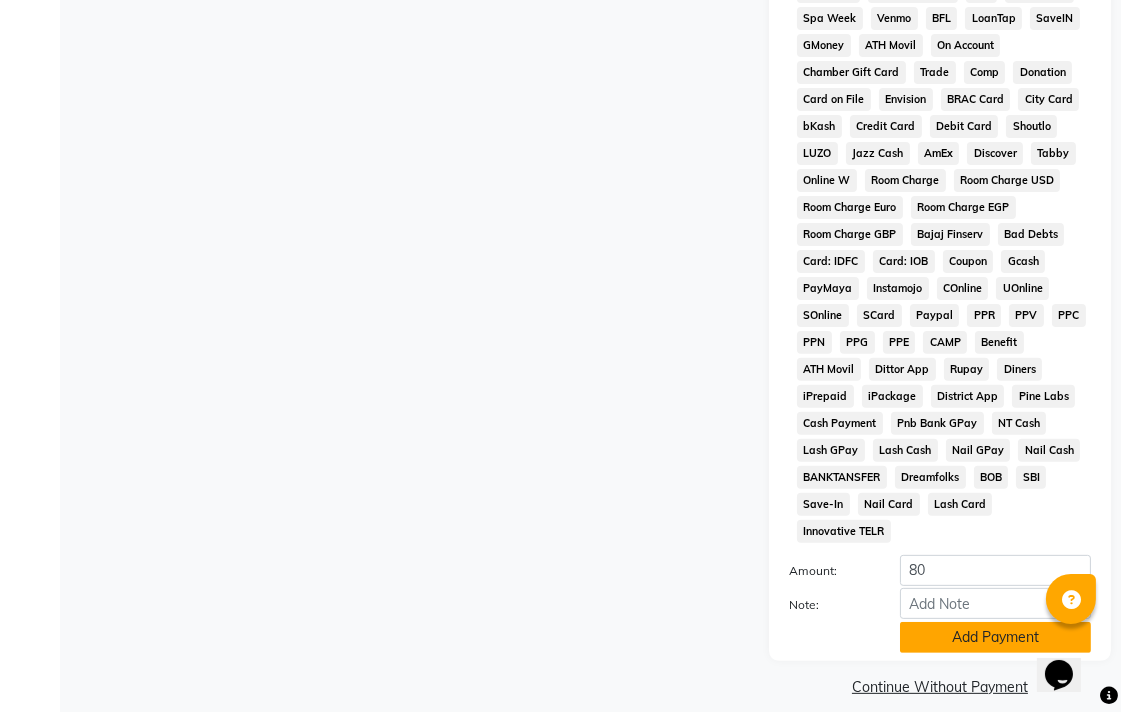 click on "Add Payment" 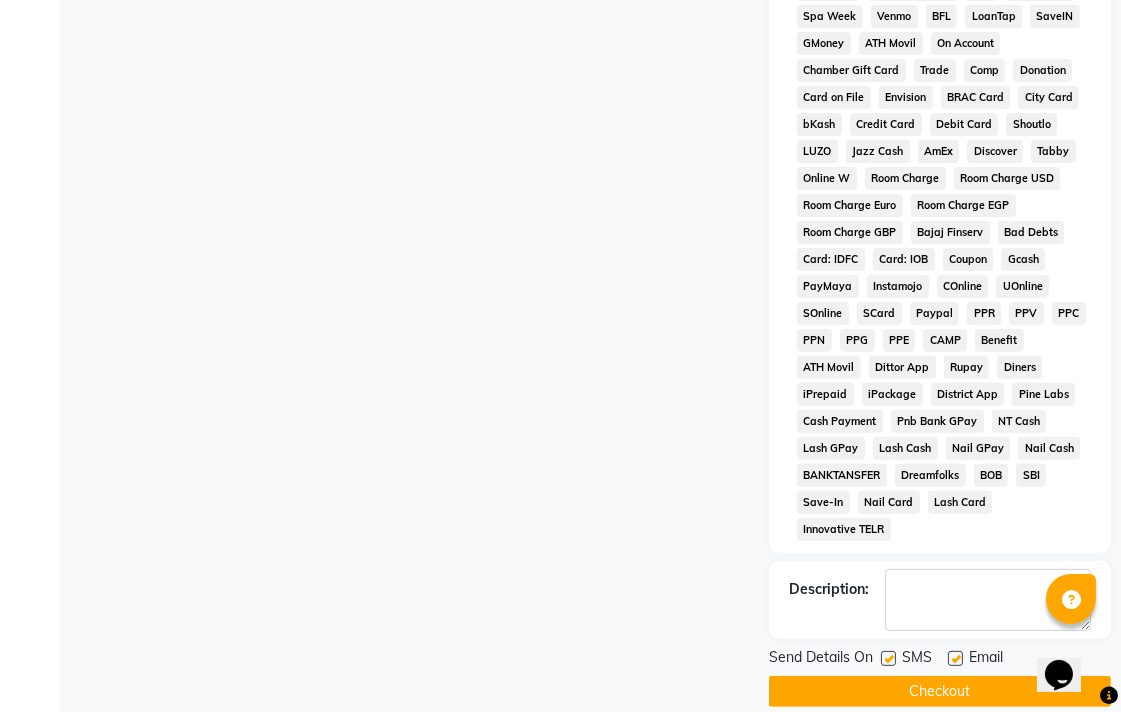 scroll, scrollTop: 921, scrollLeft: 0, axis: vertical 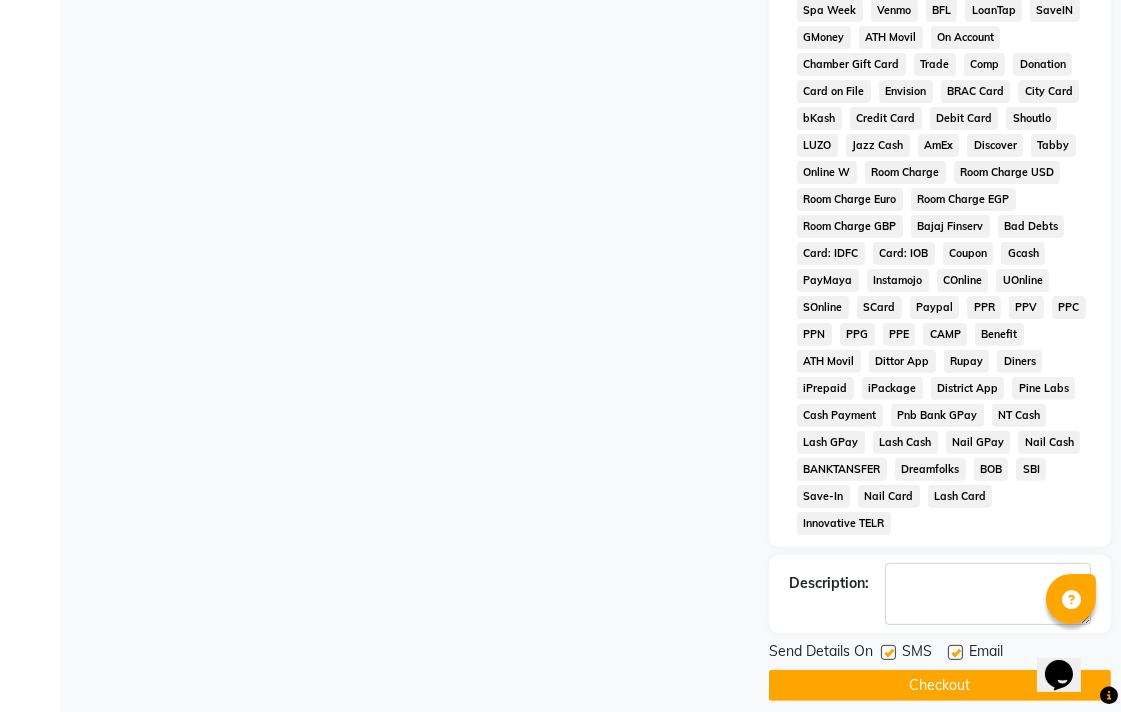 click on "Checkout" 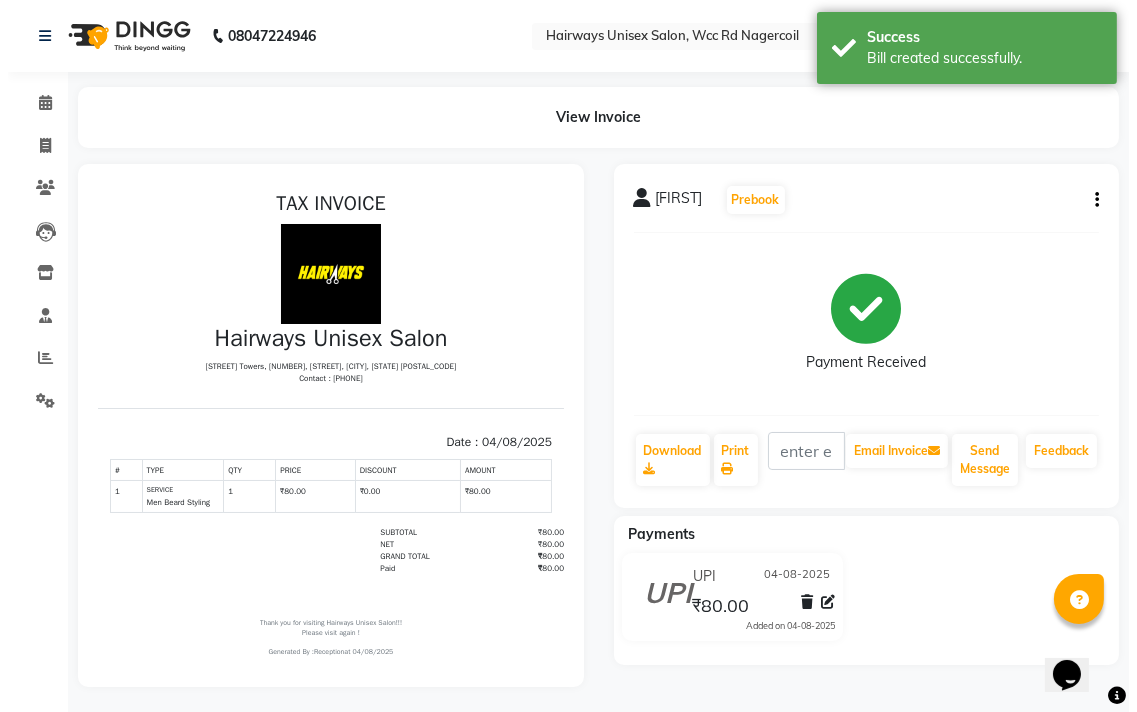scroll, scrollTop: 0, scrollLeft: 0, axis: both 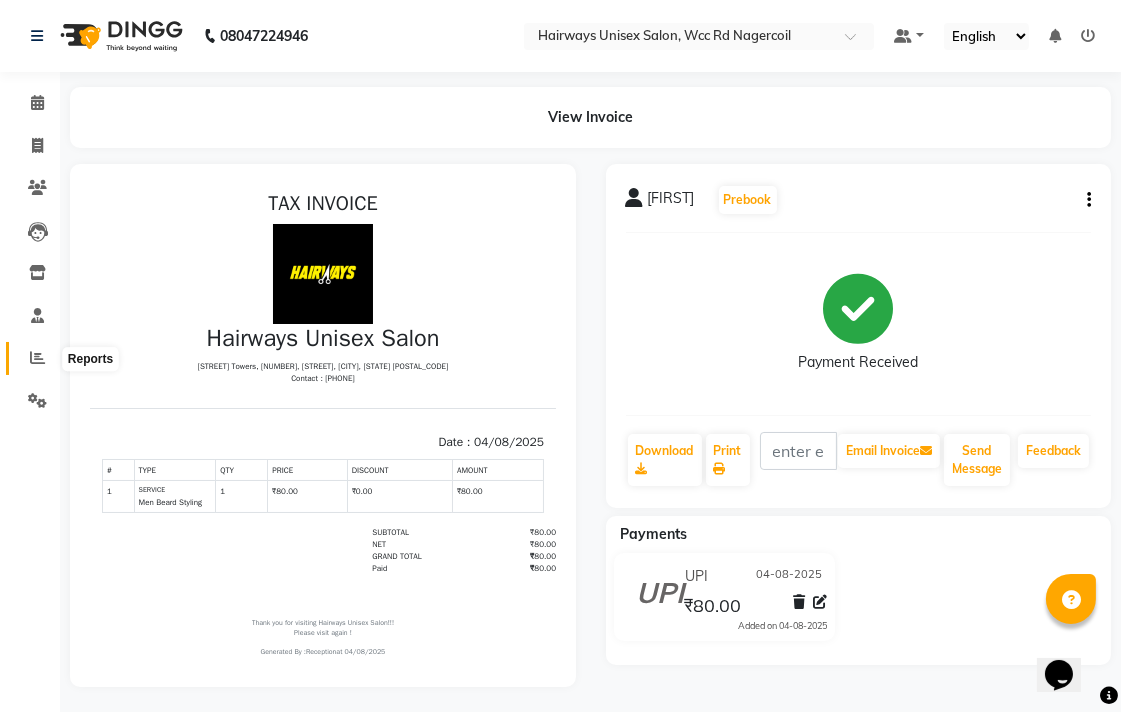 click 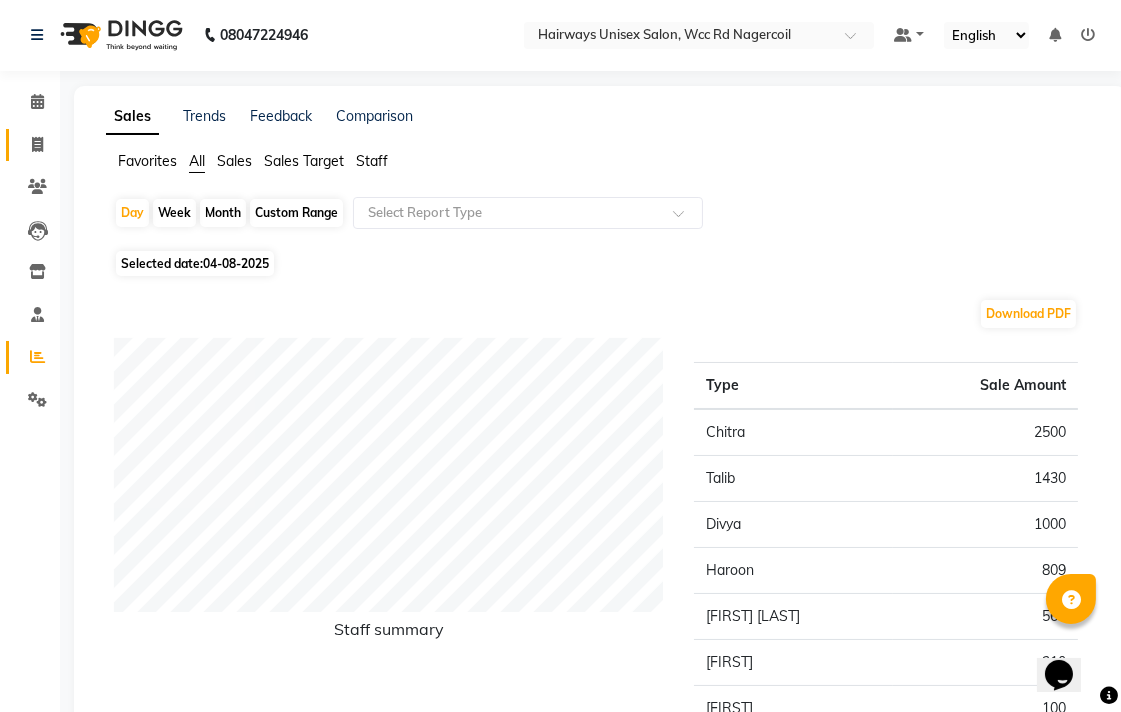 scroll, scrollTop: 0, scrollLeft: 0, axis: both 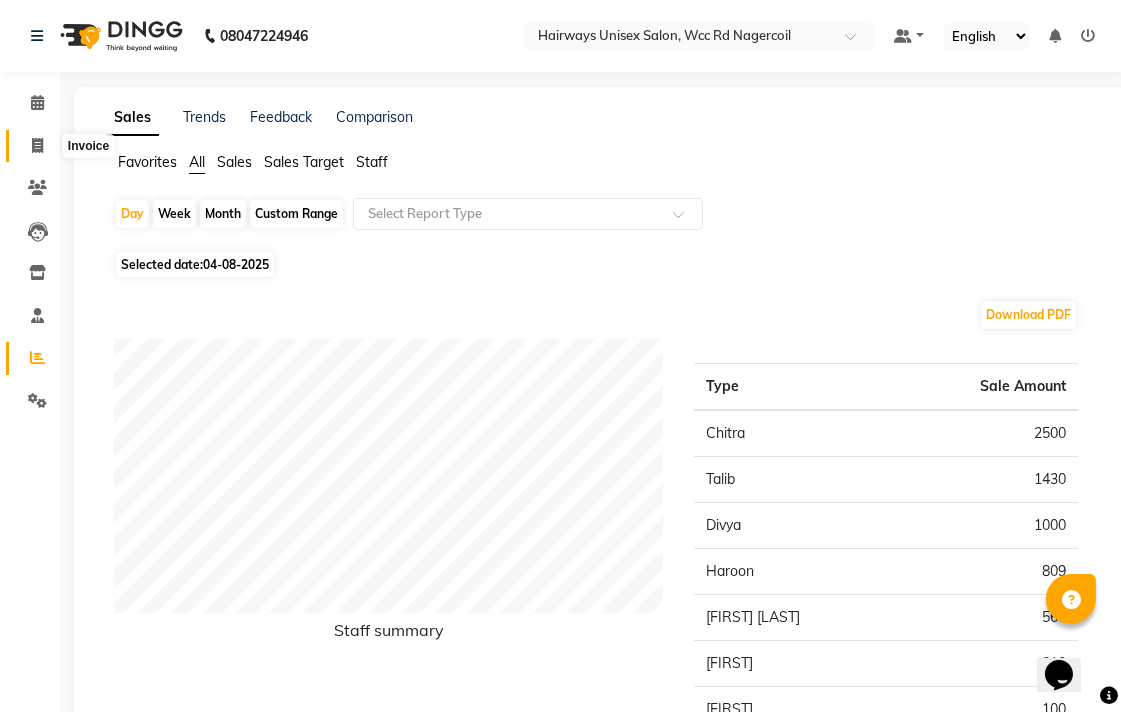 click 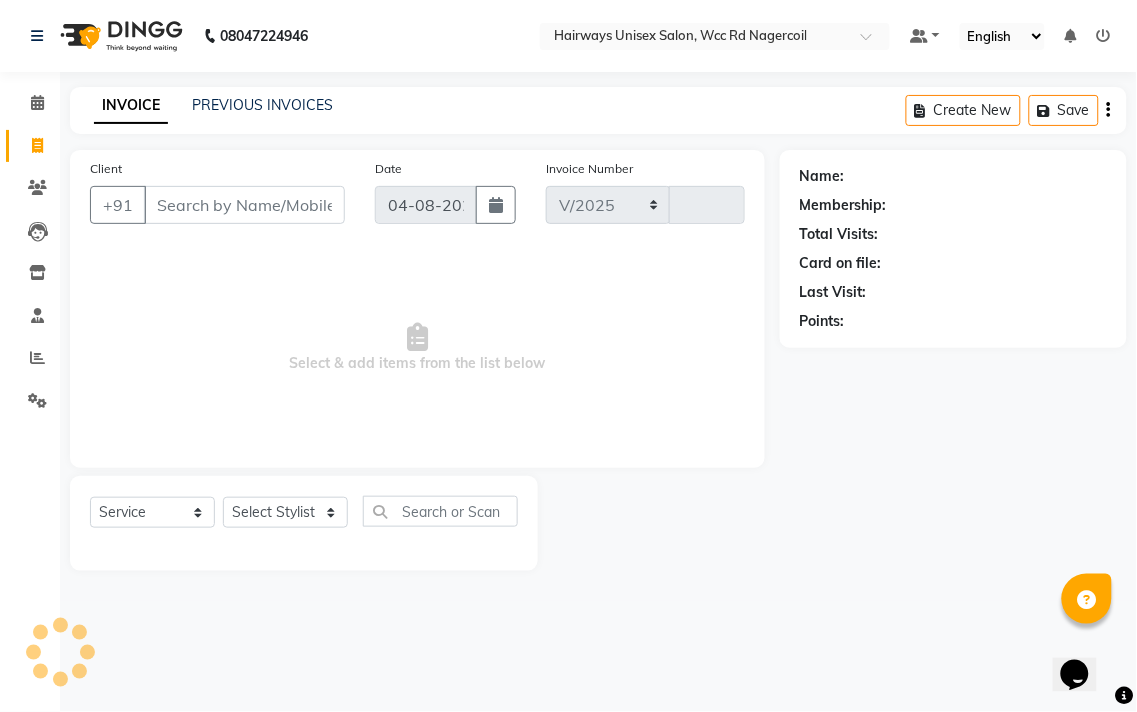 select on "6523" 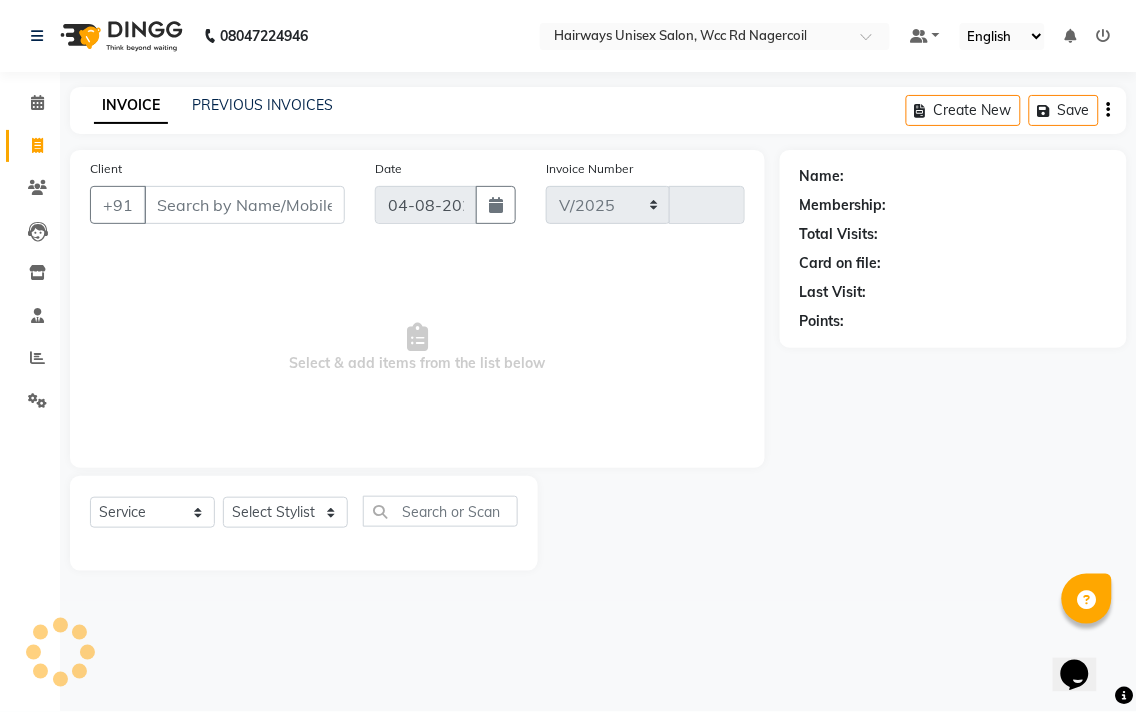 type on "5312" 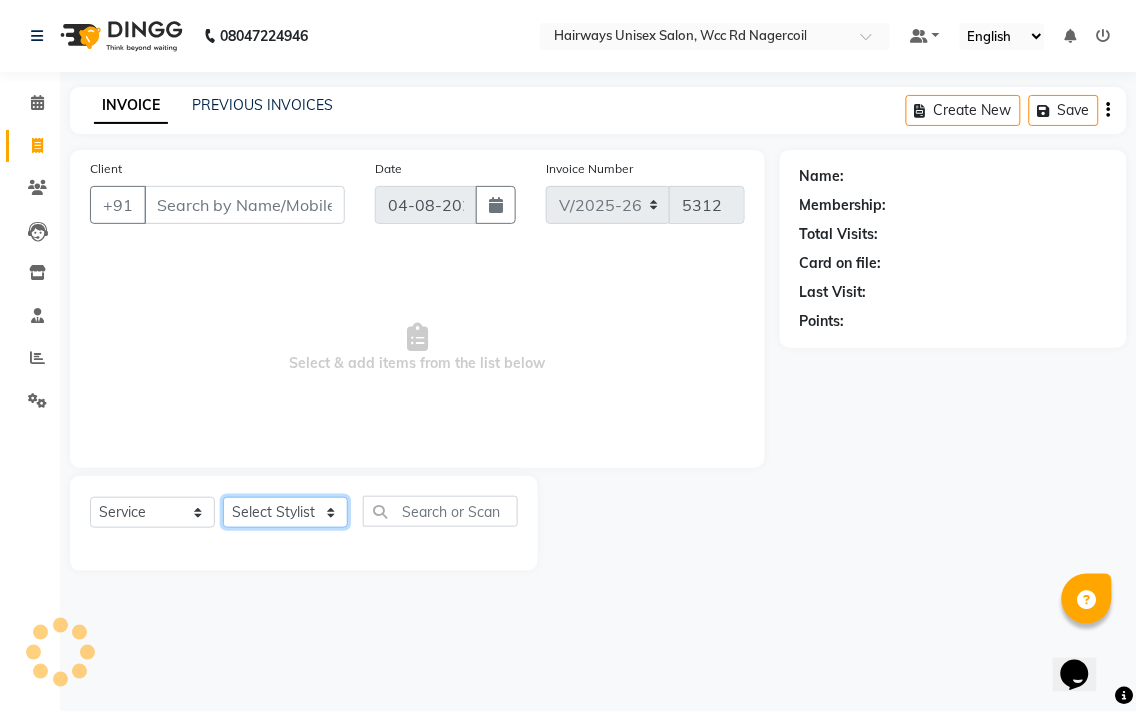click on "Select Stylist" 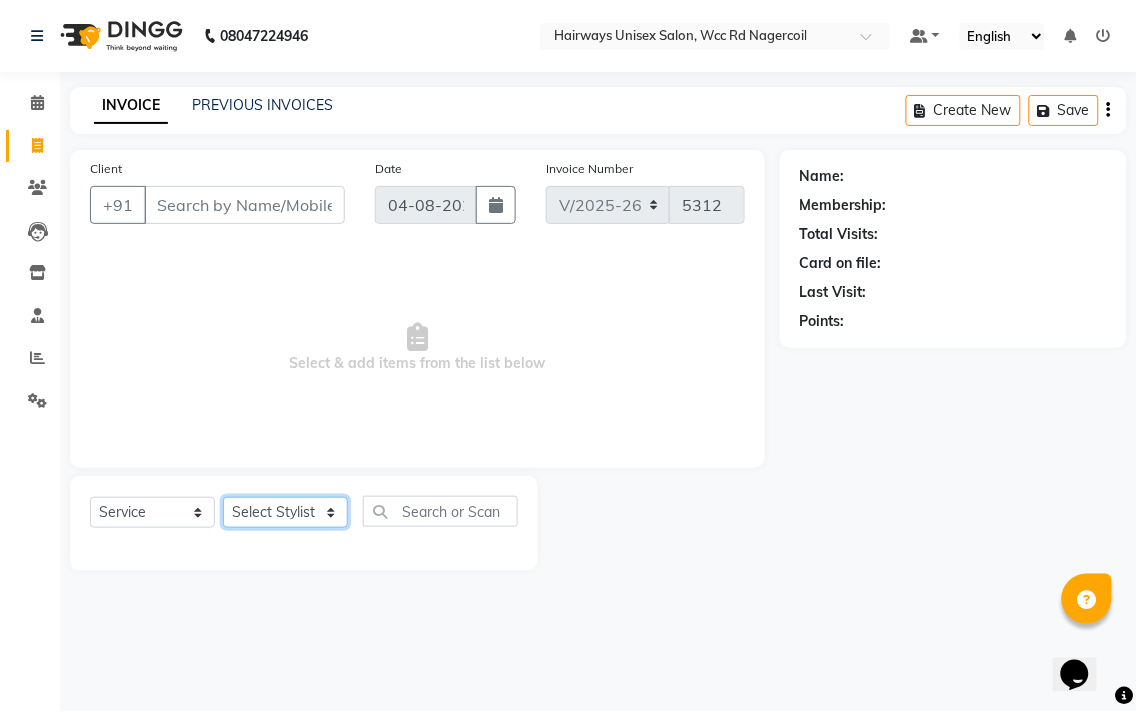 select on "49917" 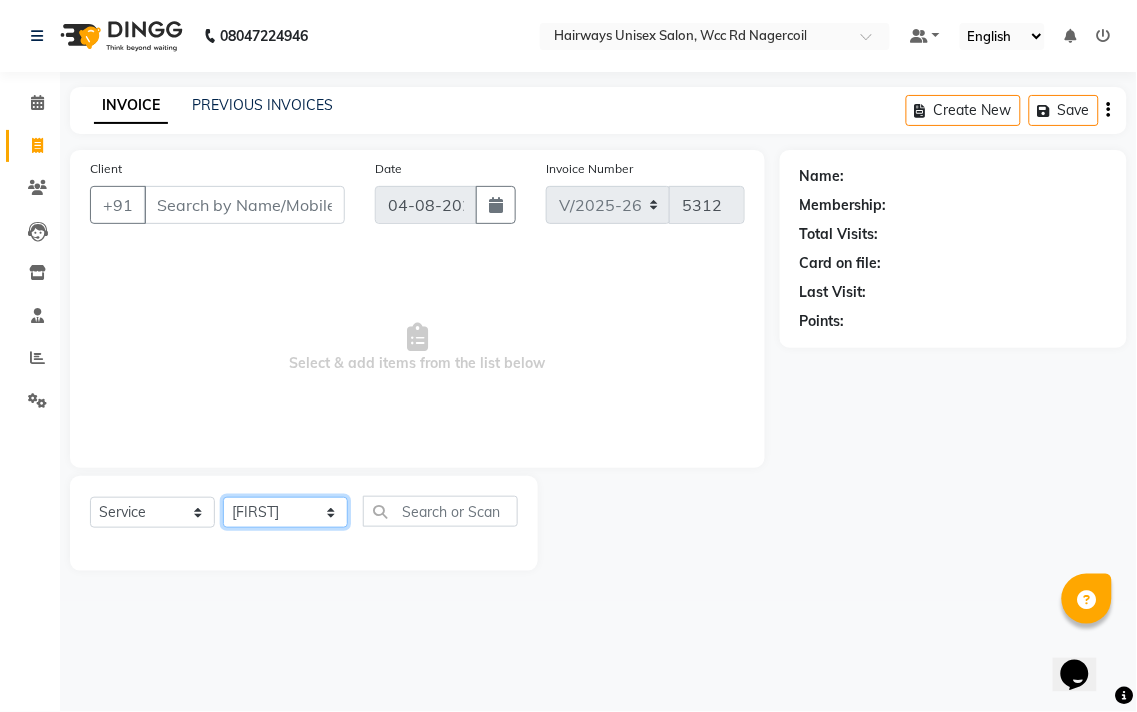 click on "Select Stylist Admin Chitra divya Gokila Haroon Imran Reception Salman Sartaj Khan Talib" 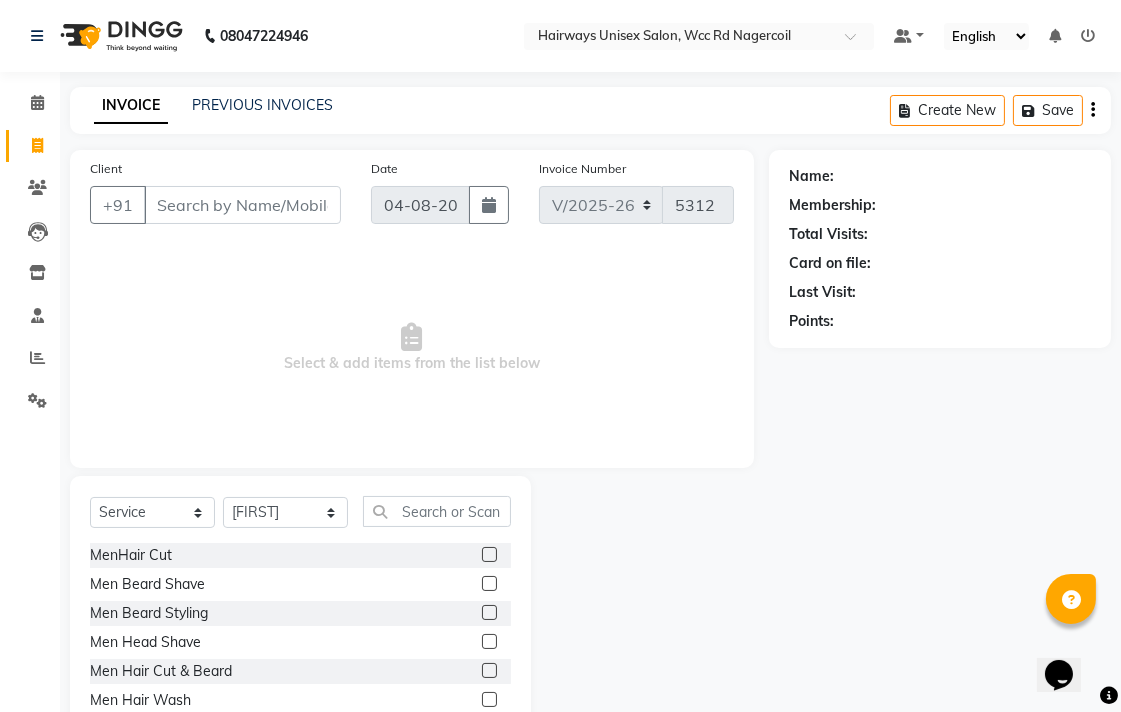 click 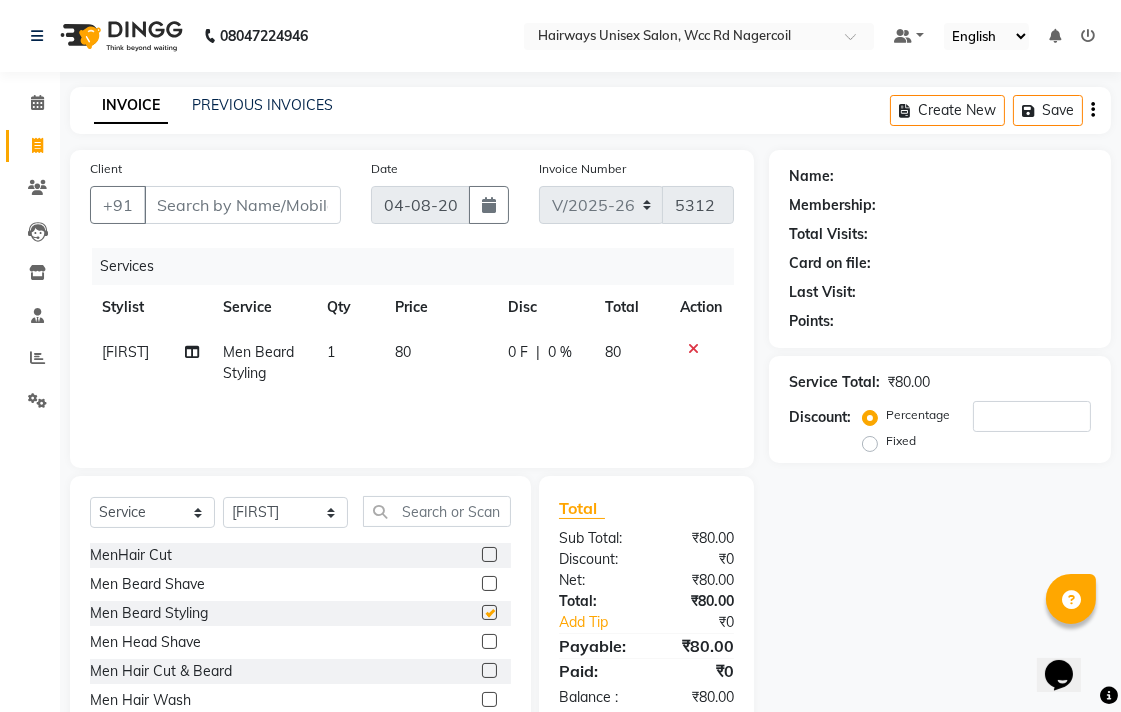 checkbox on "false" 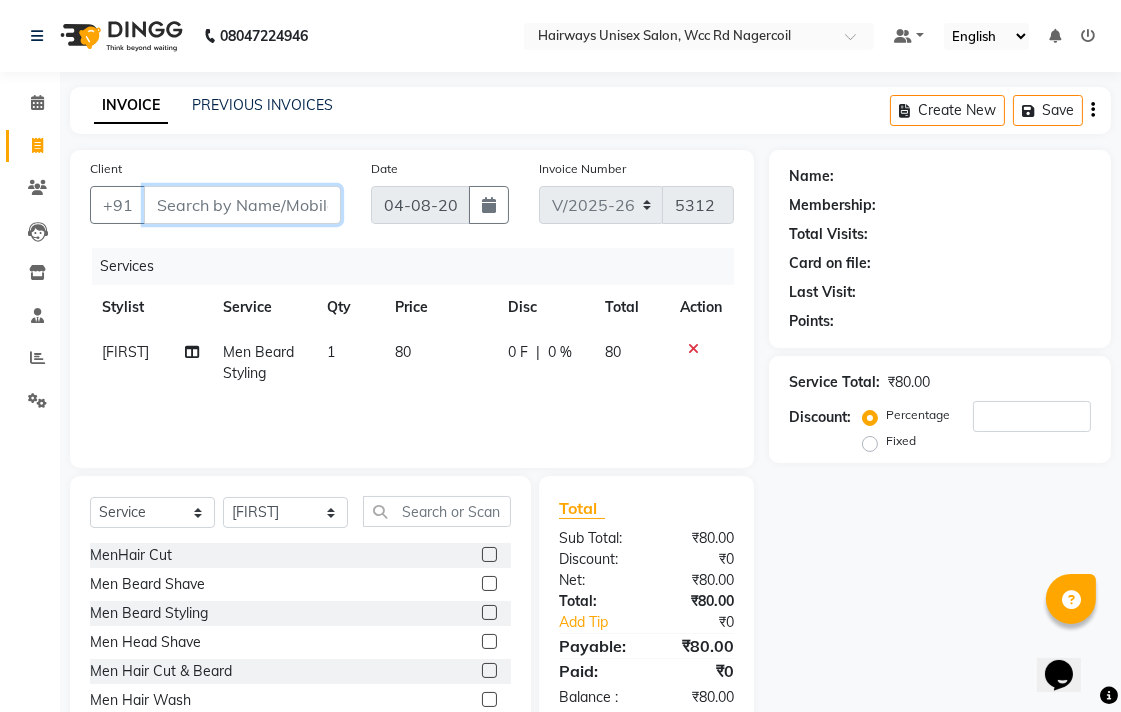 click on "Client" at bounding box center [242, 205] 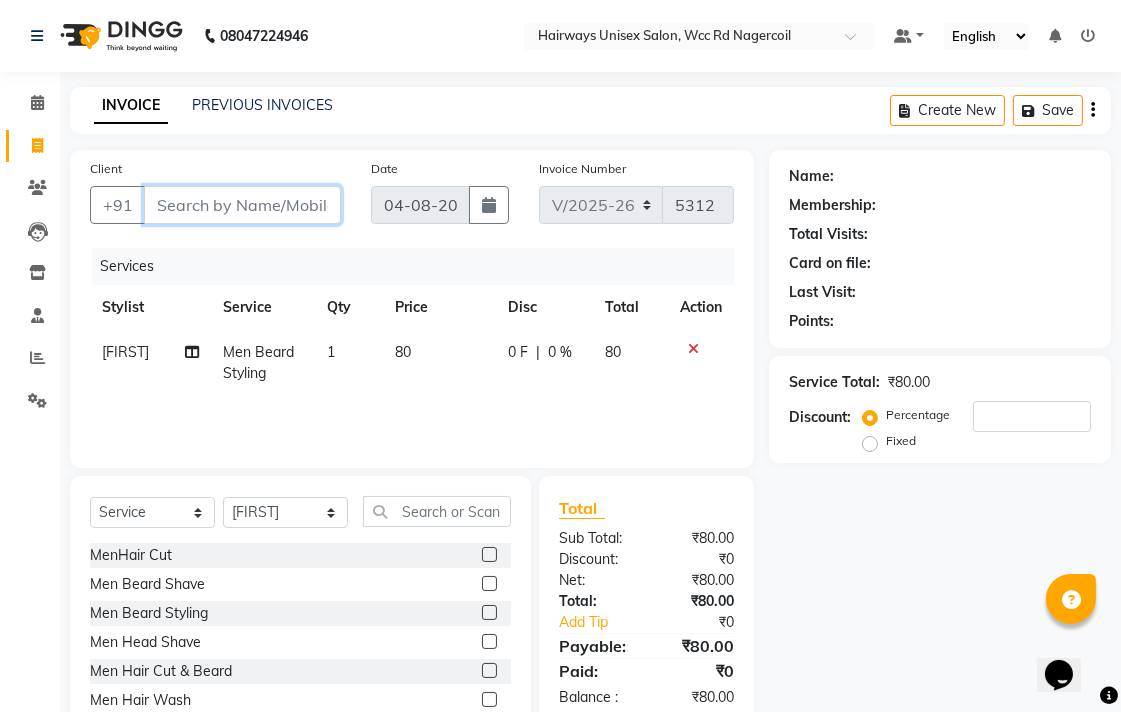 type on "a" 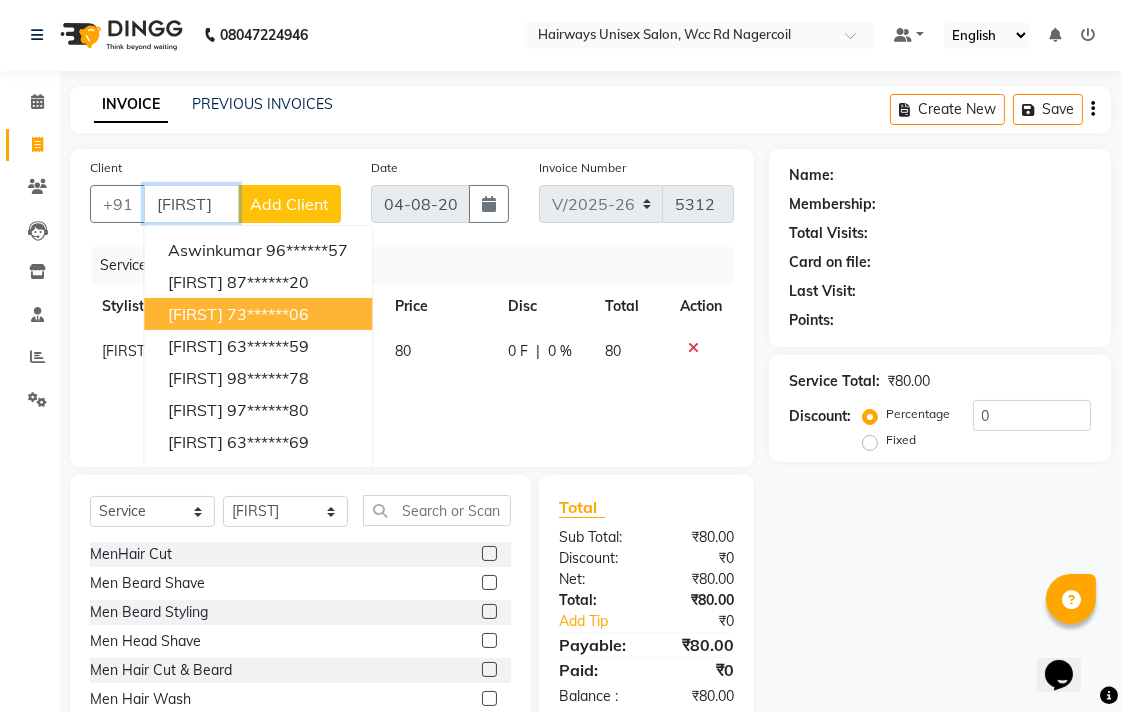 scroll, scrollTop: 0, scrollLeft: 0, axis: both 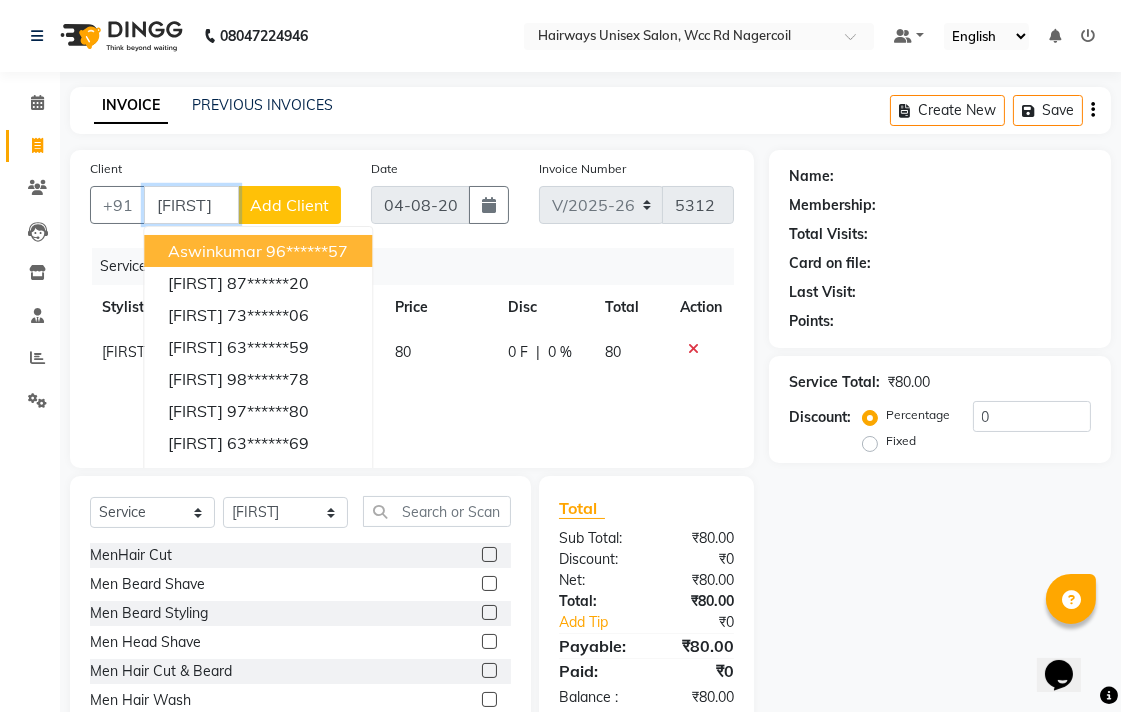 click on "[FIRST]" at bounding box center [191, 205] 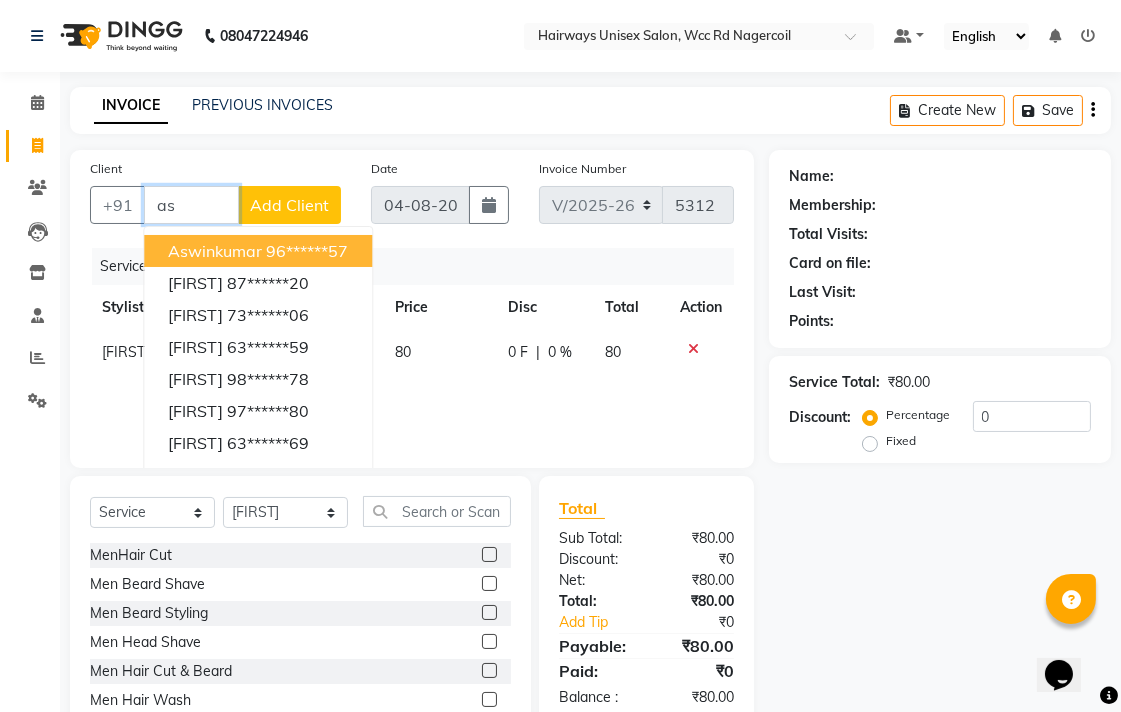 type on "a" 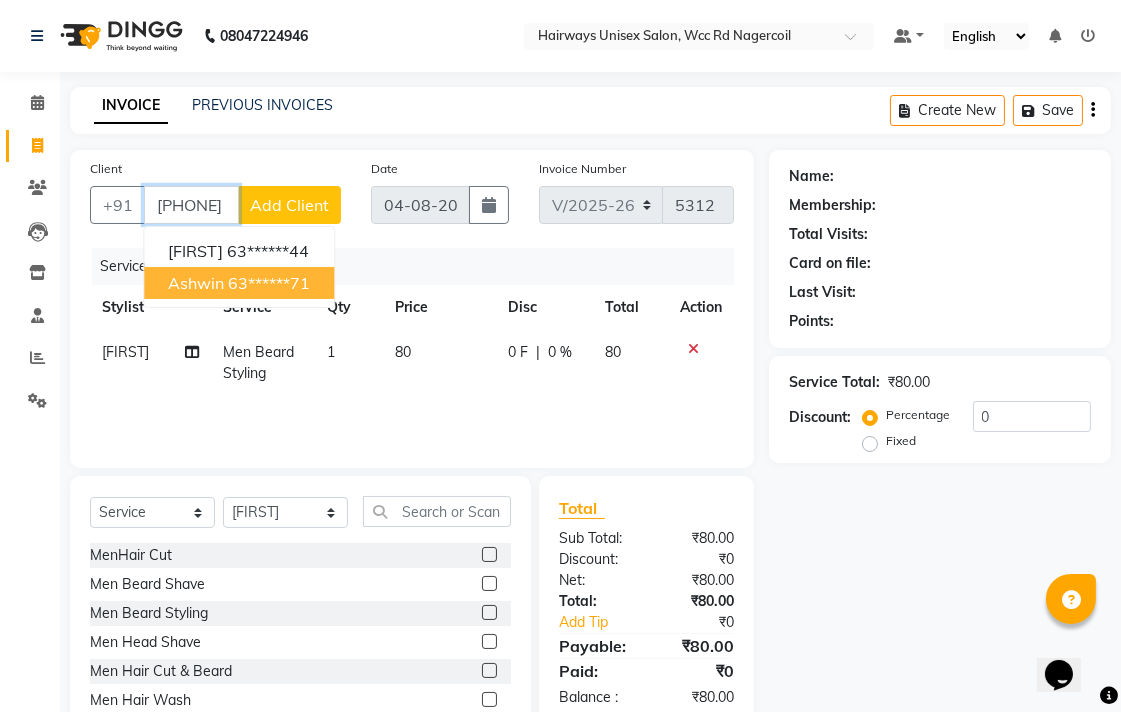 click on "[FIRST] [PHONE]" at bounding box center (239, 283) 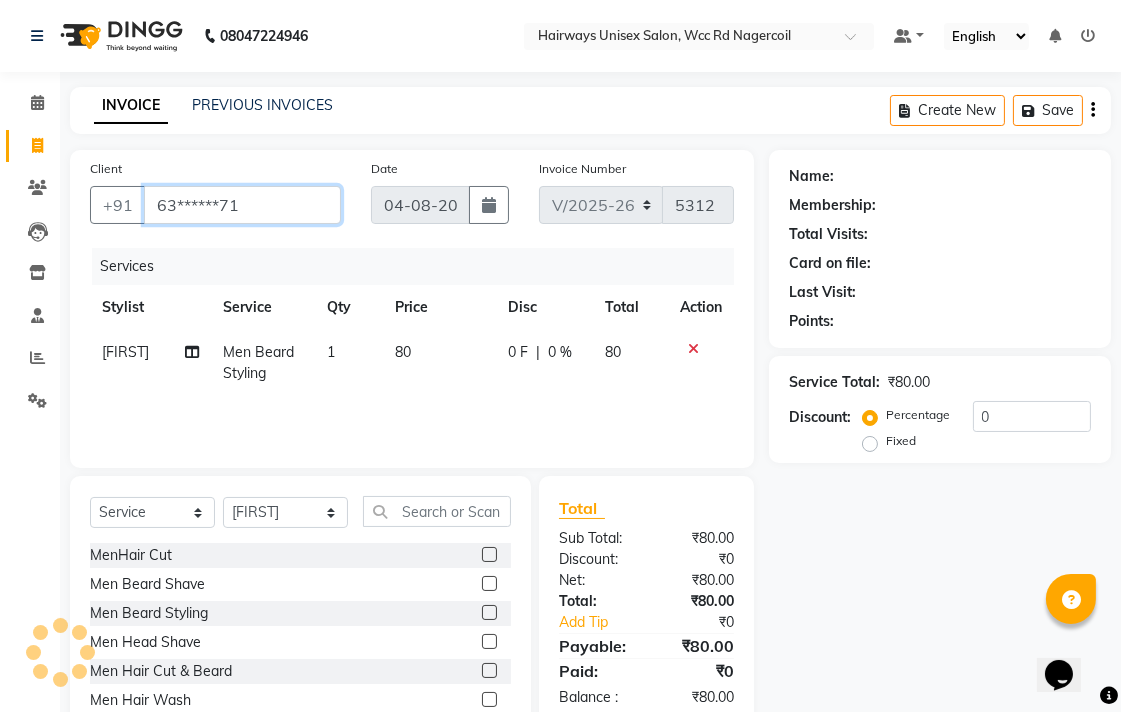 type on "63******71" 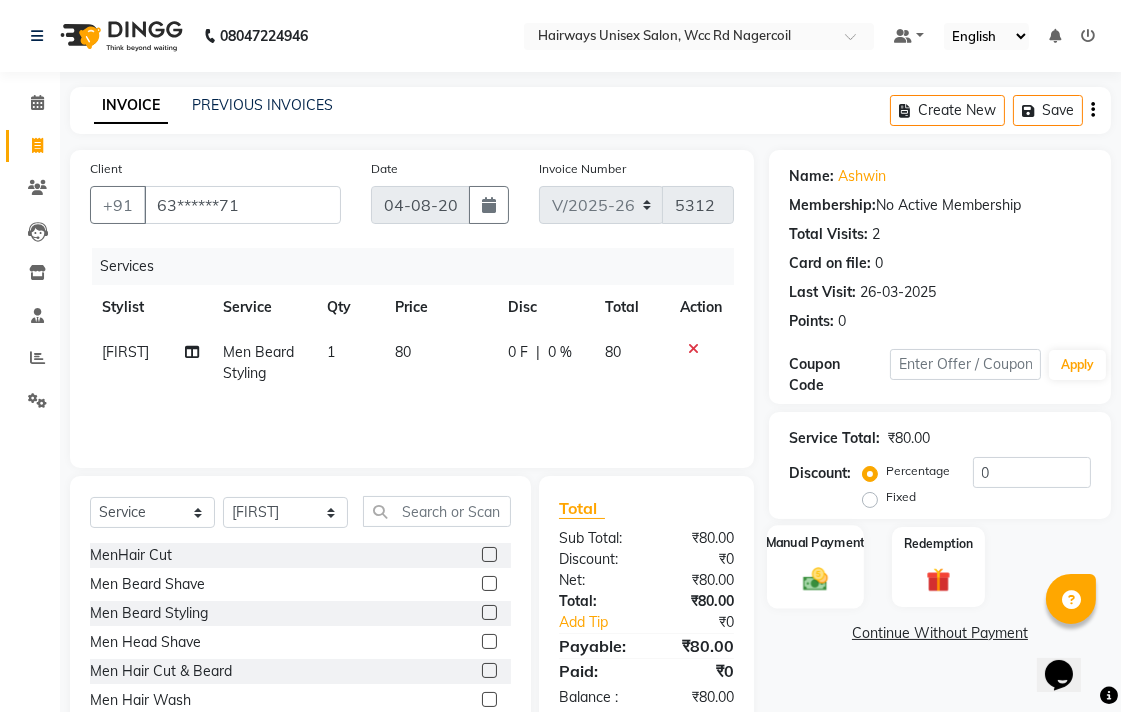 click on "Manual Payment" 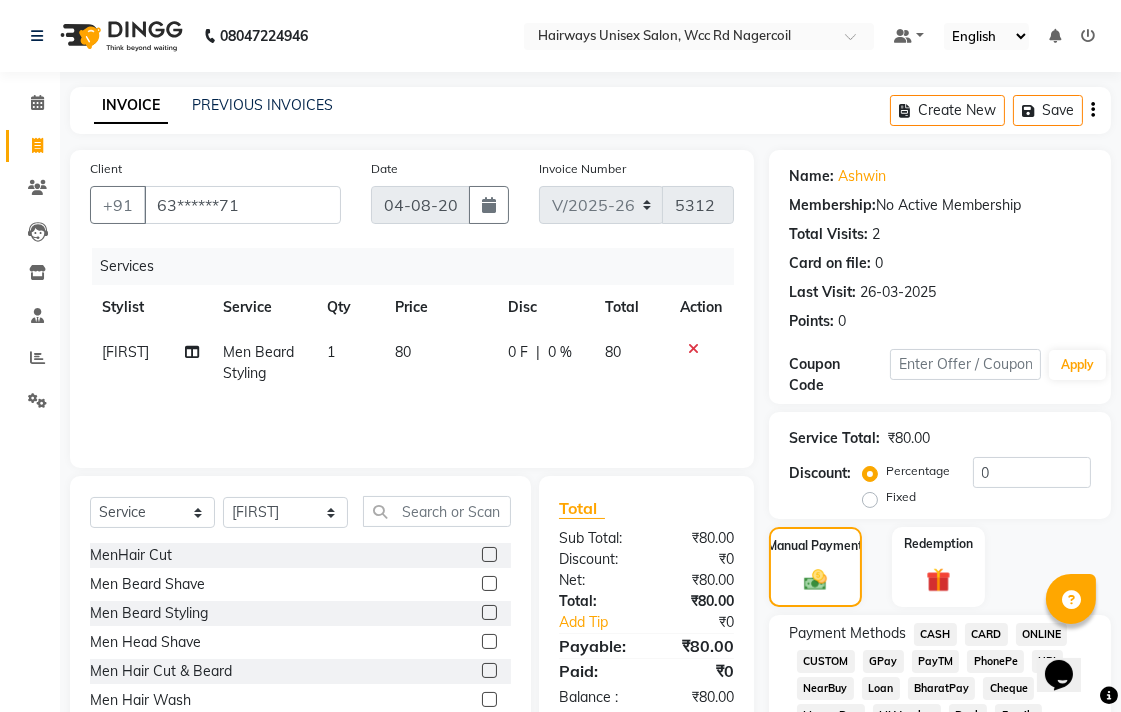click on "CASH" 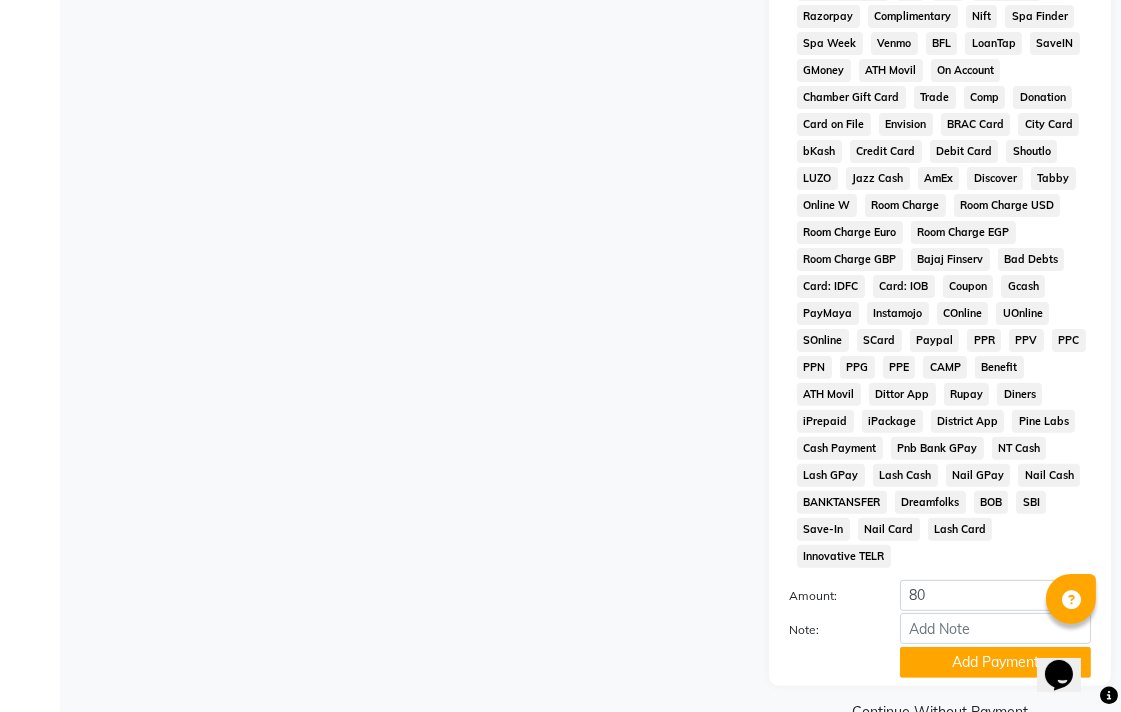 scroll, scrollTop: 913, scrollLeft: 0, axis: vertical 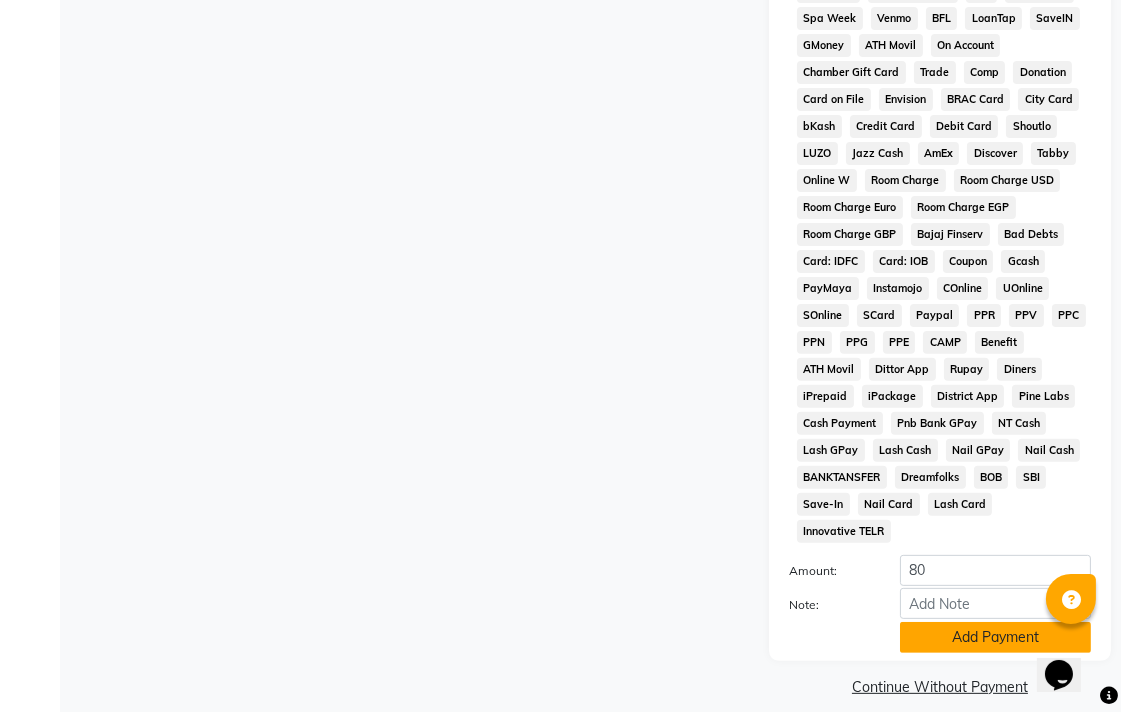 click on "Add Payment" 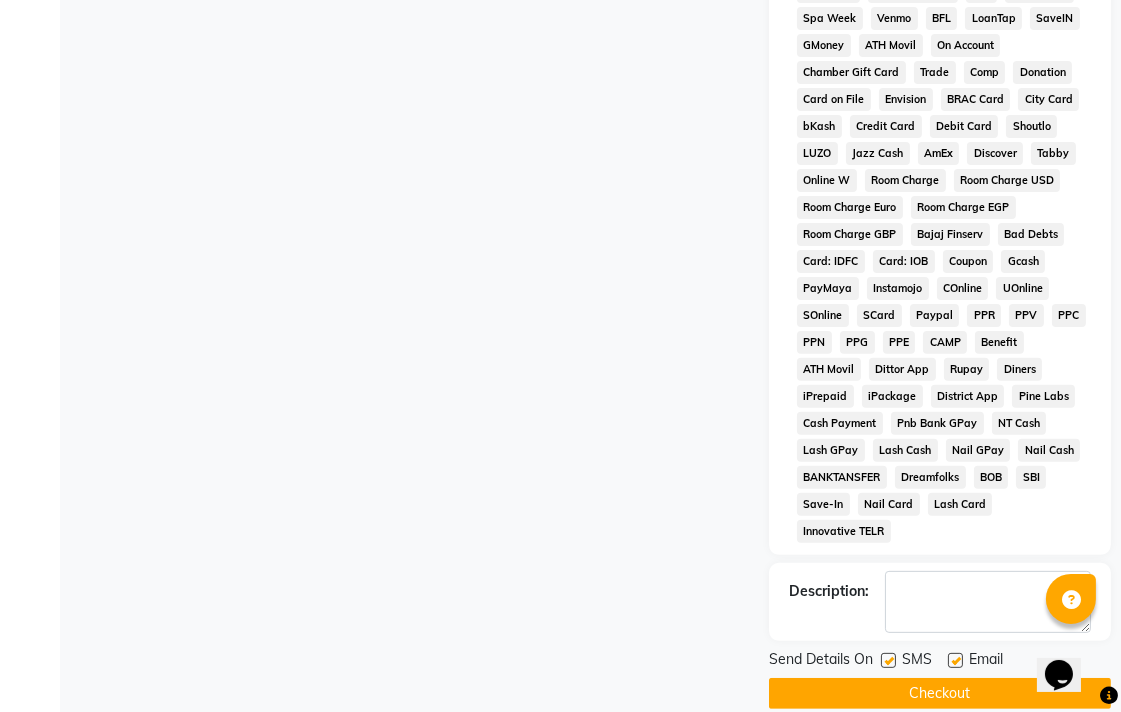 click on "INVOICE PREVIOUS INVOICES Create New   Save  Client +91 [PHONE] Date 04-08-2025 Invoice Number V/2025 V/2025-26 5312 Services Stylist Service Qty Price Disc Total Action [FIRST] Men Beard Styling 1 80 0 F | 0 % 80 Select  Service  Product  Membership  Package Voucher Prepaid Gift Card  Select Stylist Admin Chitra divya Gokila Haroon [FIRST] Reception Salman Sartaj Khan Talib MenHair Cut  Men Beard Shave  Men Beard Styling  Men Head Shave  Men Hair Cut & Beard  Men Hair Wash  Men Kids Hair Cut  Men Threading  face scurb  Men Straighterning, Smoothening - Front  Men Straightening, Smoothening - Half  Men Straightening, Smoothening - Full  Men Grown  smoothening- straightening  Men Dandruff Treatment - Da0ndruff Treatment (short hair)  Men Dandruff Treatment - Dandruff Treatment (Medium hair)  Men Dandruff Treatment - Dandruff Treatment (Long hair)  Men Dandruff scrub  Men Relaxing Head Massage - Cocnut Oil  Men Relaxing Head Massage - Navaratna Oil  Men Relaxing Head Massage - Cold Oil  La Hair Colour - Henna  0" 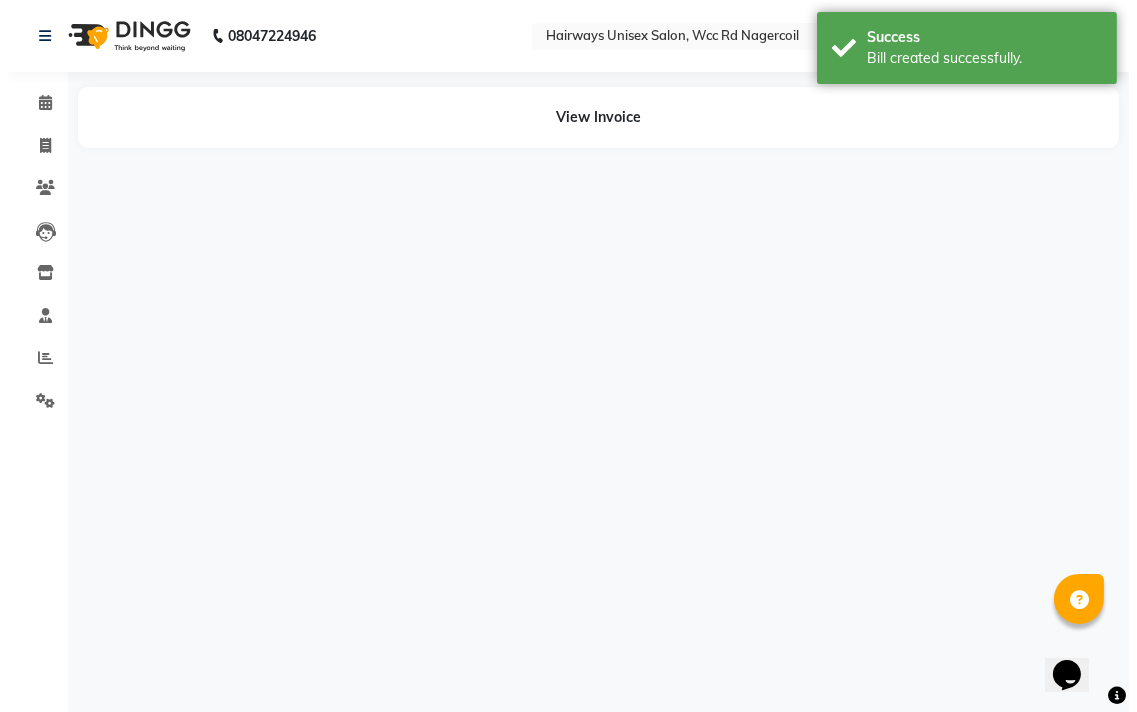 scroll, scrollTop: 0, scrollLeft: 0, axis: both 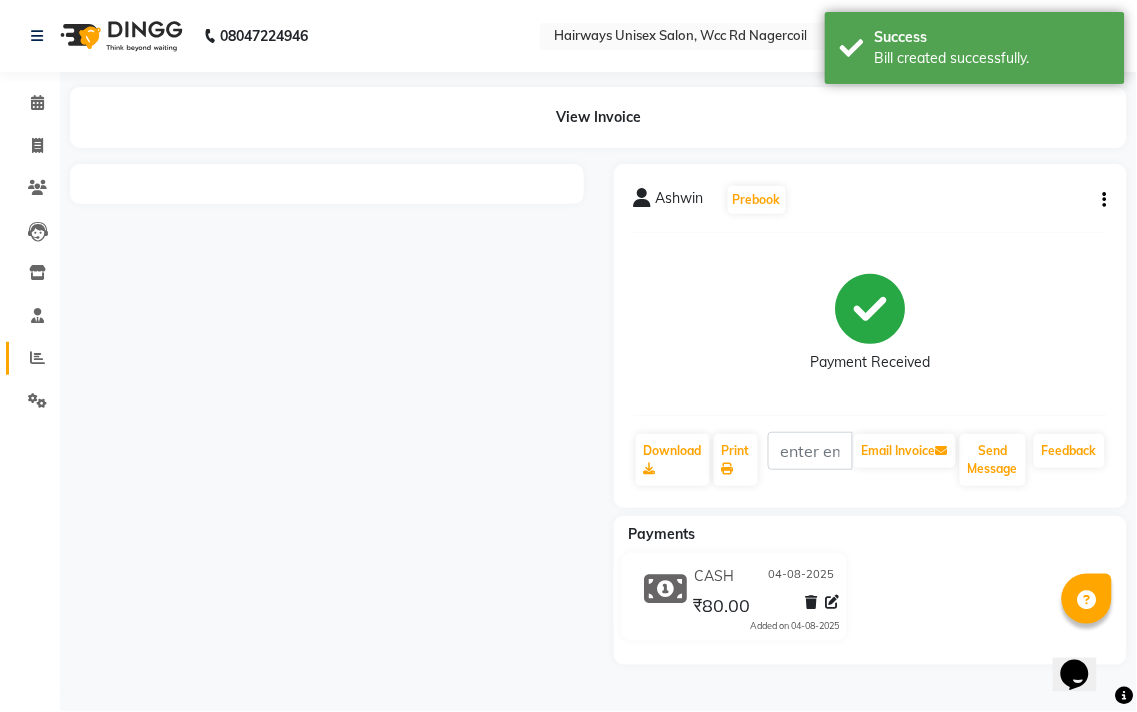 click on "Reports" 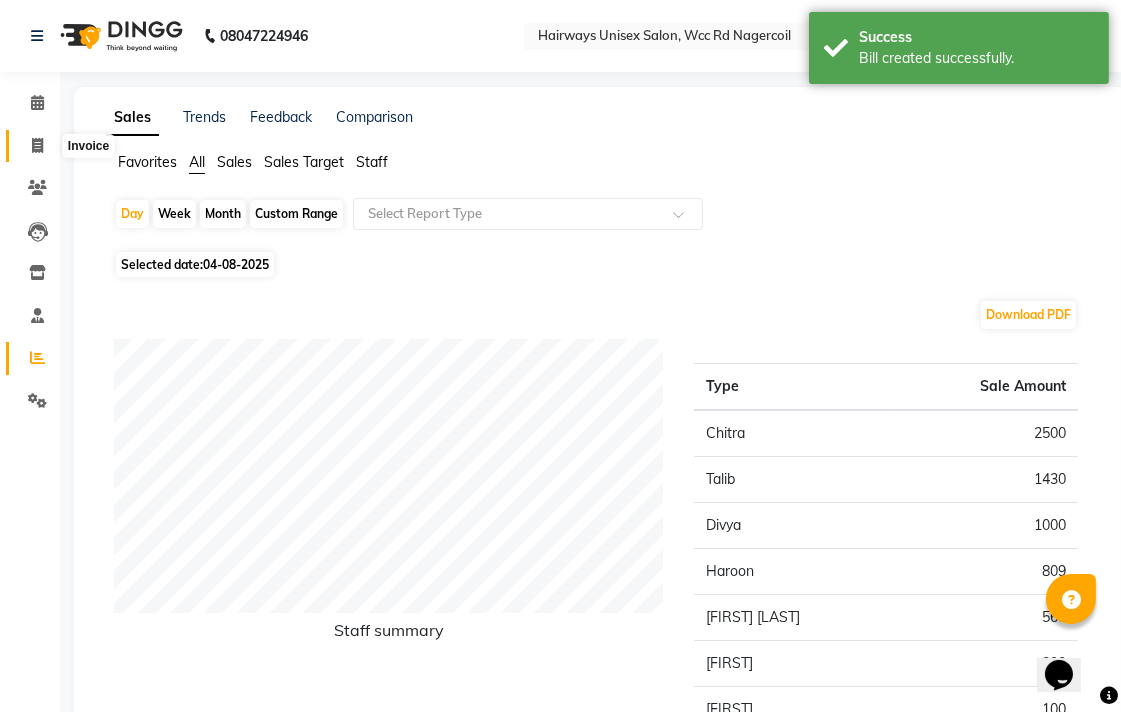 click 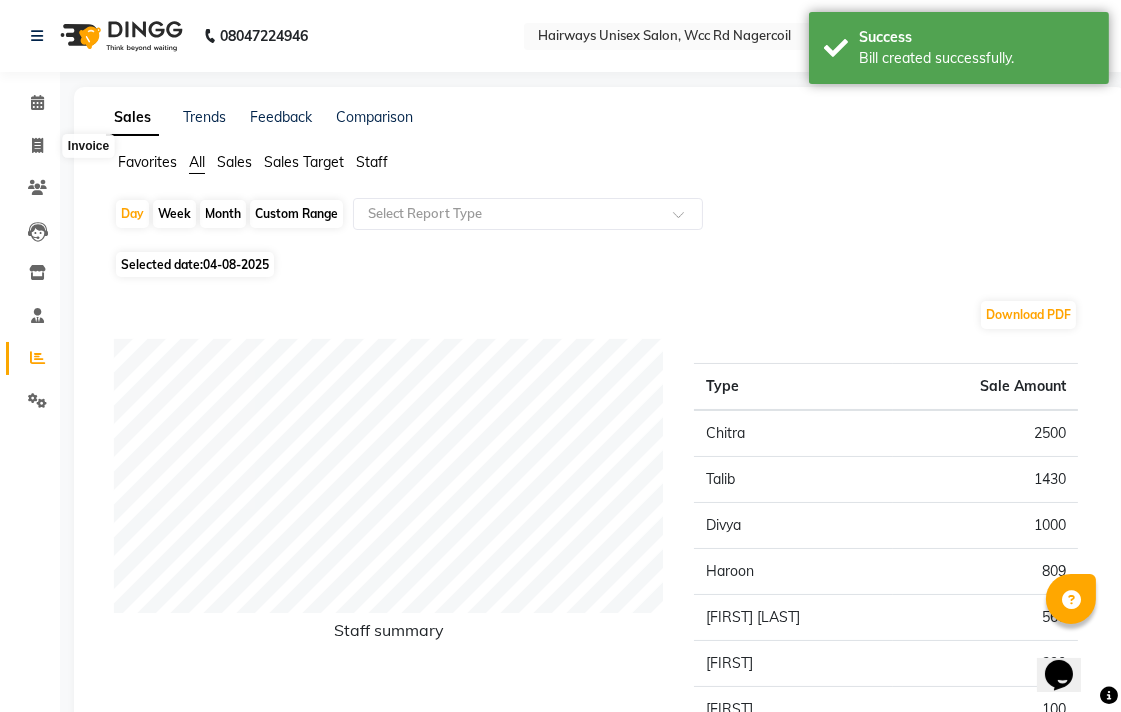 select on "service" 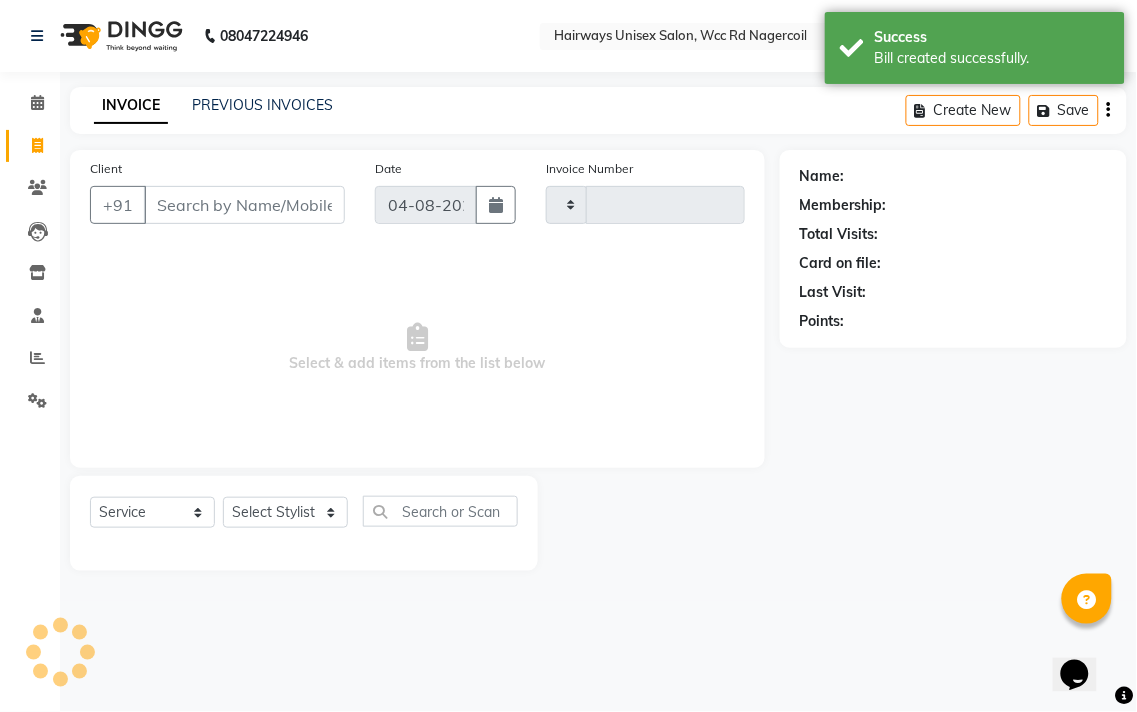 type on "5313" 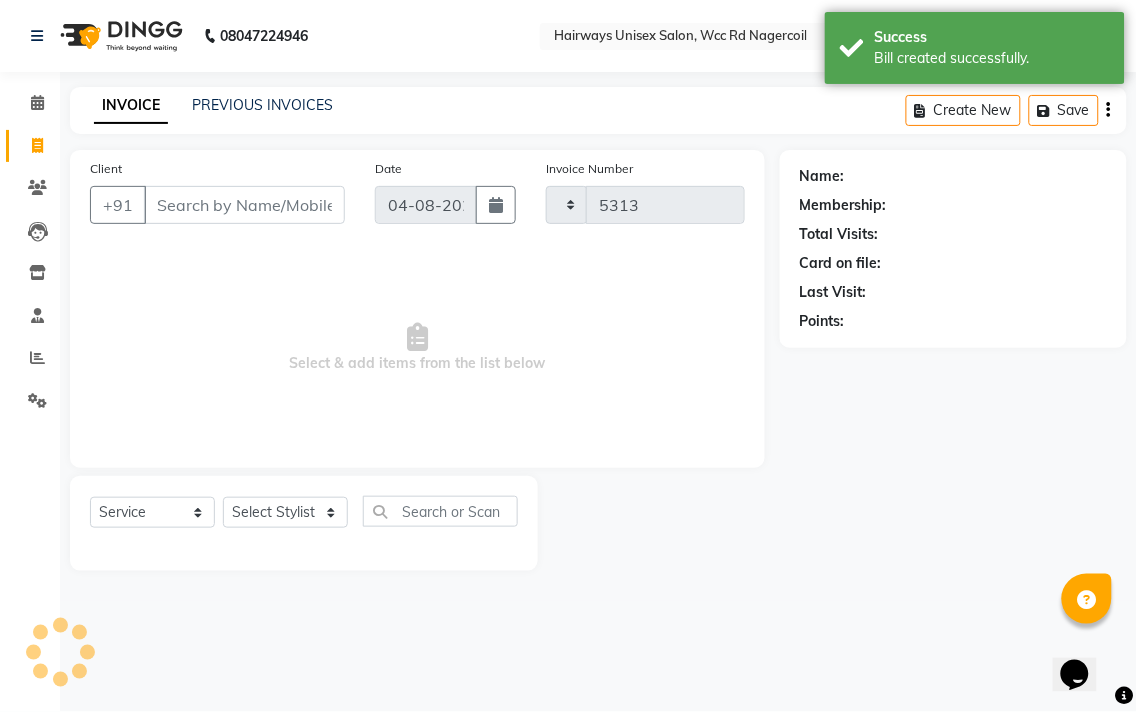 select on "6523" 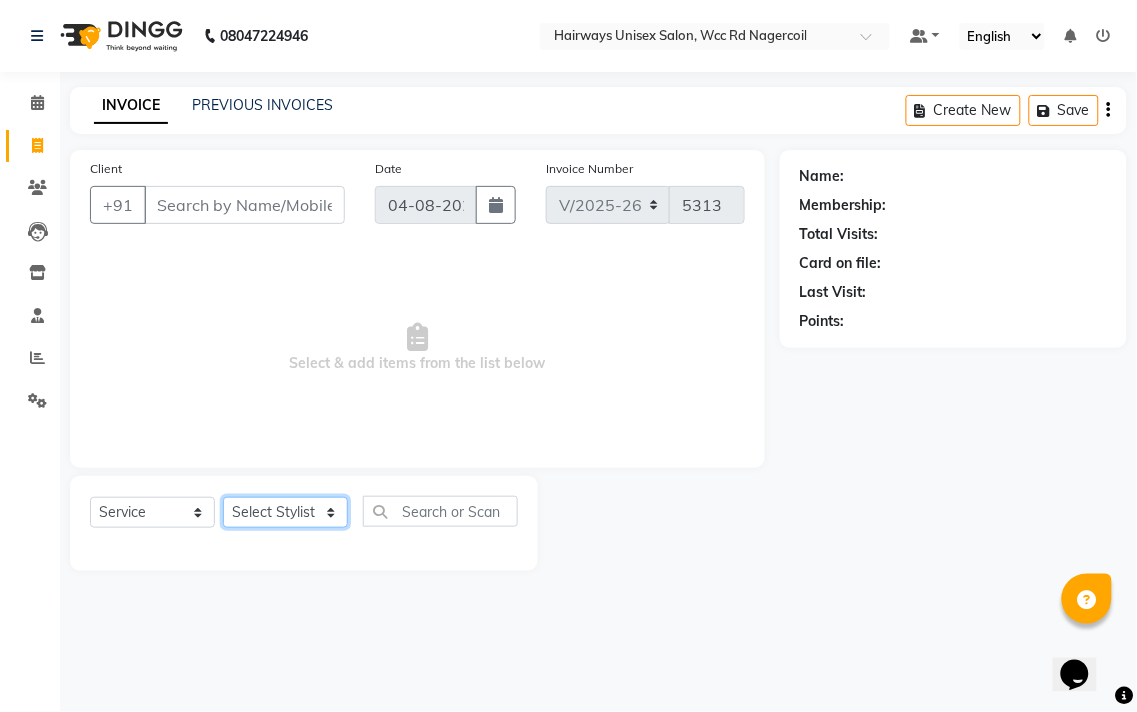 click on "Select Stylist Admin Chitra divya Gokila Haroon Imran Reception Salman Sartaj Khan Talib" 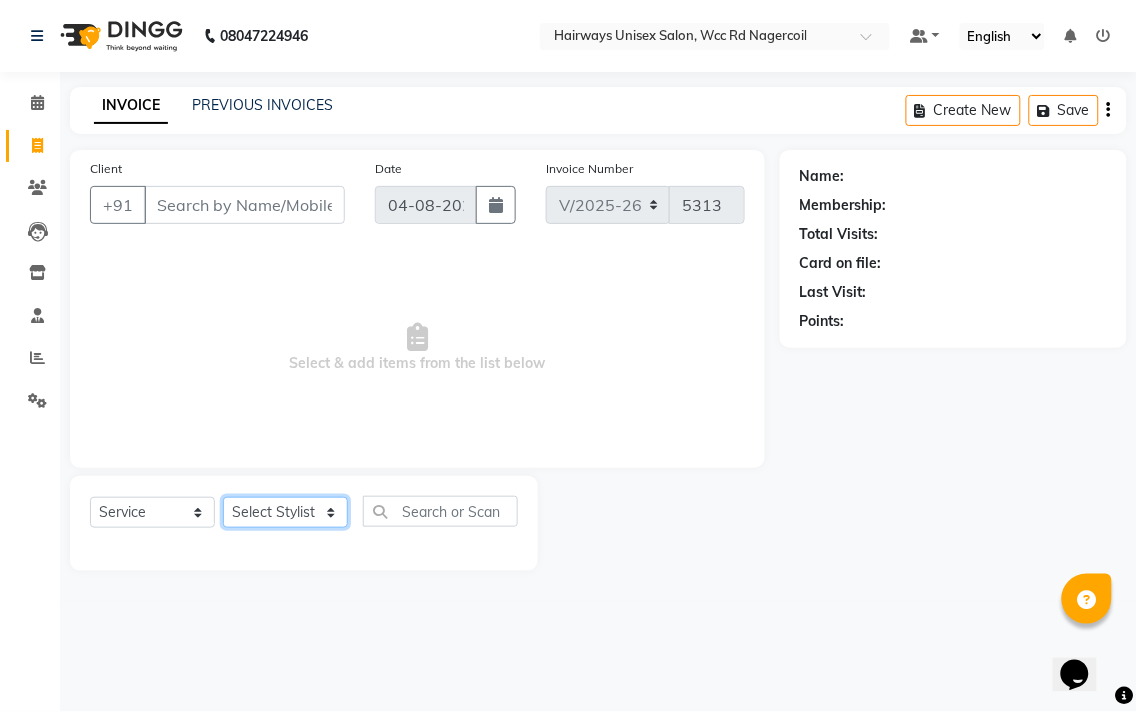 select on "49914" 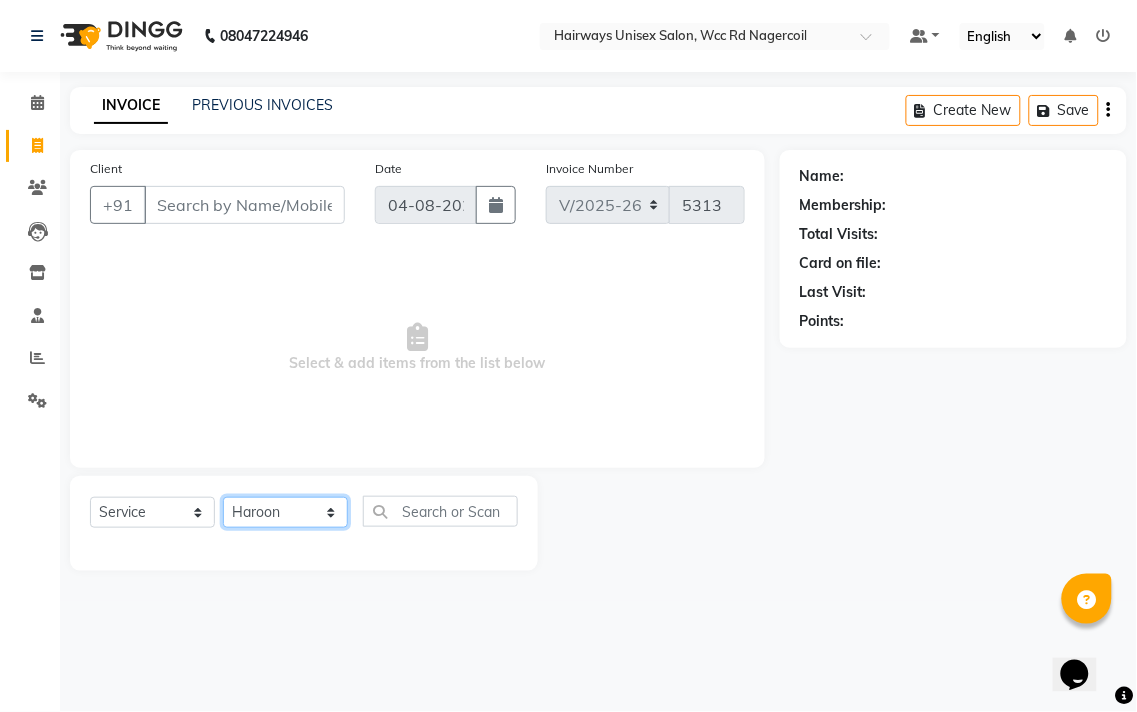 click on "Select Stylist Admin Chitra divya Gokila Haroon Imran Reception Salman Sartaj Khan Talib" 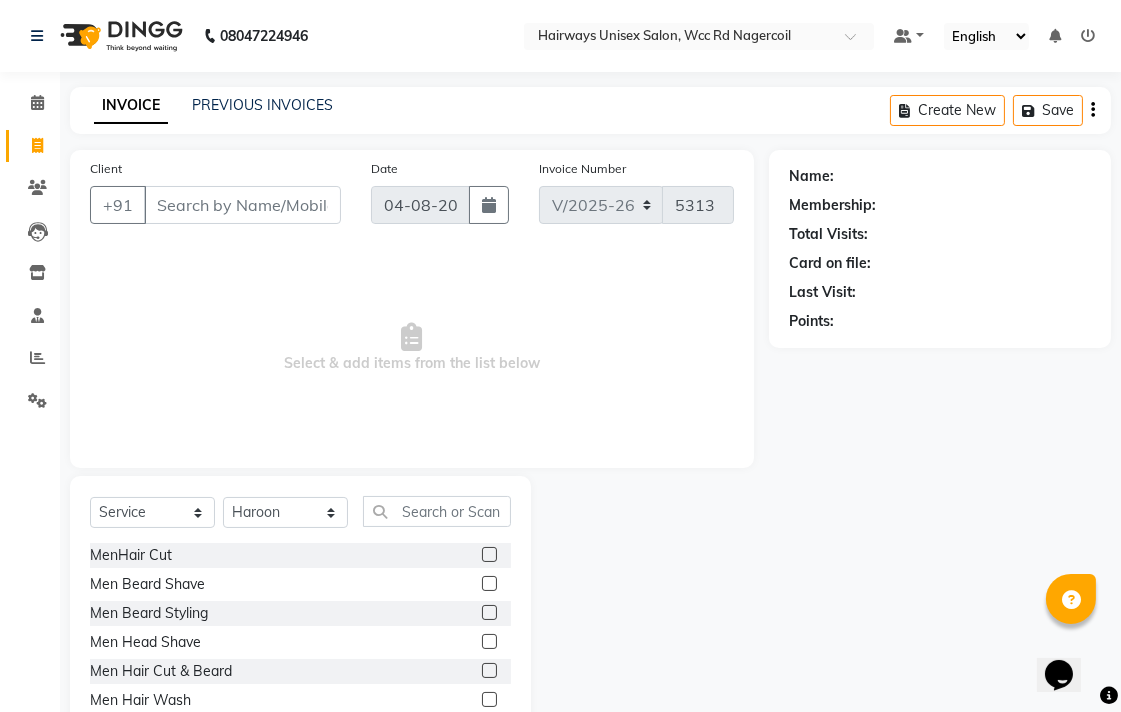 click 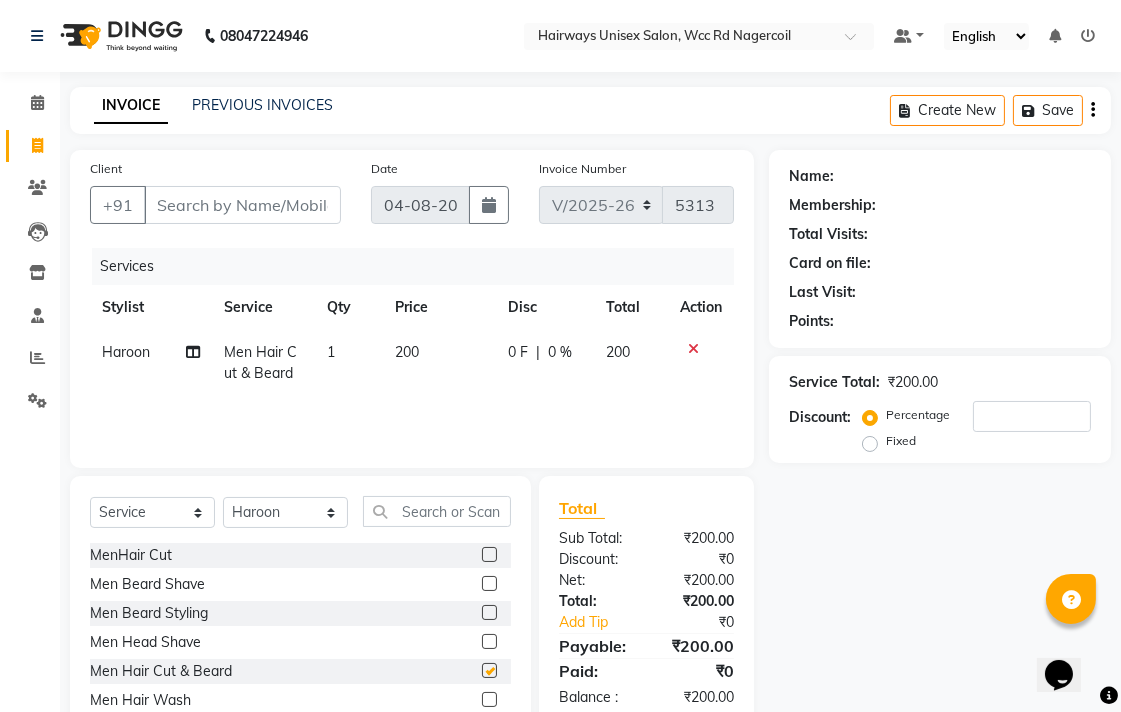checkbox on "false" 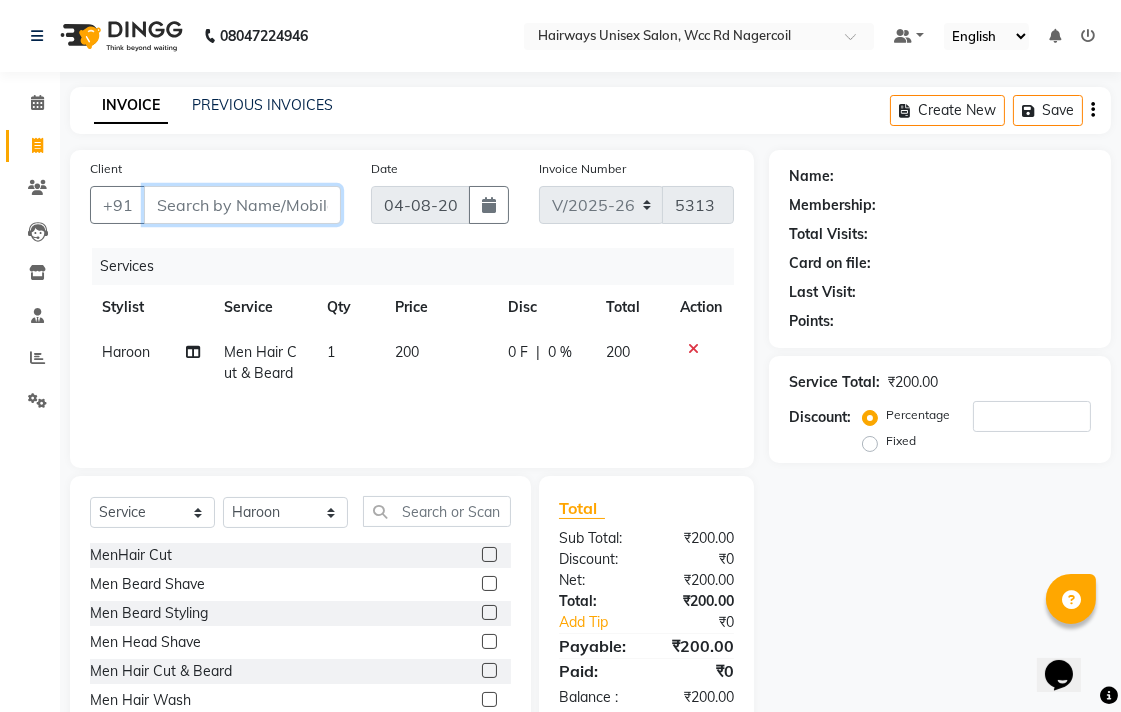 click on "Client" at bounding box center (242, 205) 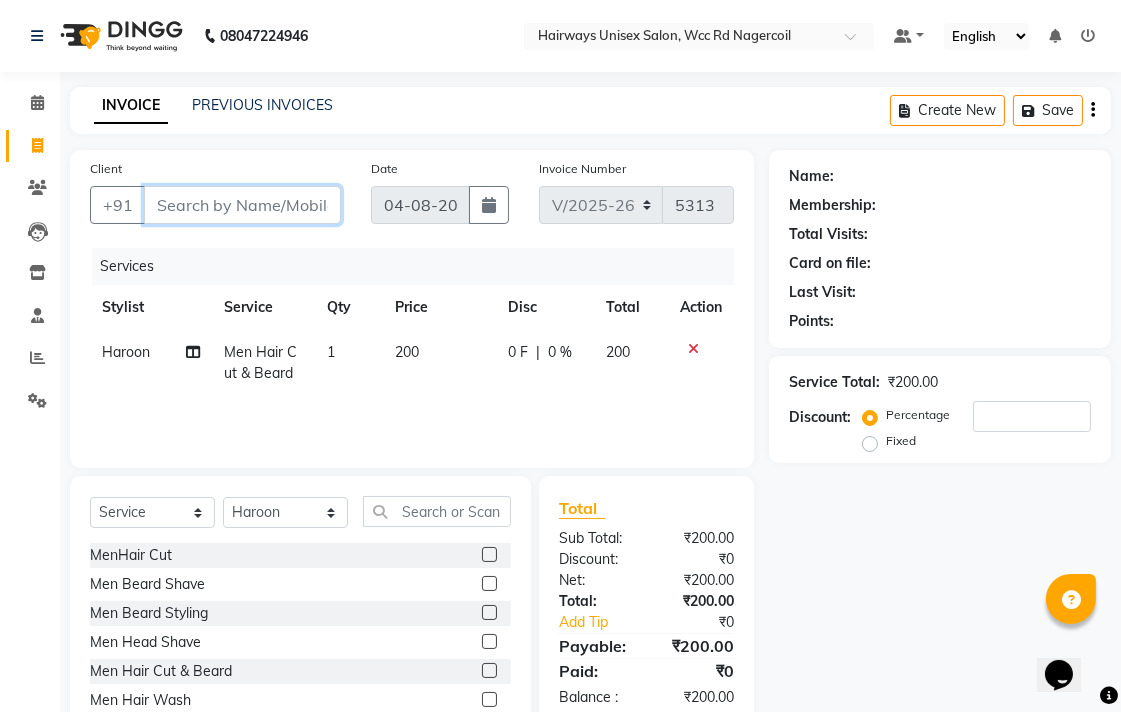 type on "9" 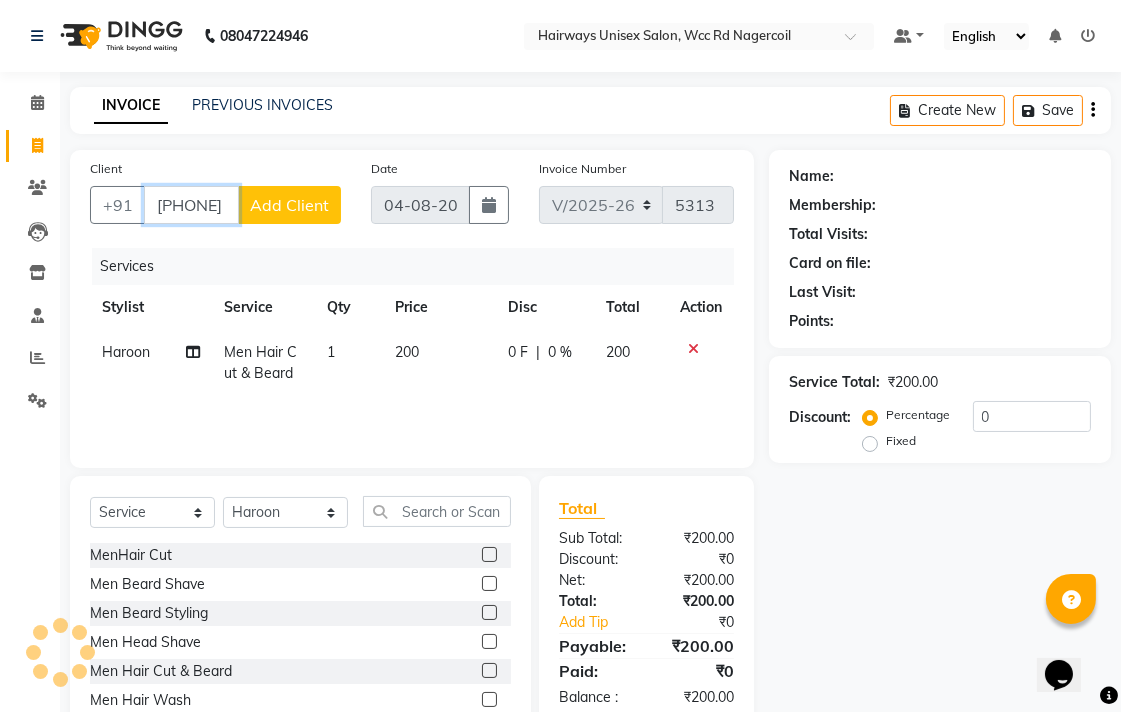type on "[PHONE]" 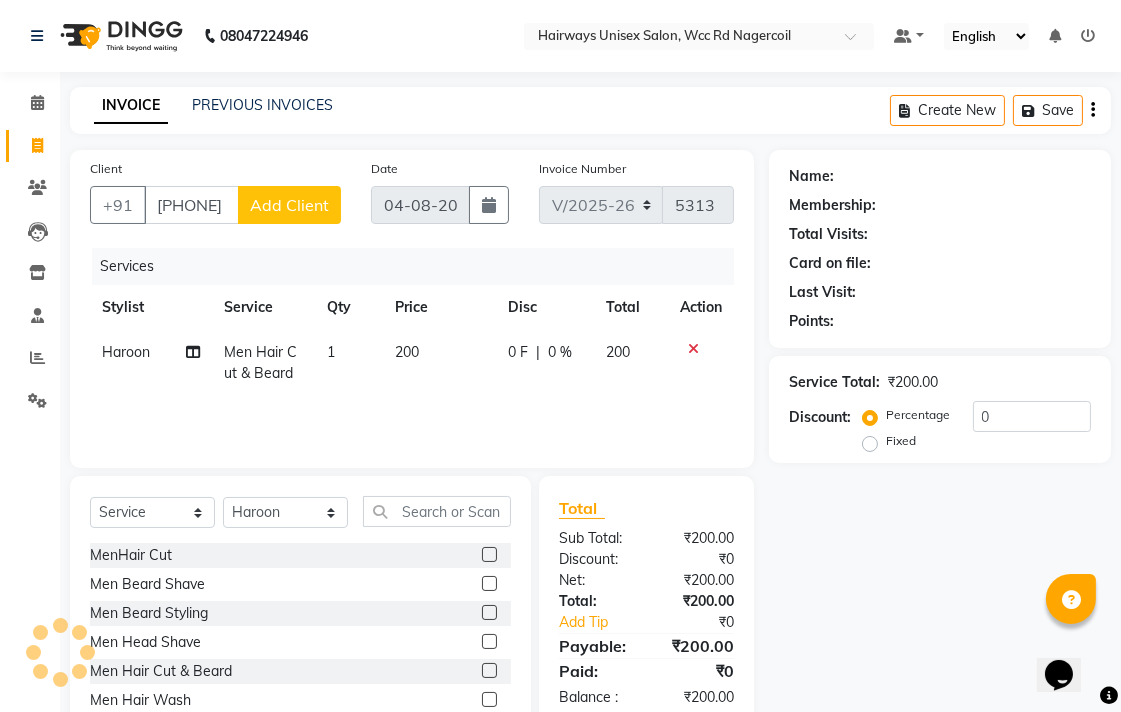 click on "Add Client" 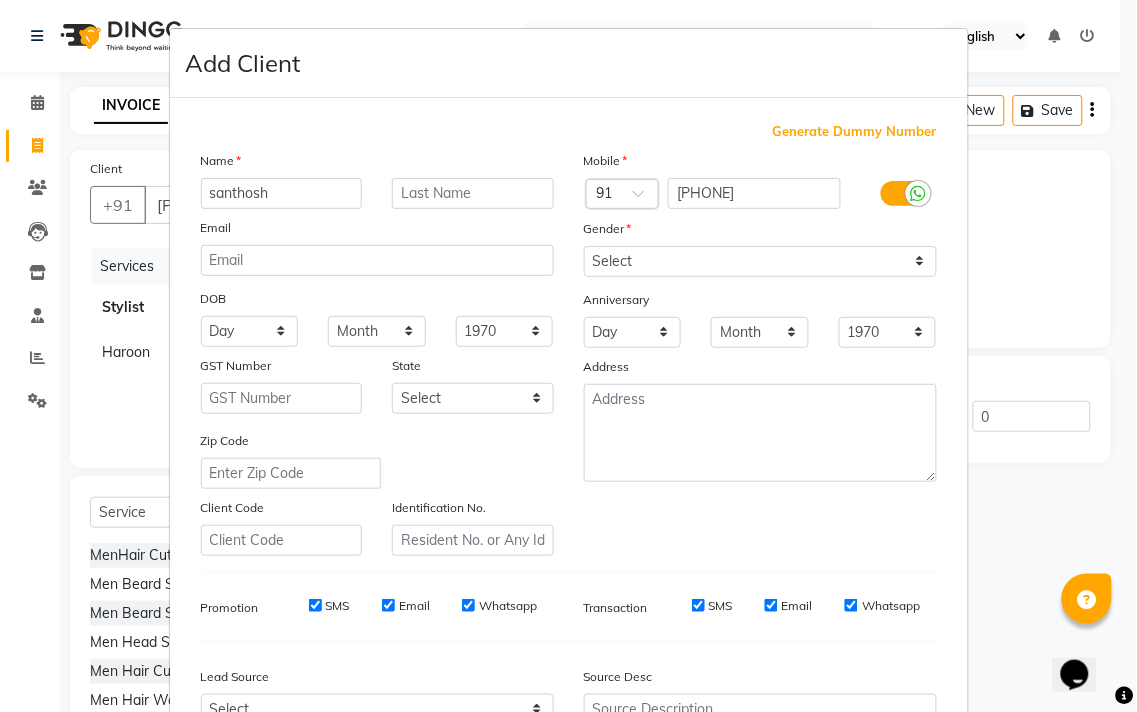 type on "santhosh" 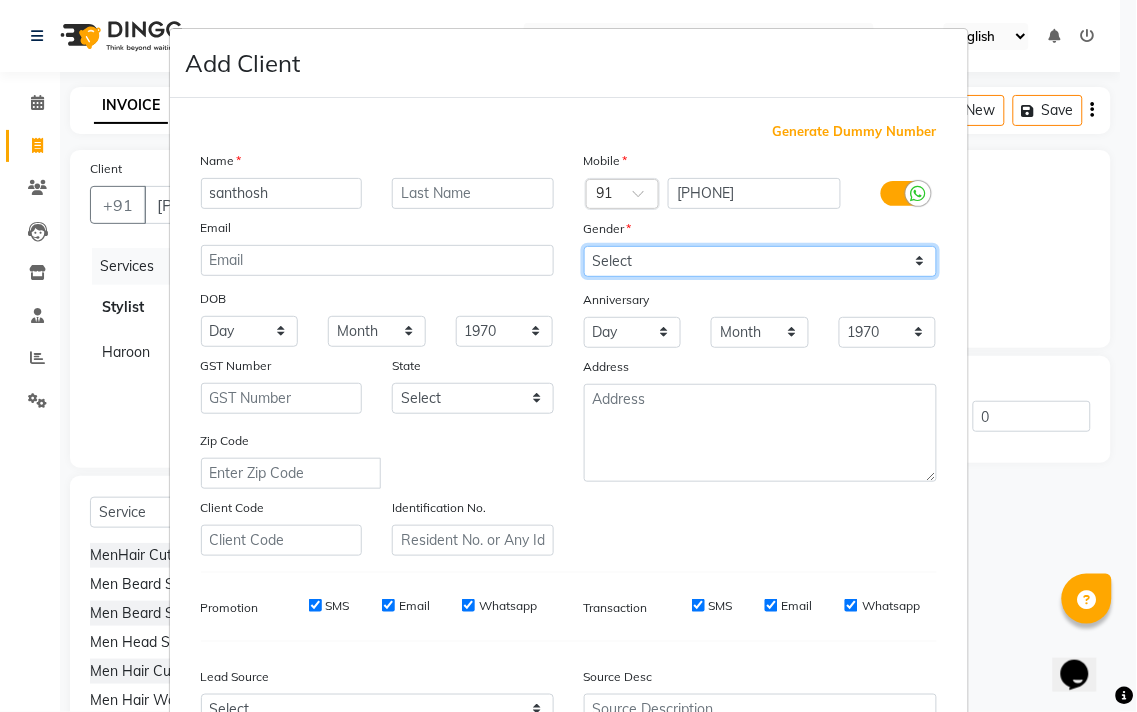 click on "Select Male Female Other Prefer Not To Say" at bounding box center (760, 261) 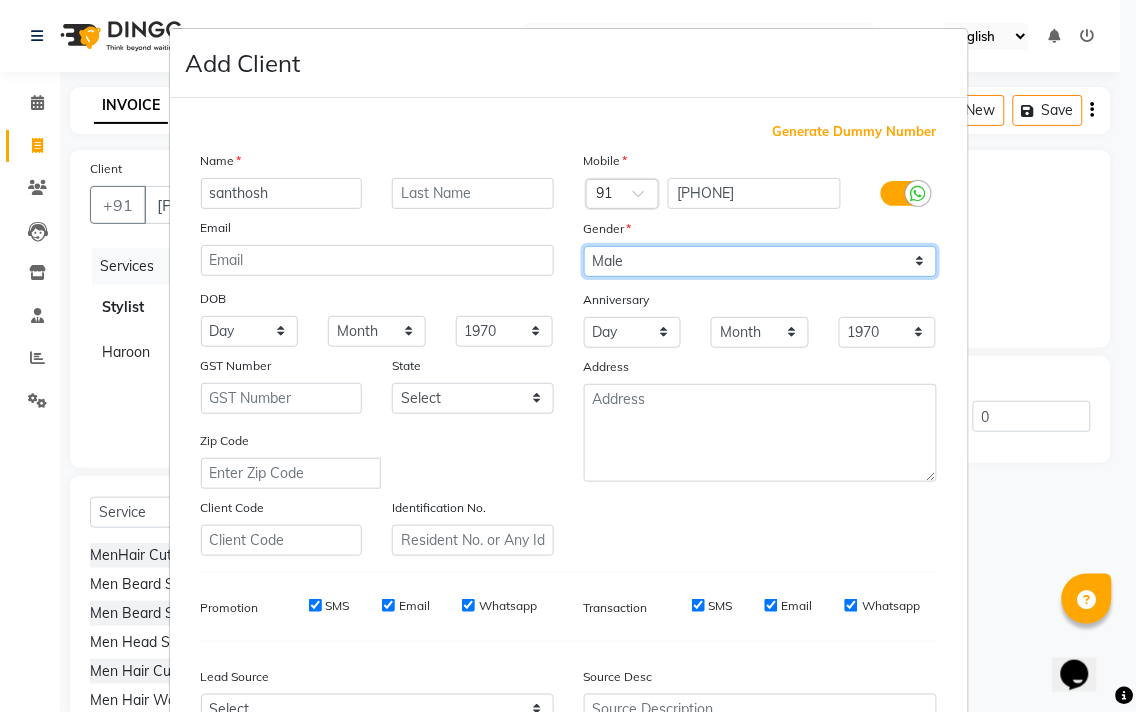 click on "Select Male Female Other Prefer Not To Say" at bounding box center (760, 261) 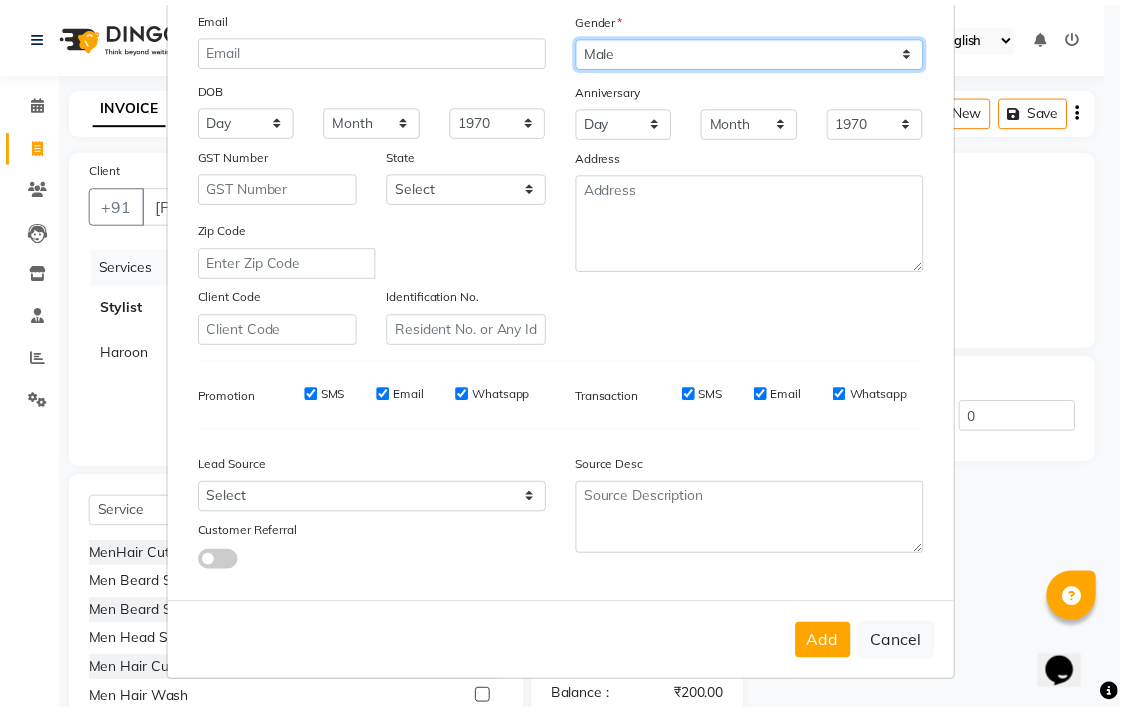 scroll, scrollTop: 212, scrollLeft: 0, axis: vertical 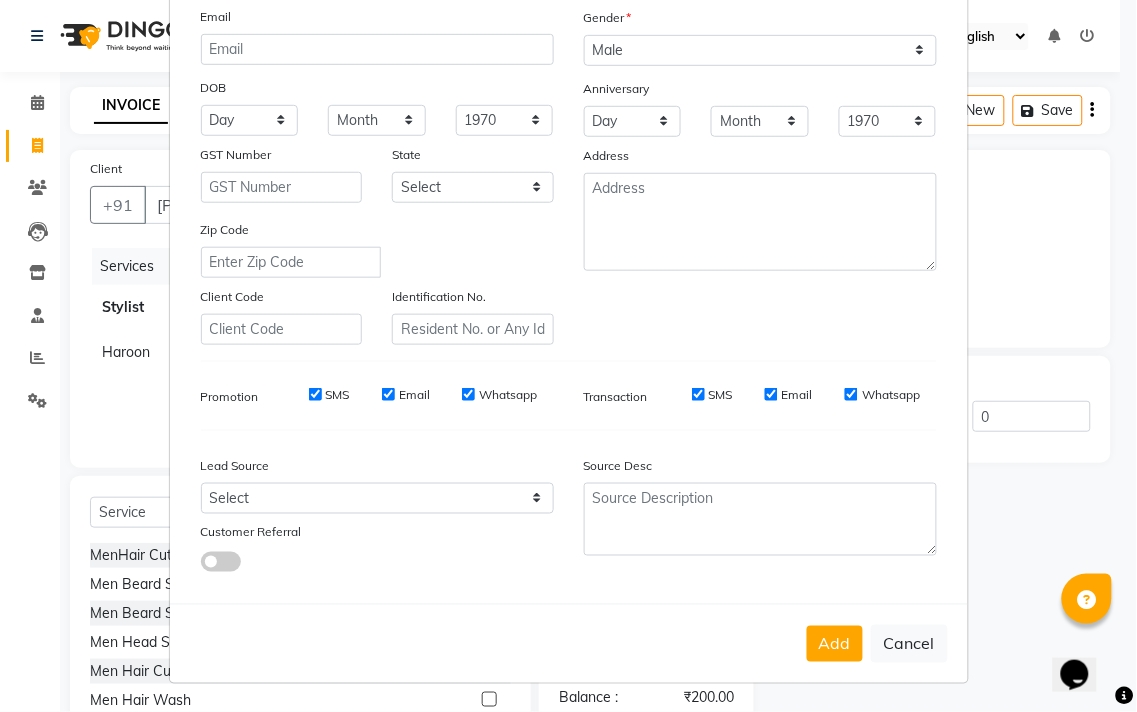 drag, startPoint x: 801, startPoint y: 645, endPoint x: 823, endPoint y: 645, distance: 22 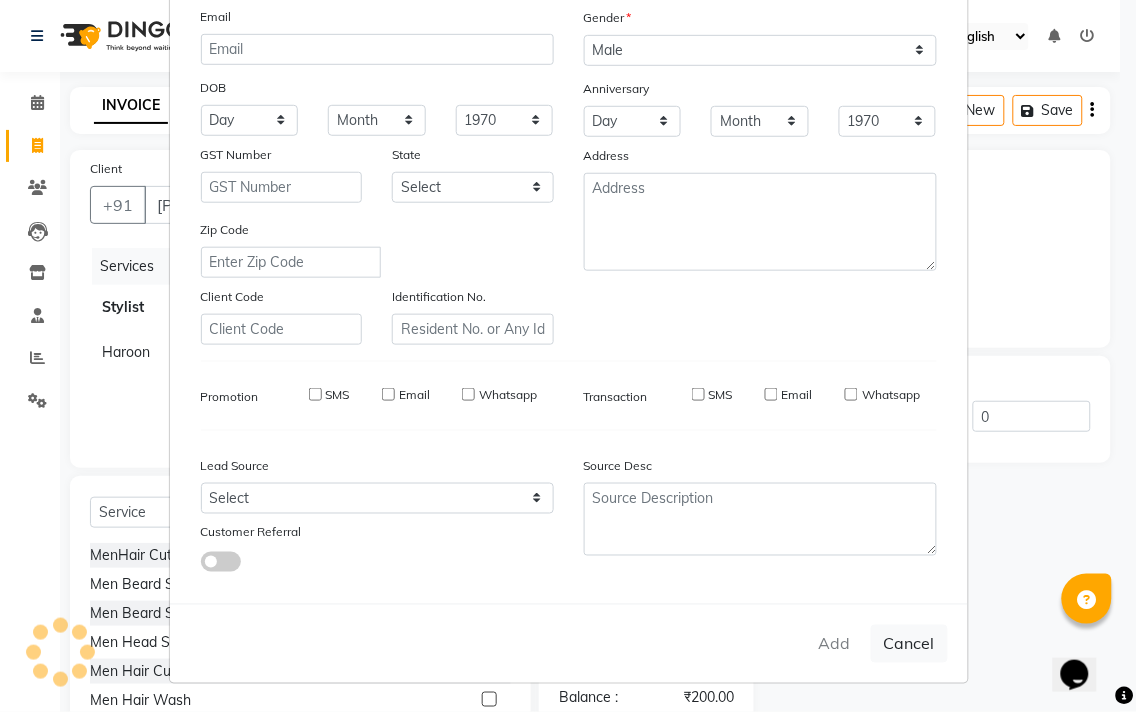 type on "99******85" 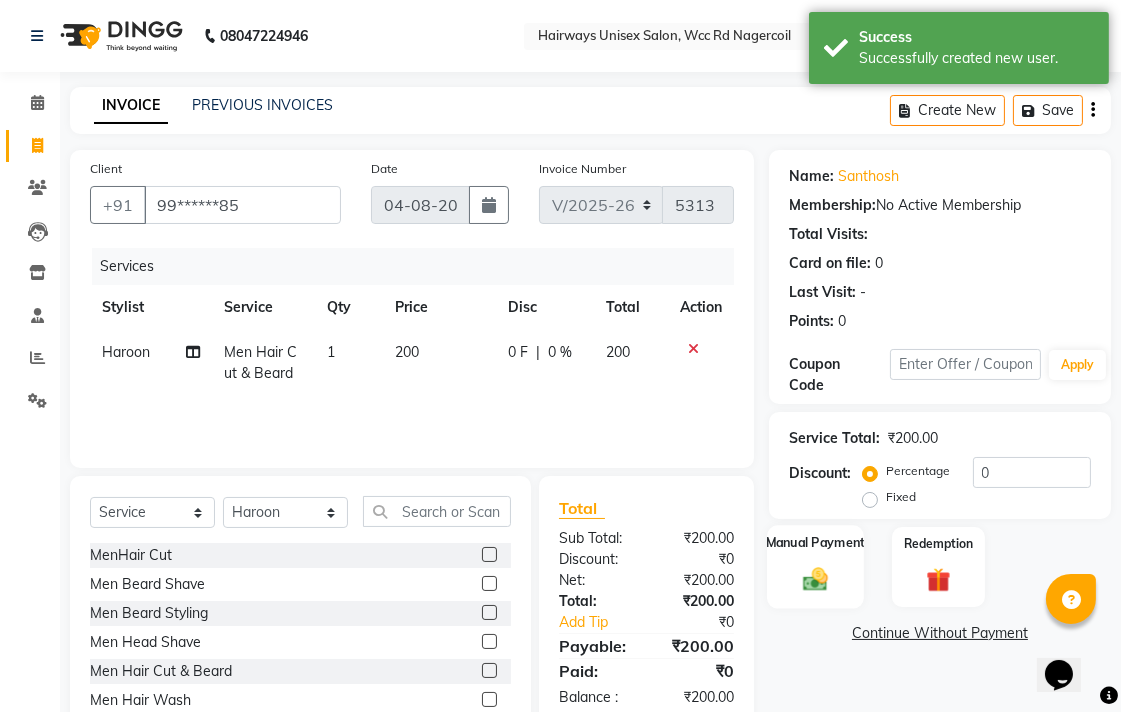 click on "Manual Payment" 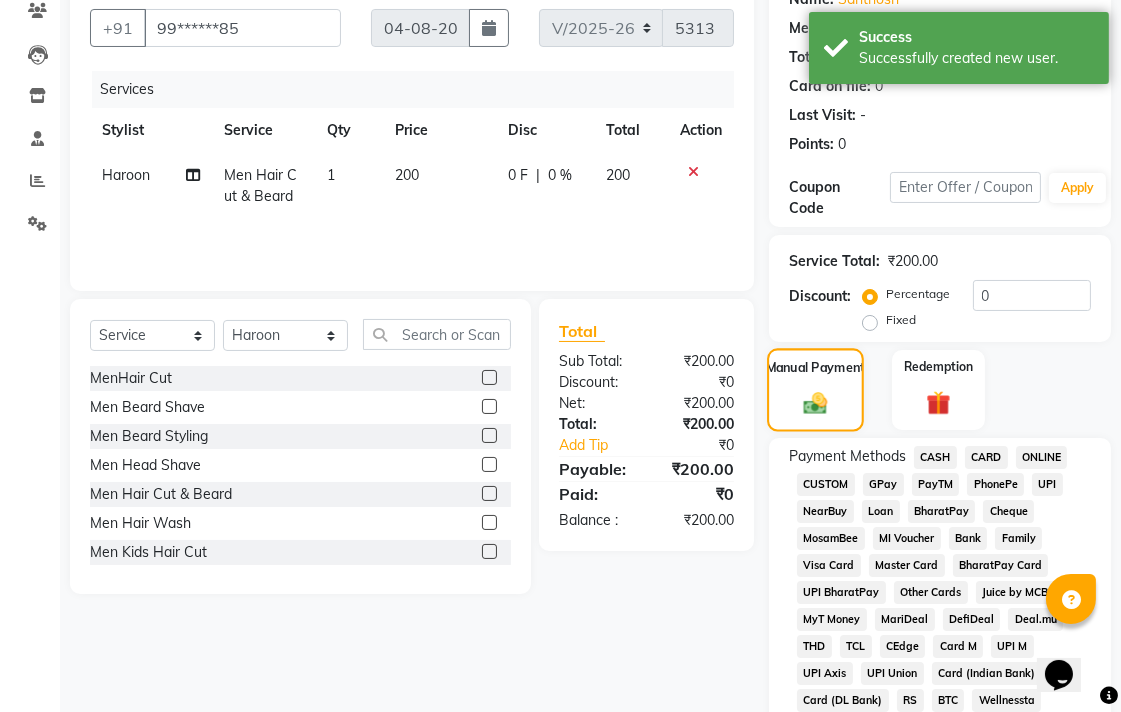 scroll, scrollTop: 555, scrollLeft: 0, axis: vertical 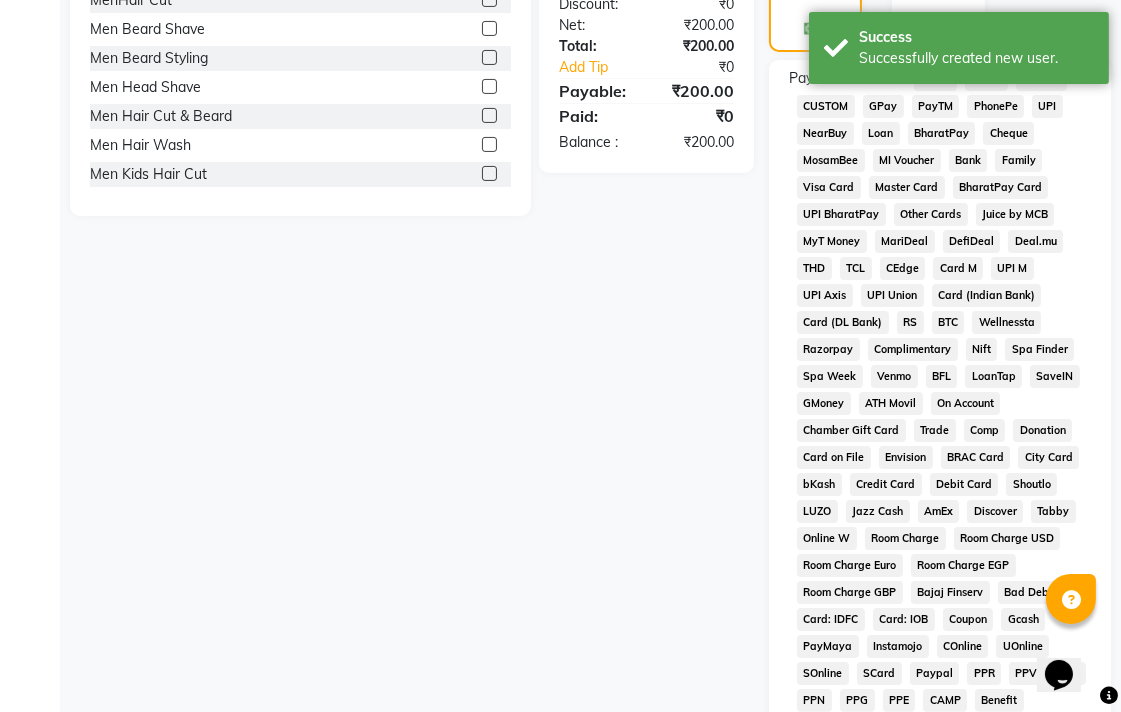 click on "UPI" 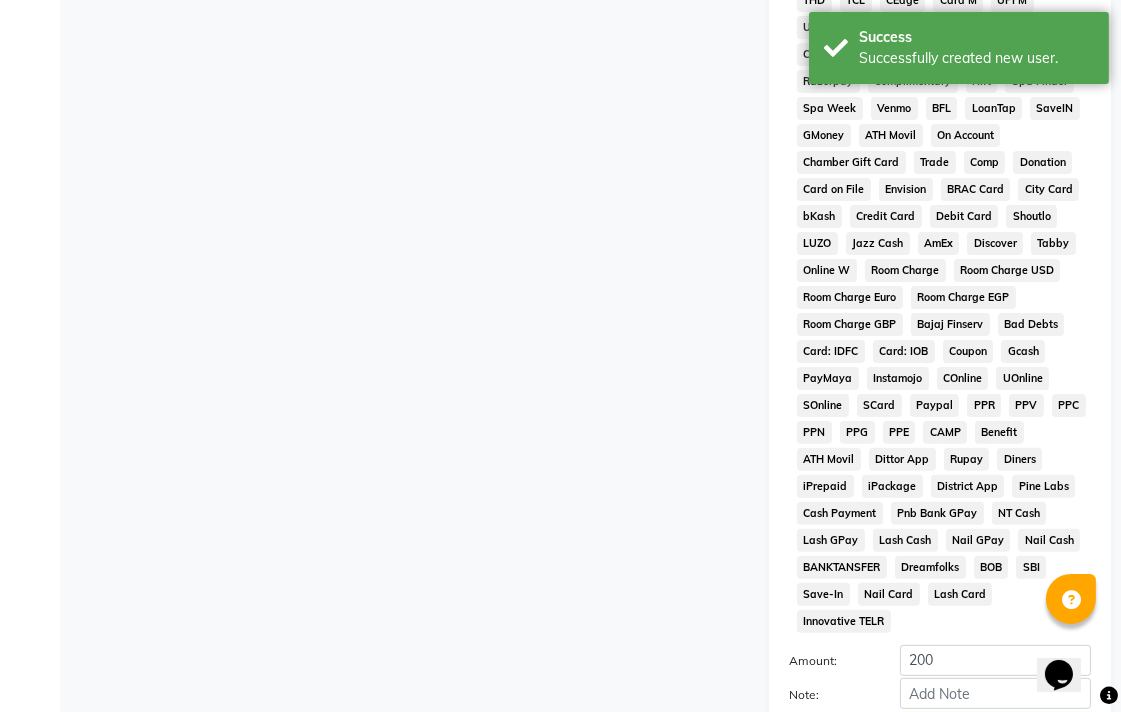 scroll, scrollTop: 913, scrollLeft: 0, axis: vertical 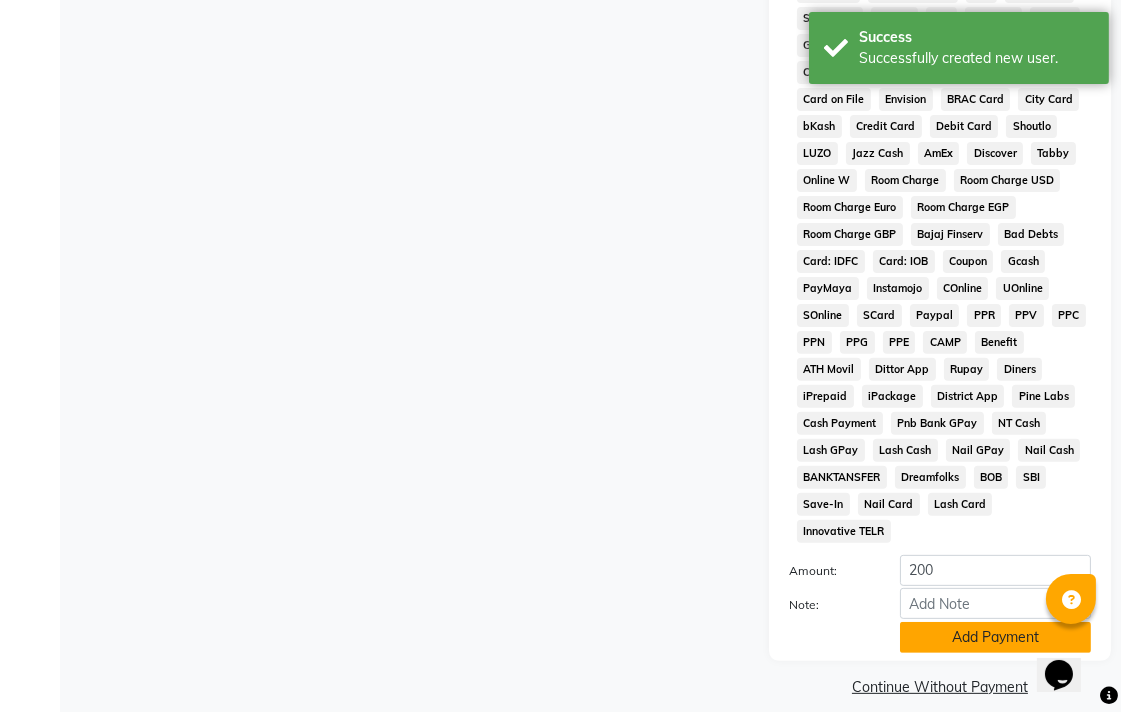click on "Add Payment" 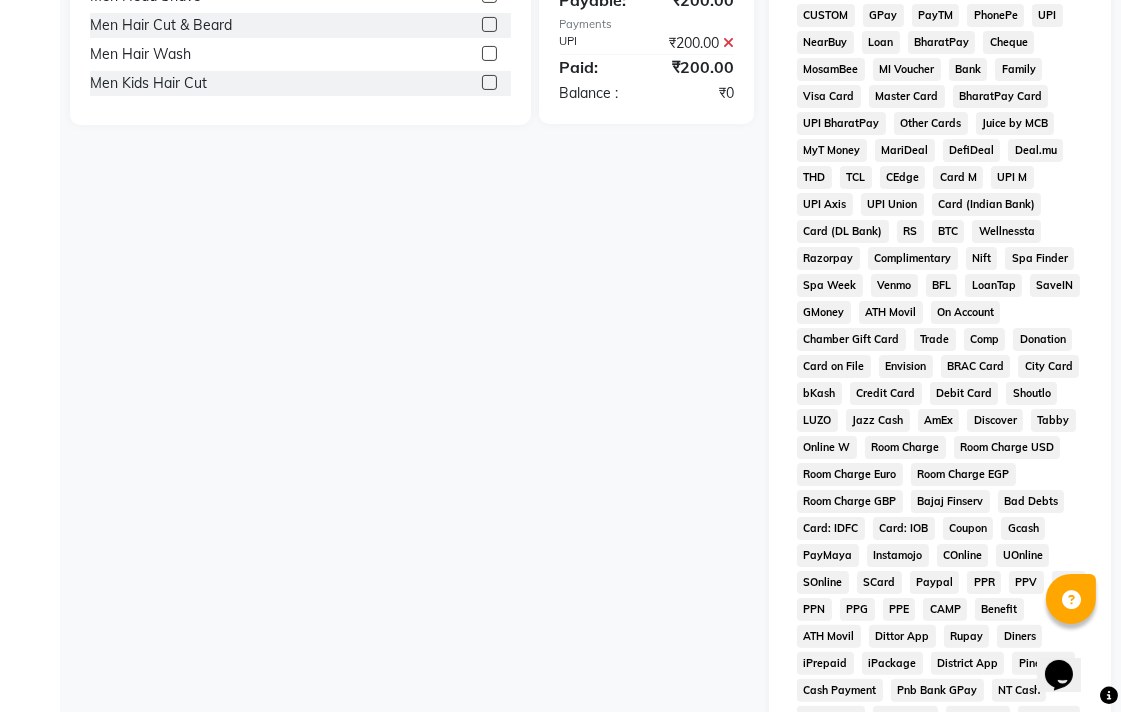 scroll, scrollTop: 921, scrollLeft: 0, axis: vertical 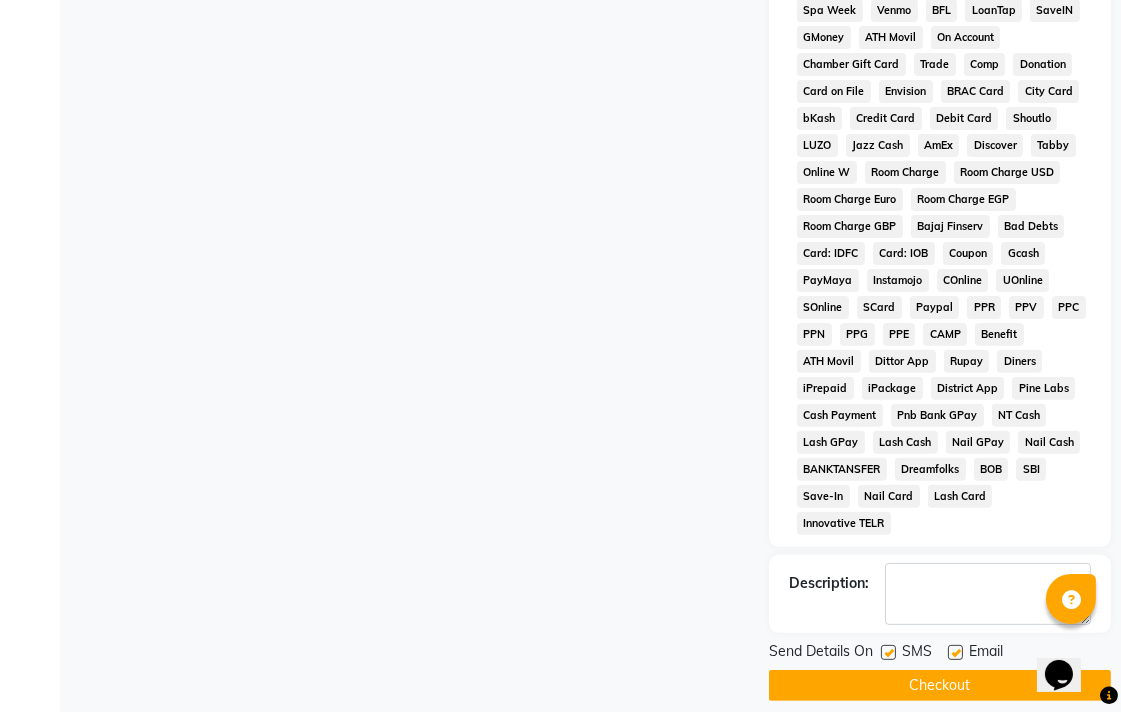 click on "Checkout" 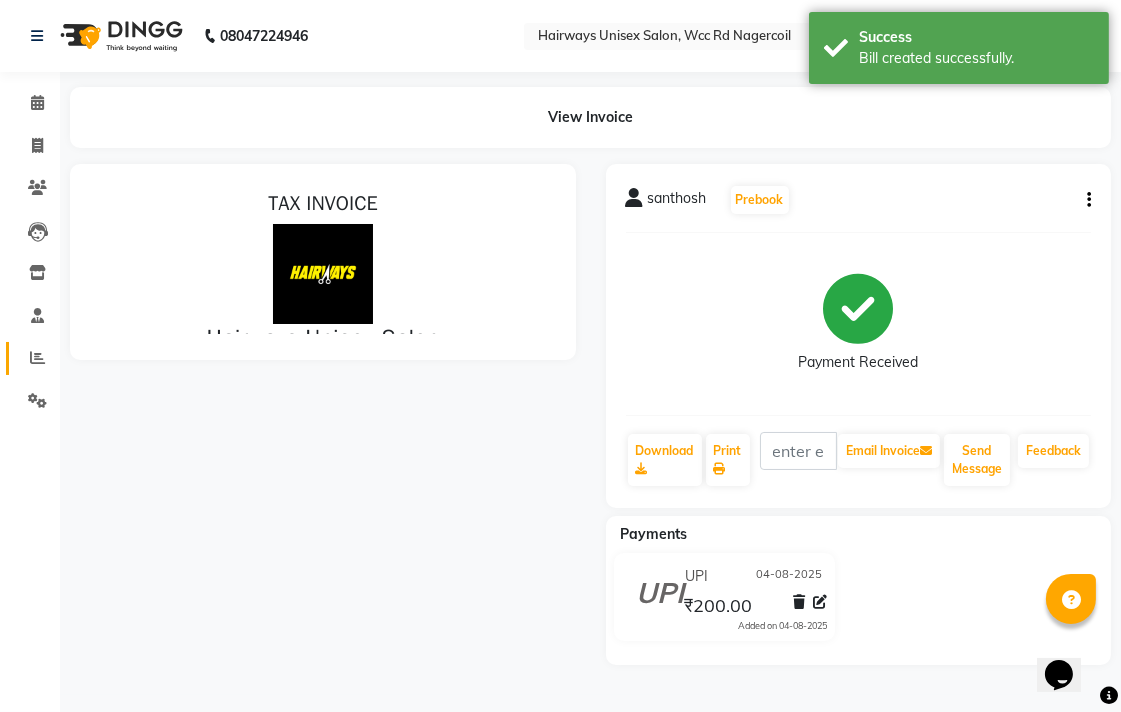 scroll, scrollTop: 0, scrollLeft: 0, axis: both 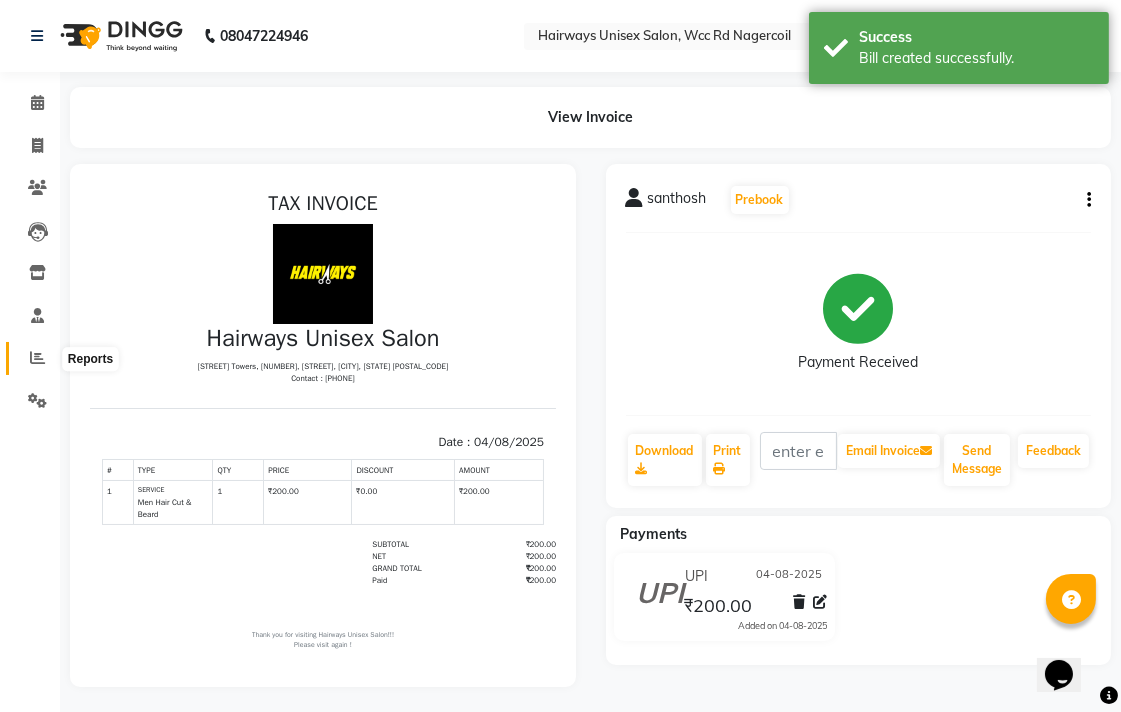 click 